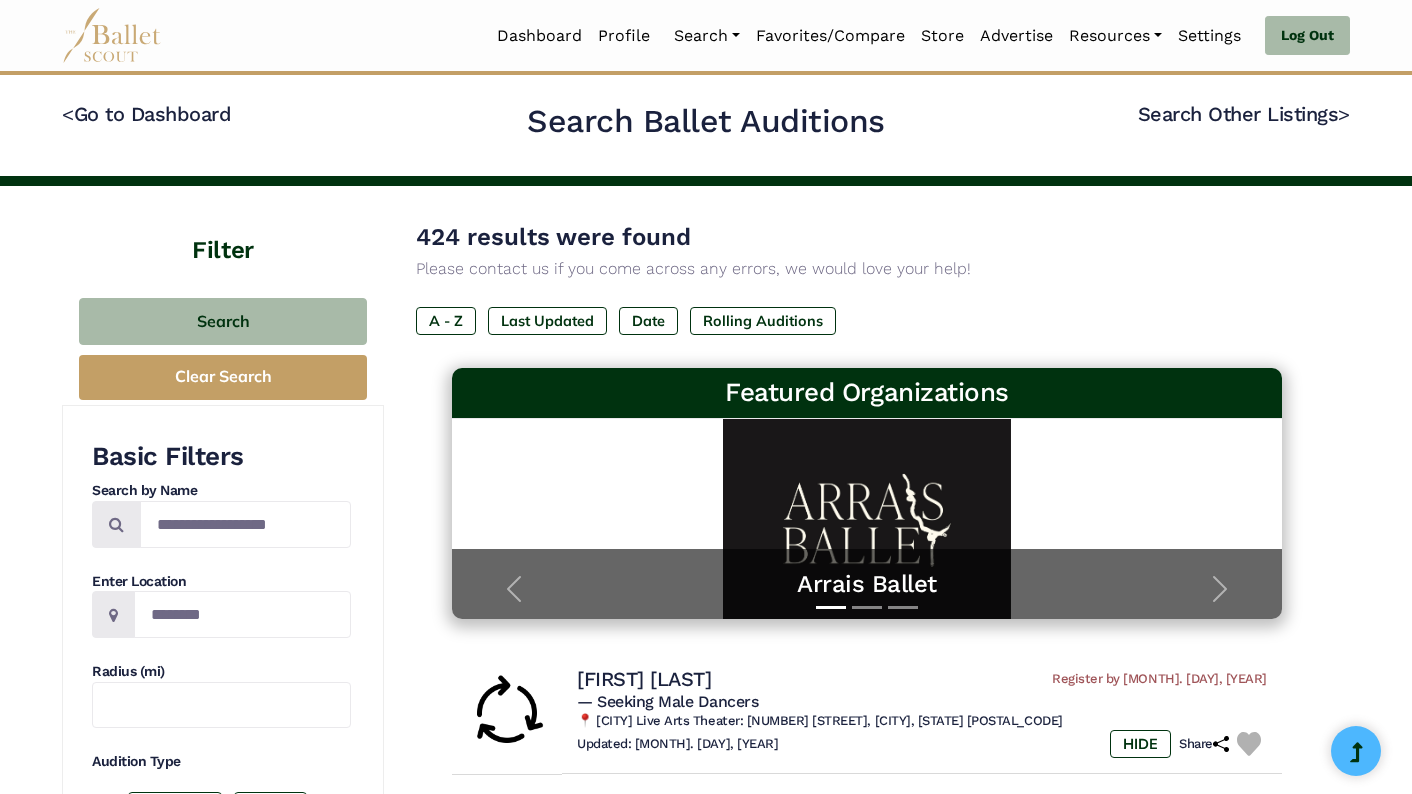 scroll, scrollTop: 868, scrollLeft: 0, axis: vertical 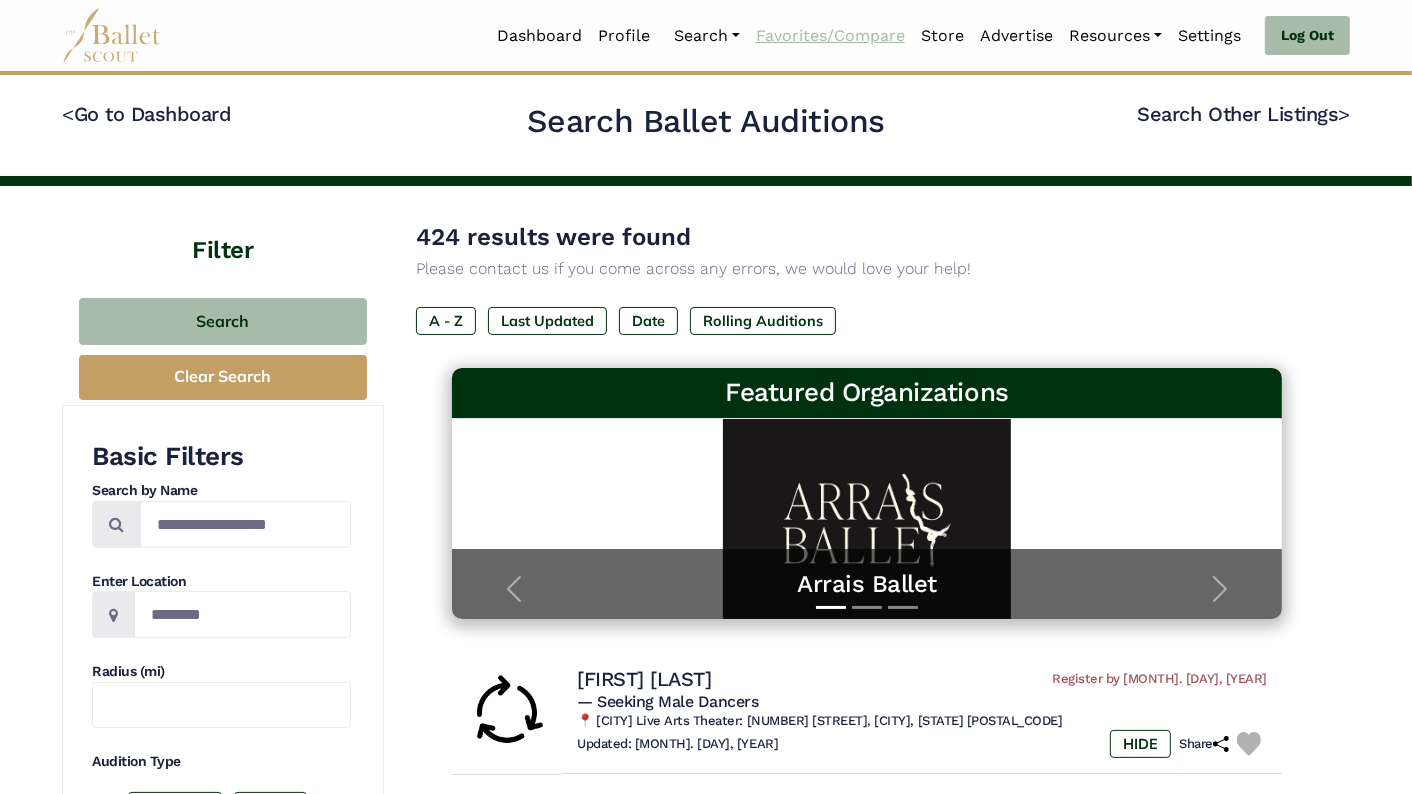click on "Favorites/Compare" at bounding box center [830, 36] 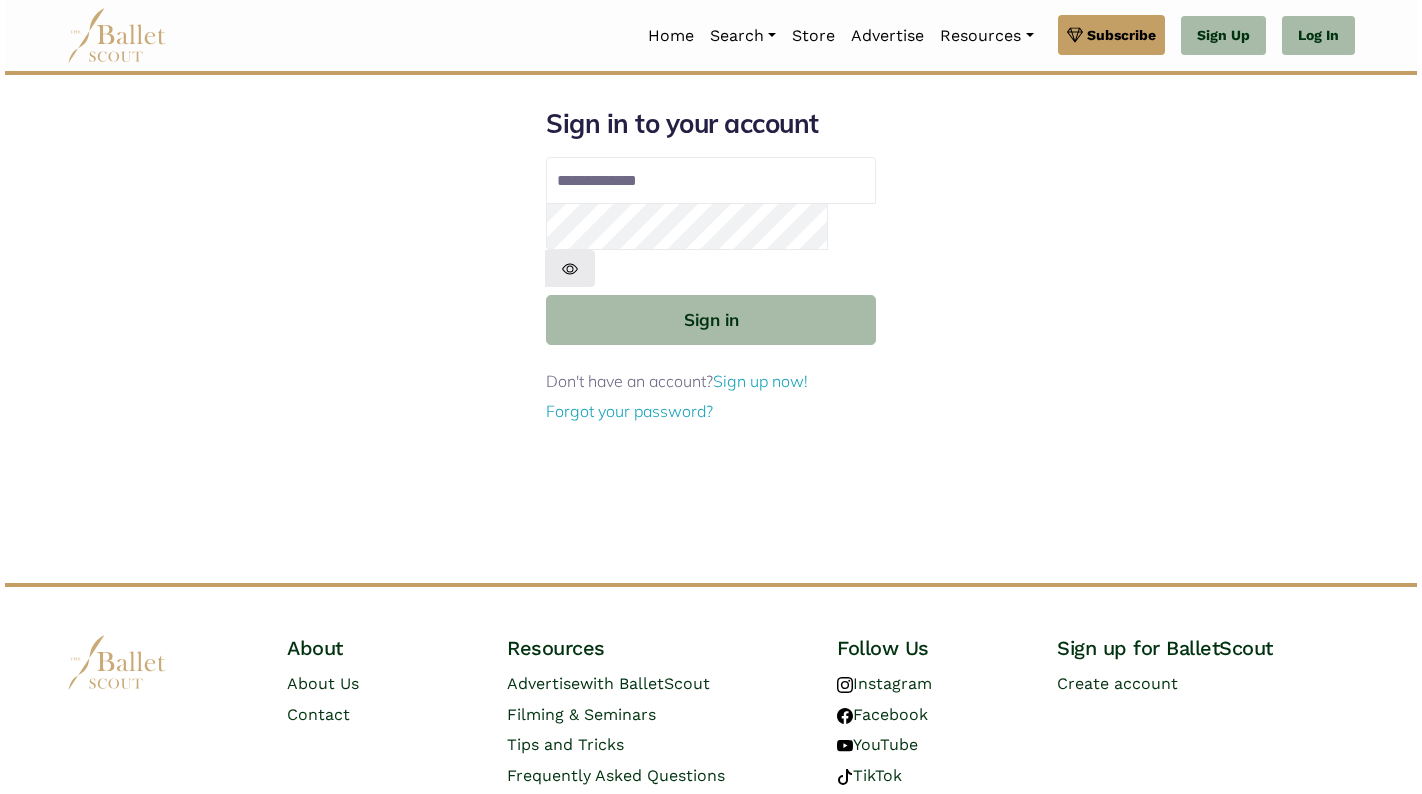 scroll, scrollTop: 0, scrollLeft: 0, axis: both 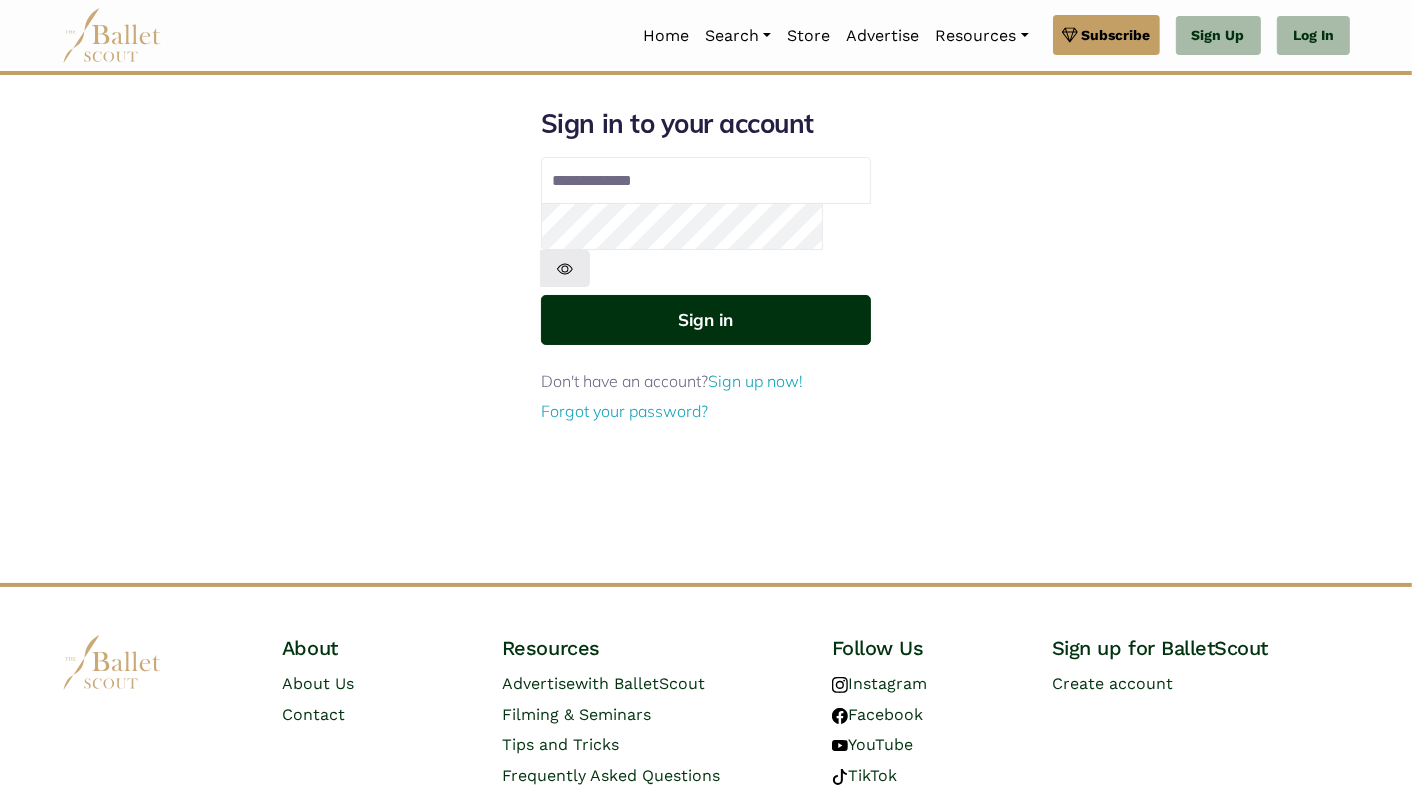 type on "**********" 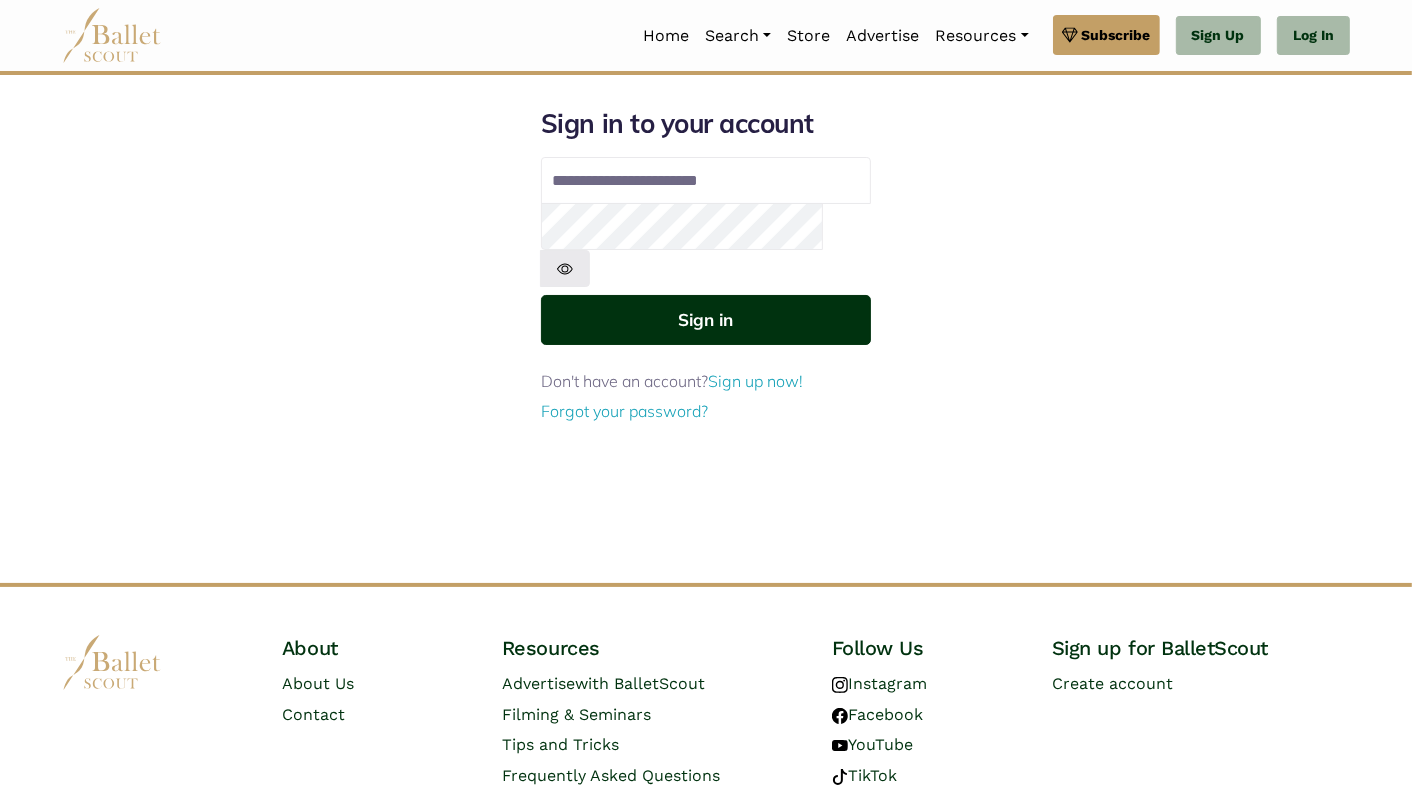 click on "Sign in" at bounding box center [706, 319] 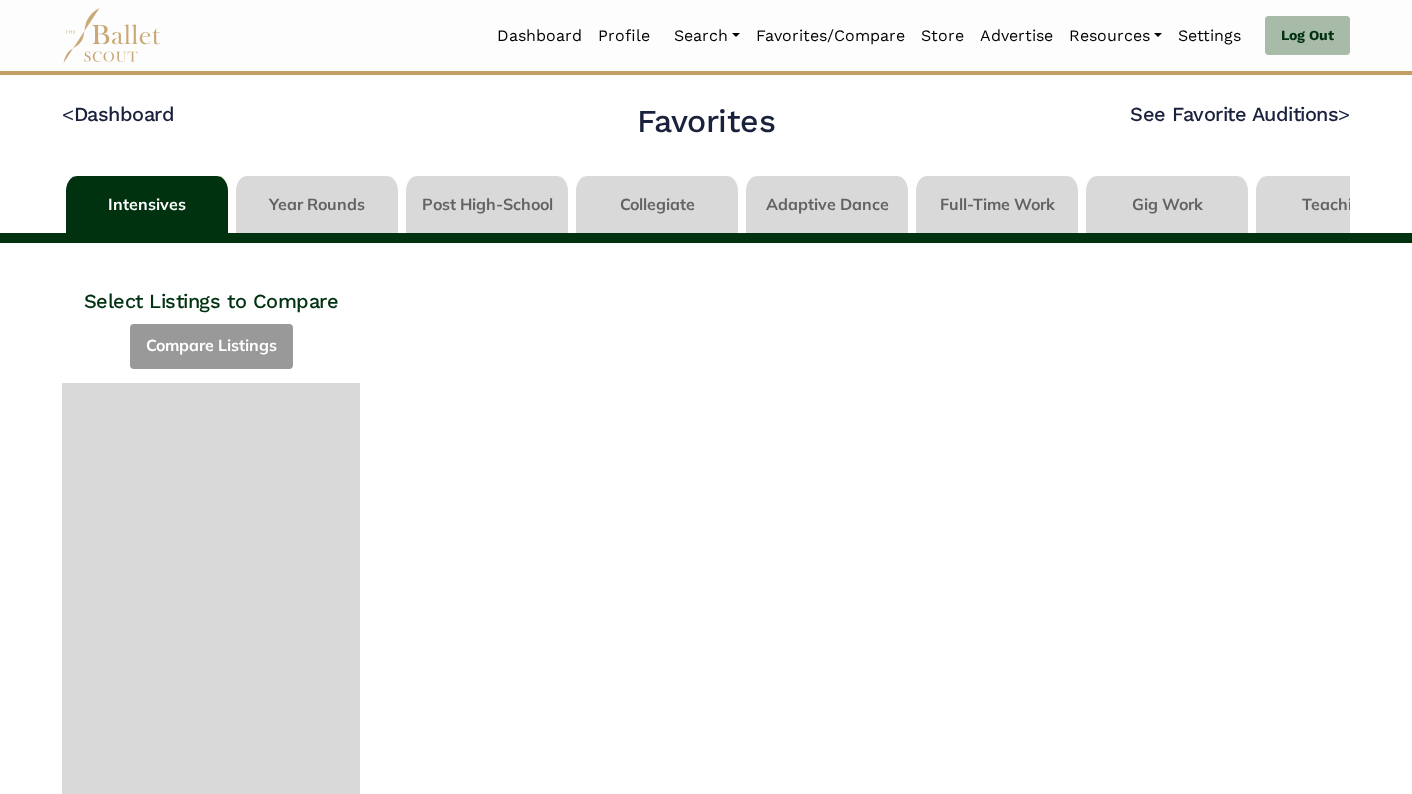 scroll, scrollTop: 0, scrollLeft: 0, axis: both 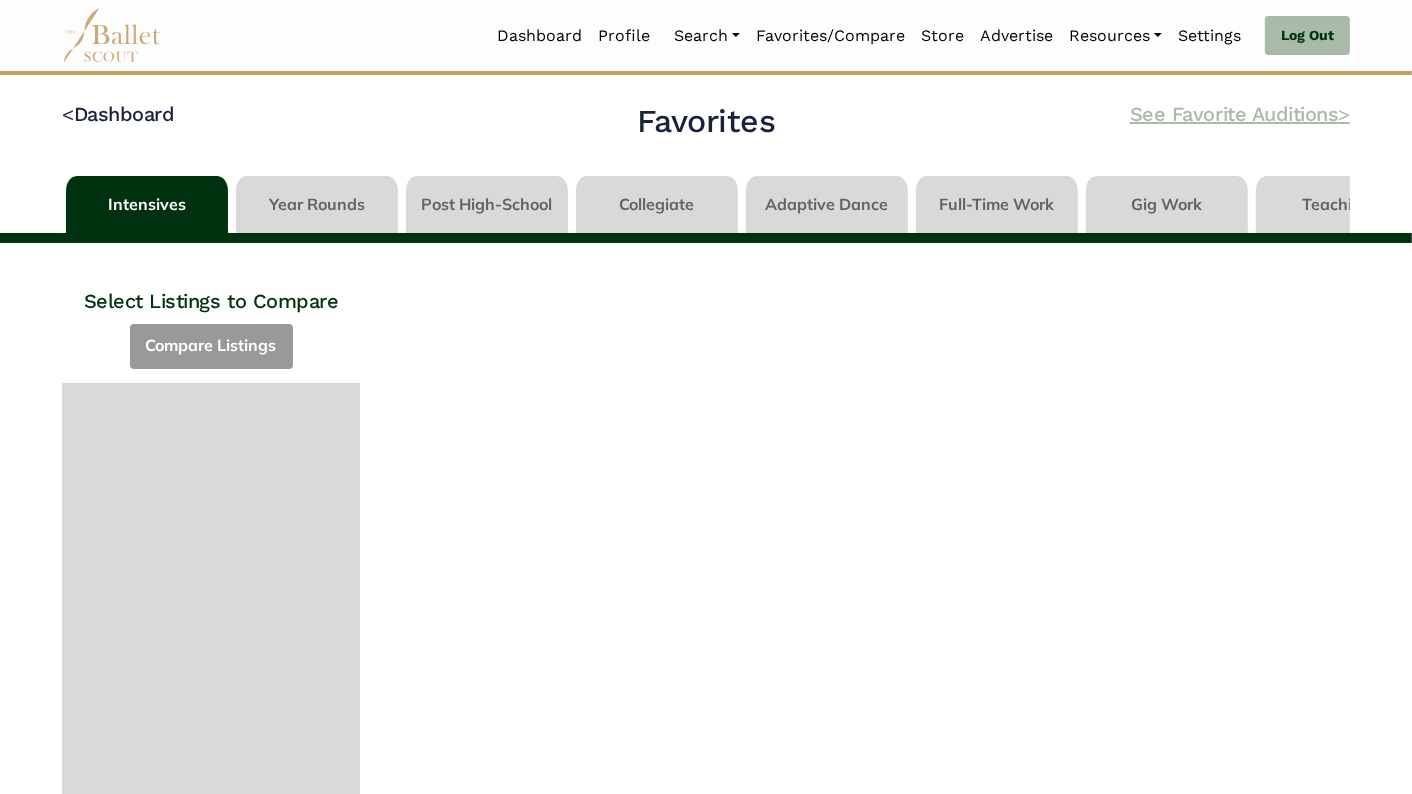 click on "See Favorite Auditions  >" at bounding box center (1240, 114) 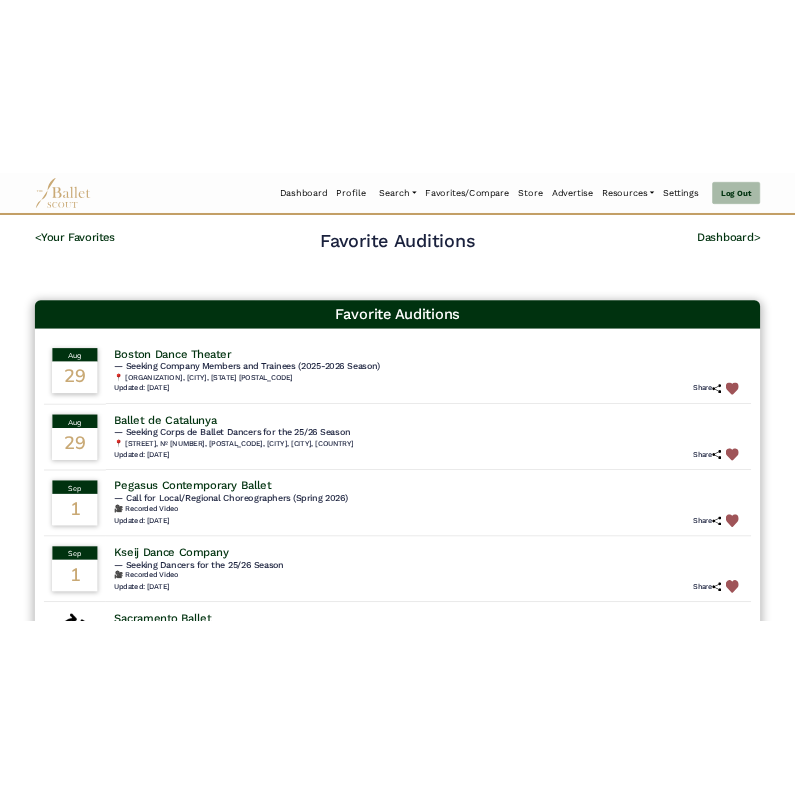 scroll, scrollTop: 0, scrollLeft: 0, axis: both 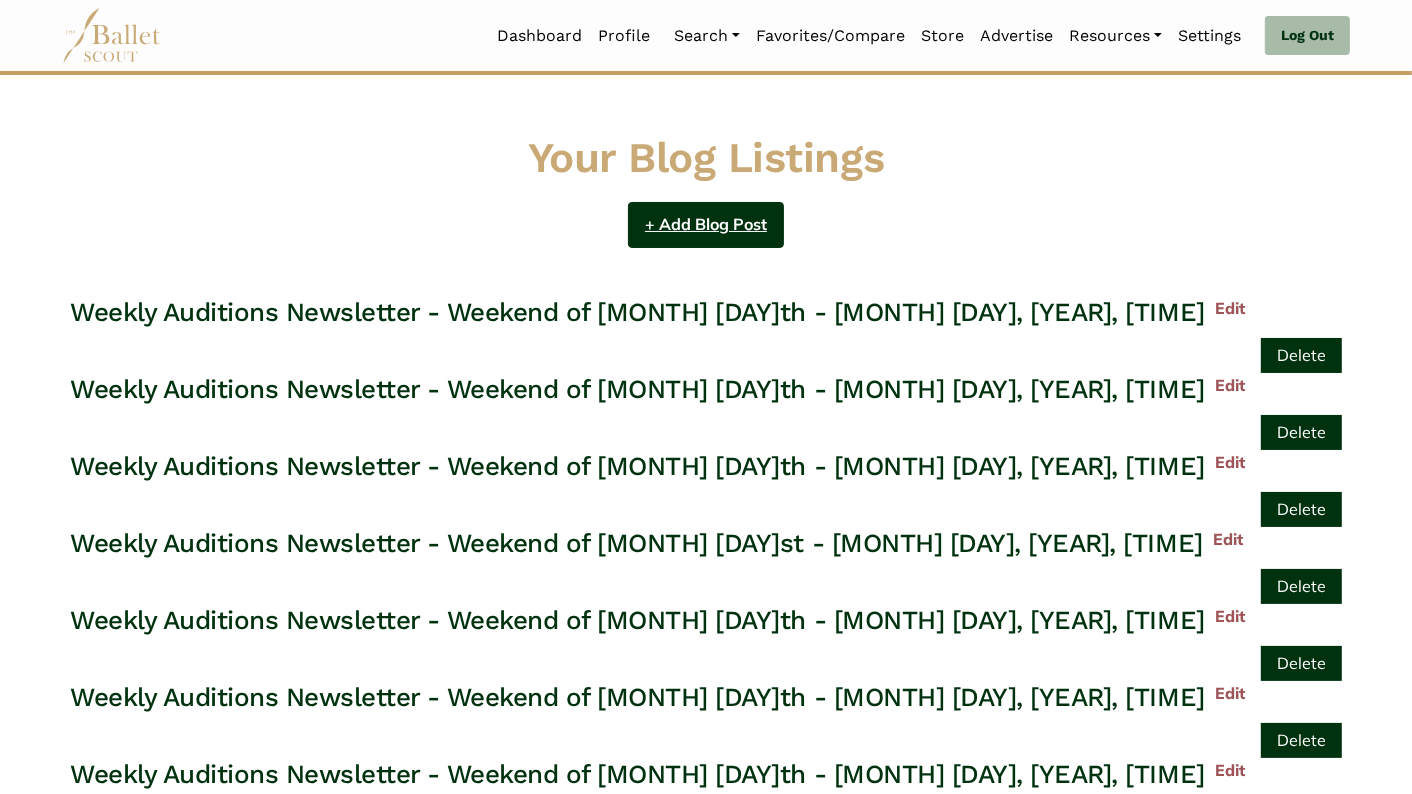 click on "+ Add Blog Post" at bounding box center (706, 225) 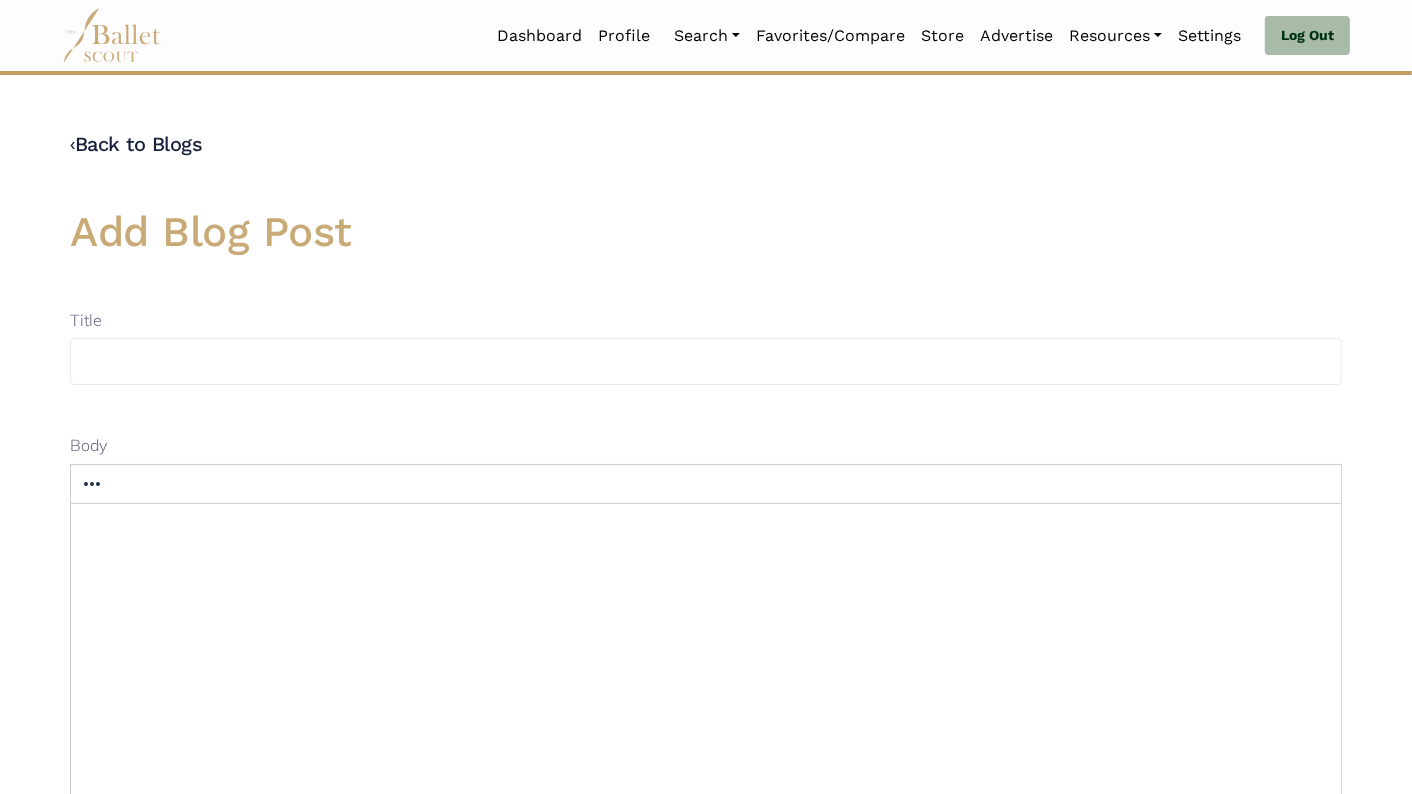 scroll, scrollTop: 0, scrollLeft: 0, axis: both 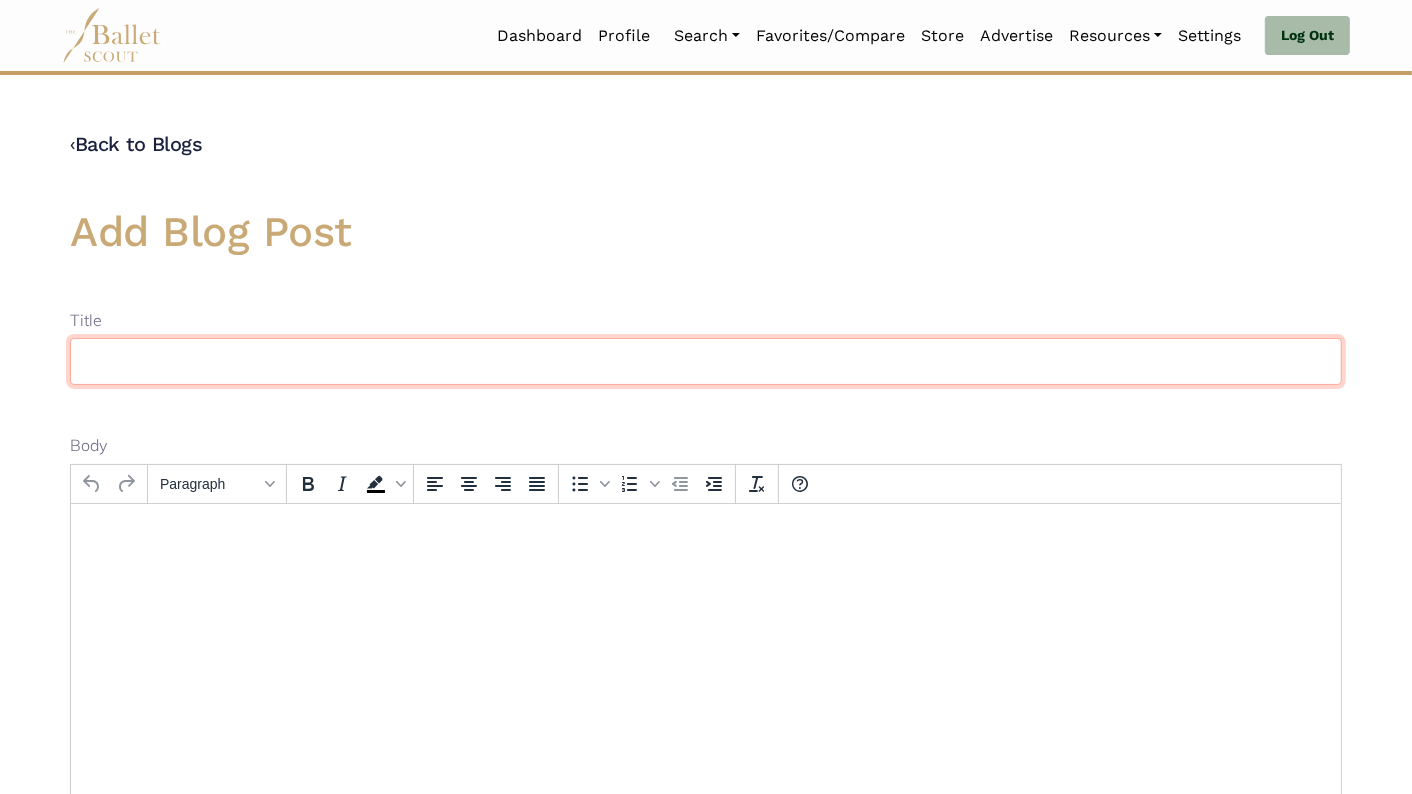 click at bounding box center [706, 361] 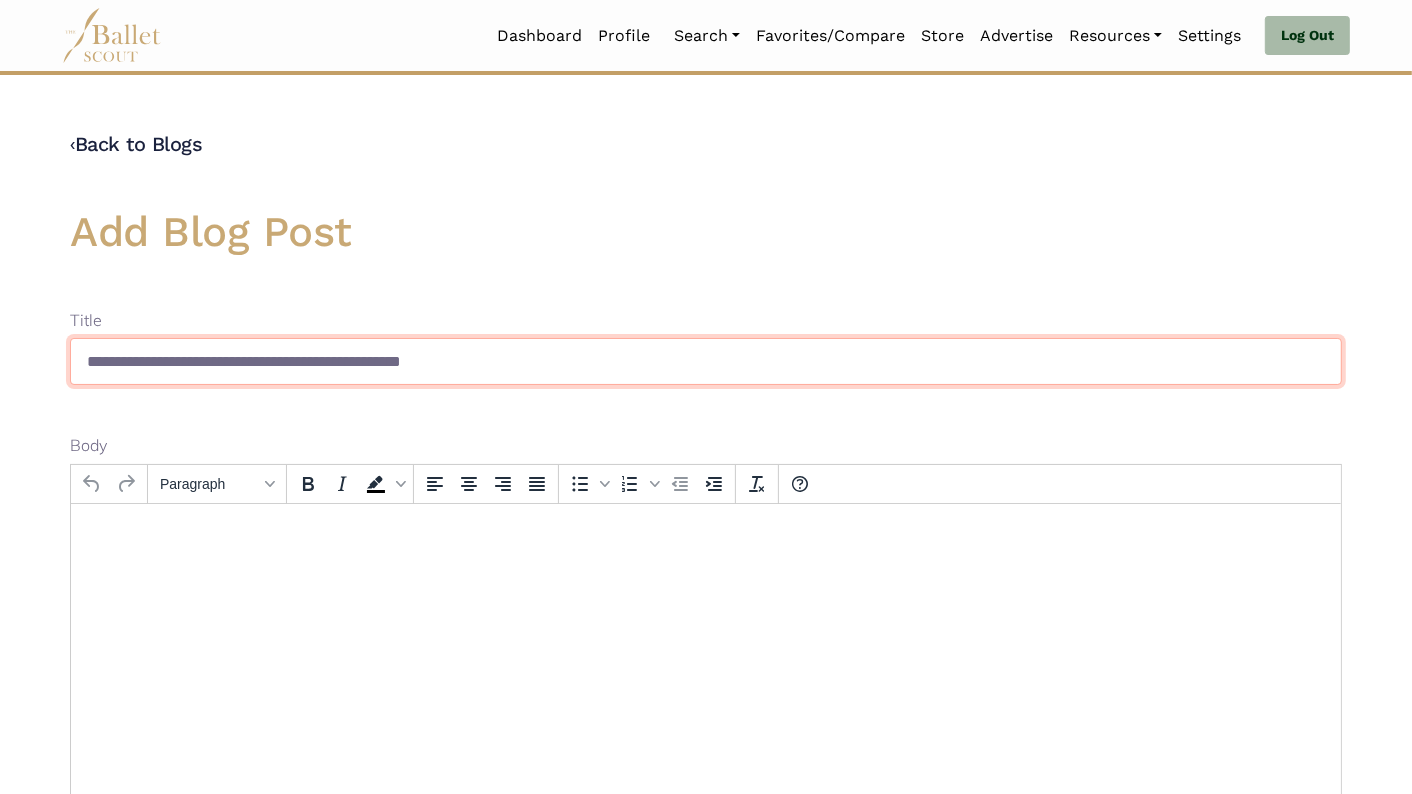 type on "**********" 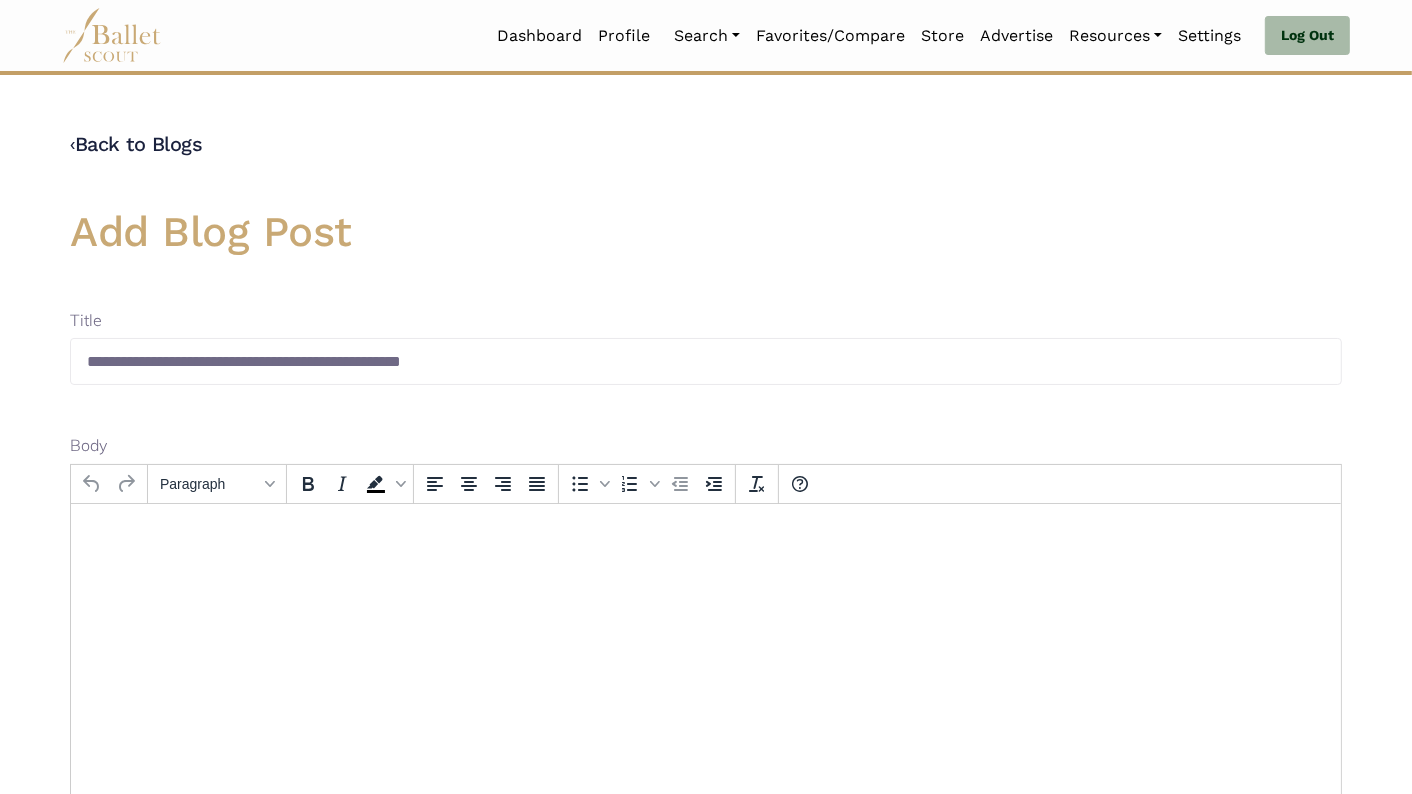 click at bounding box center (705, 530) 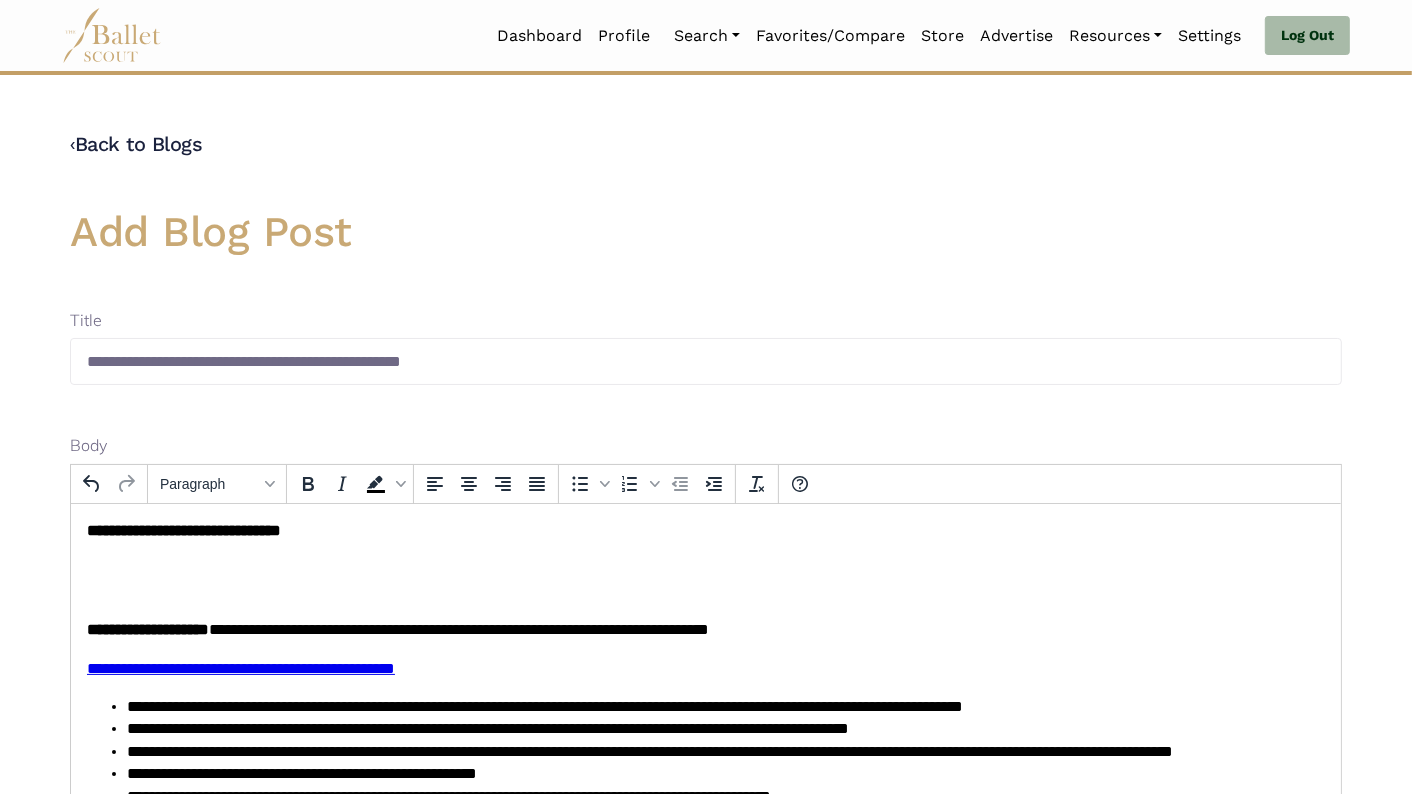 scroll, scrollTop: 0, scrollLeft: 0, axis: both 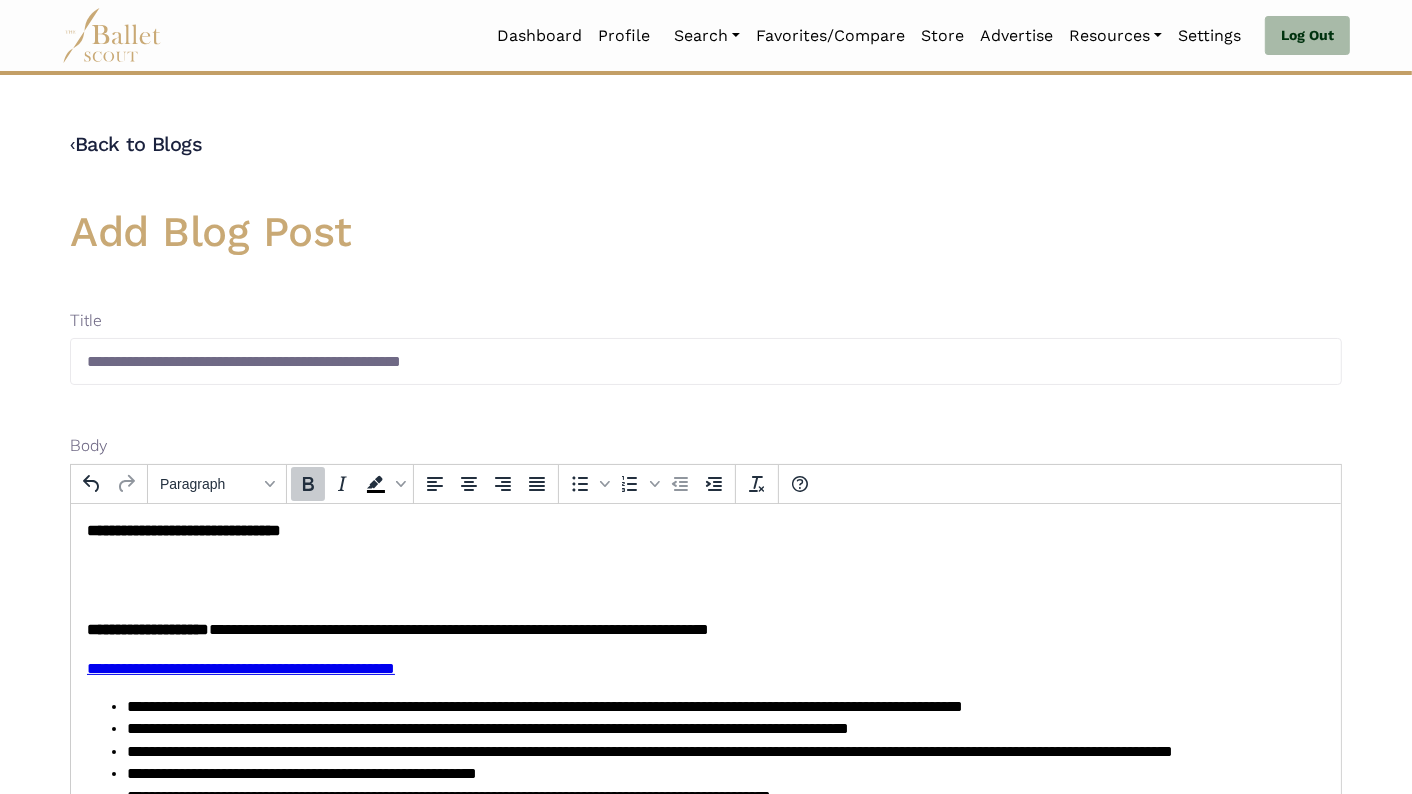 click on "**********" at bounding box center [183, 529] 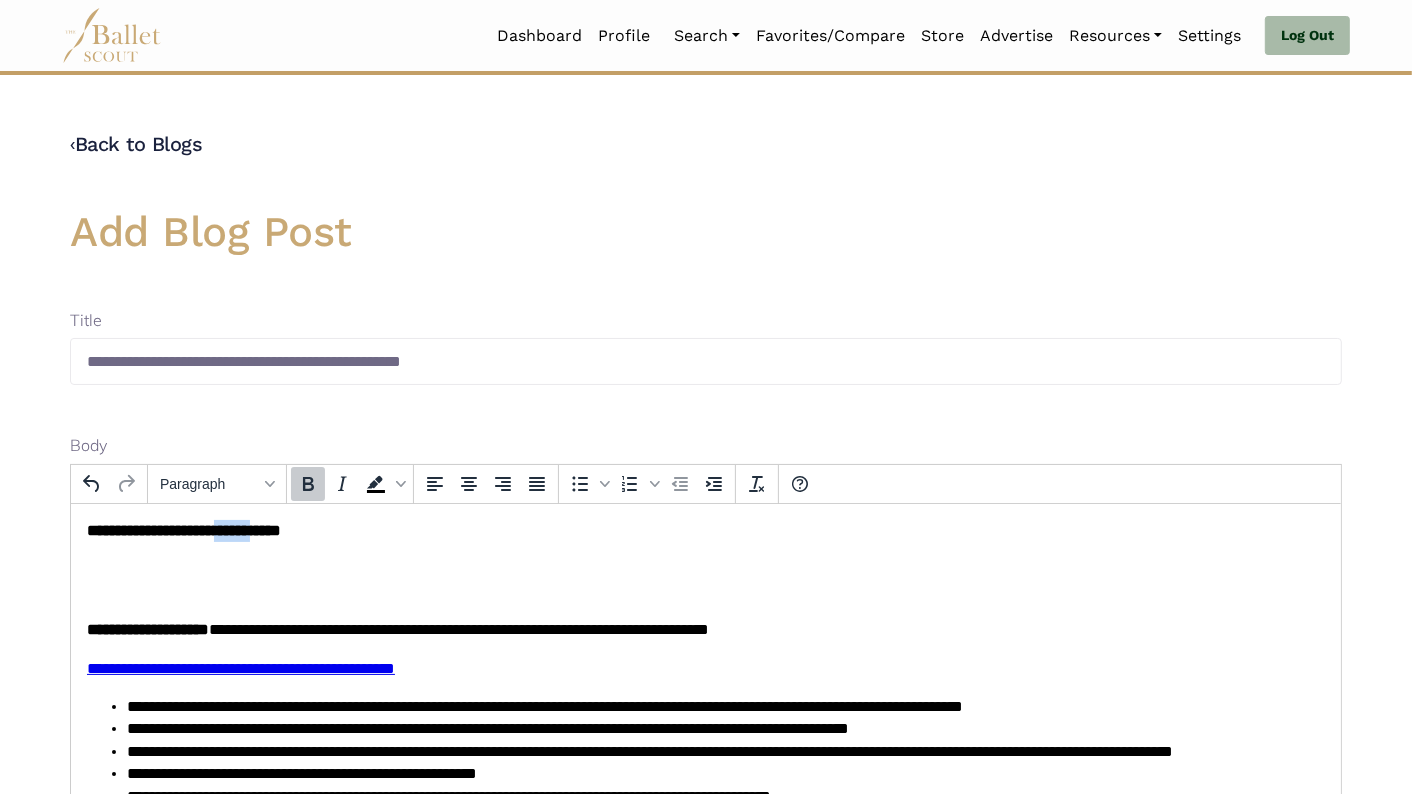 click on "**********" at bounding box center (183, 529) 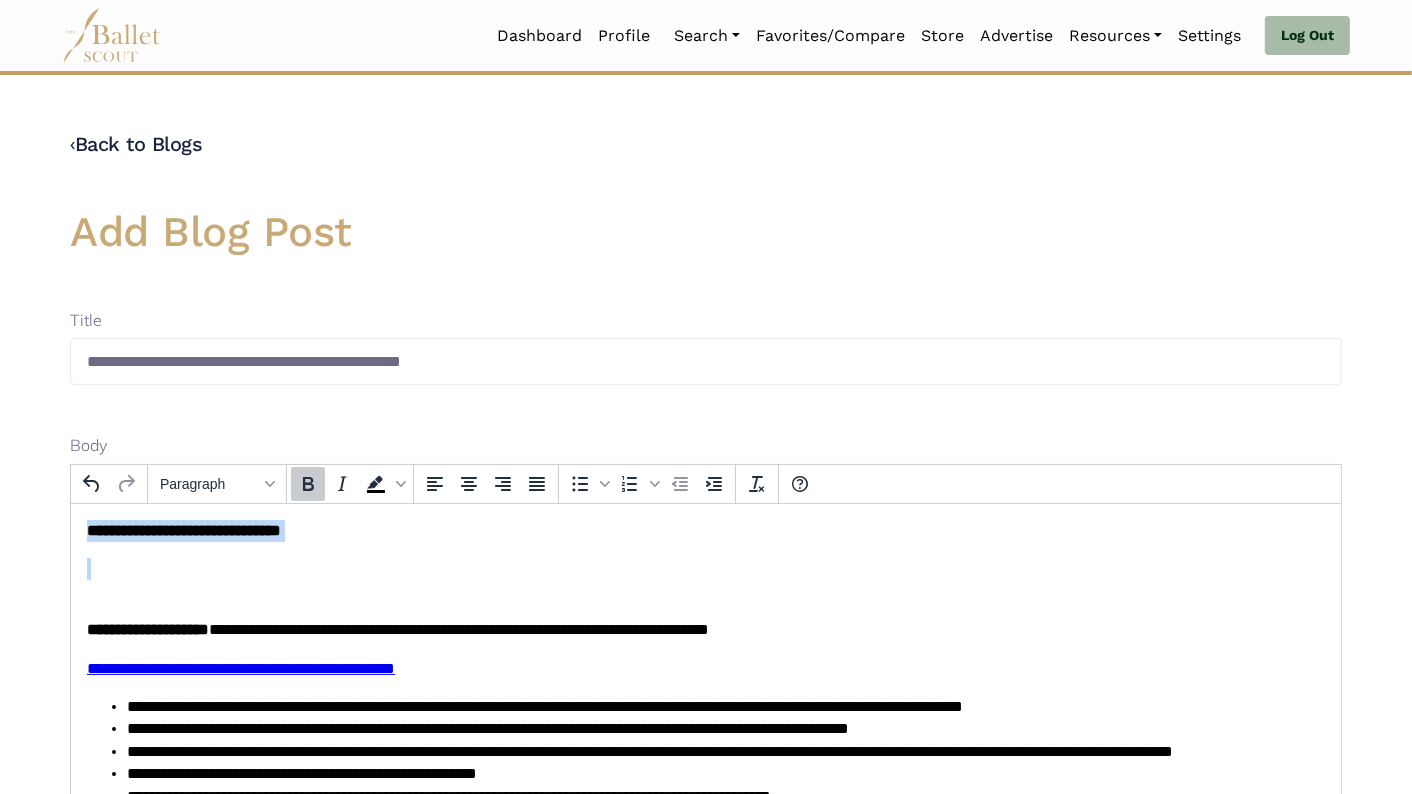 click on "**********" at bounding box center (183, 529) 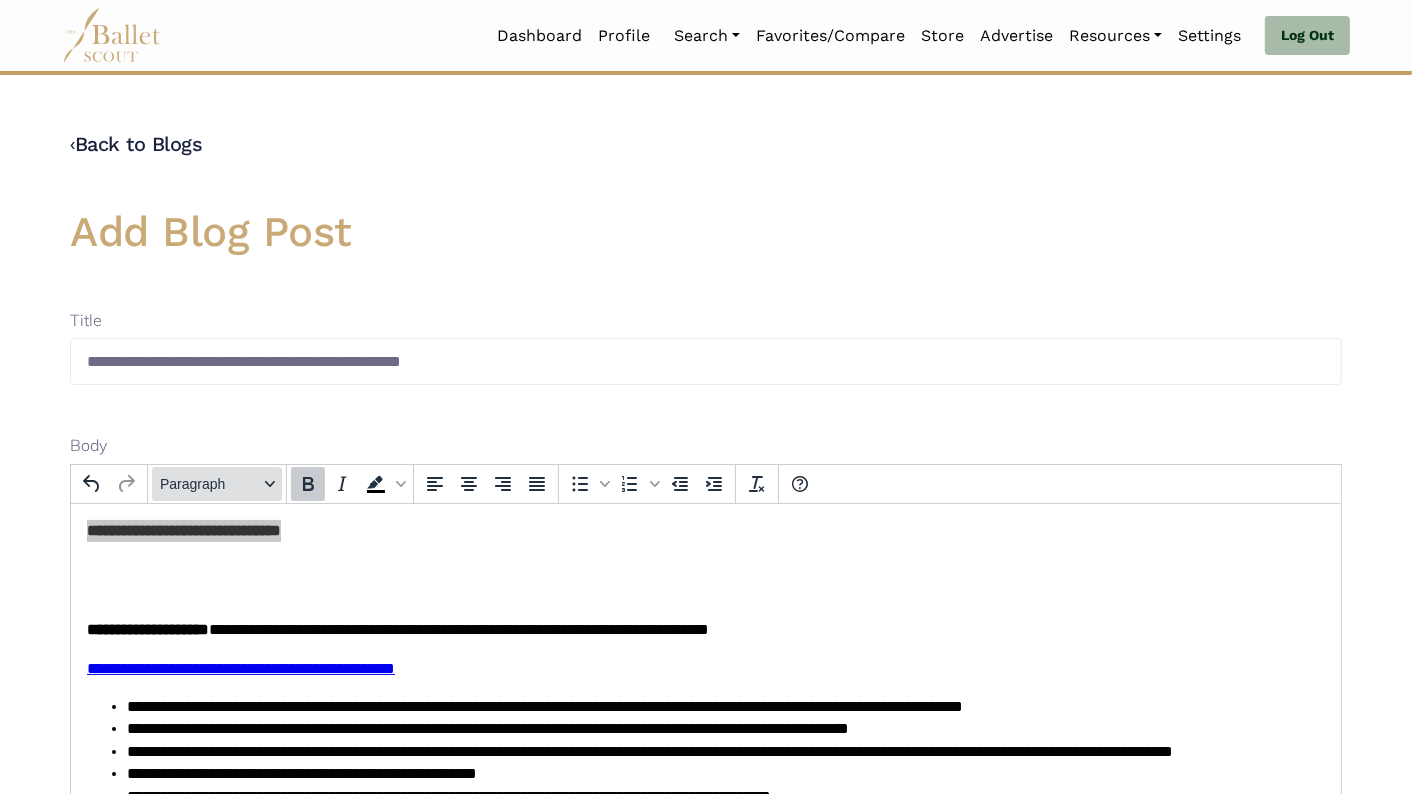 click on "Paragraph" at bounding box center [209, 484] 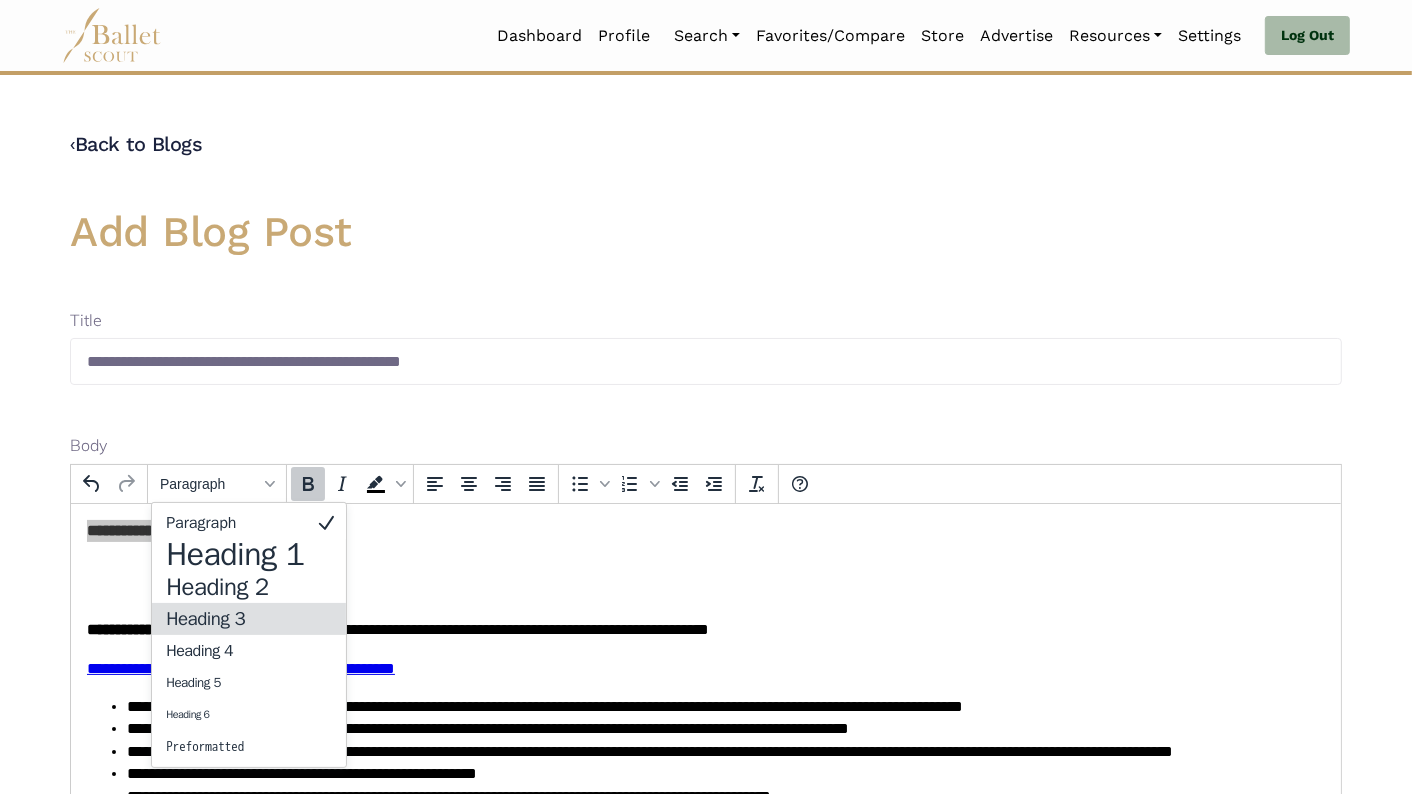 click on "Heading 3" at bounding box center (235, 619) 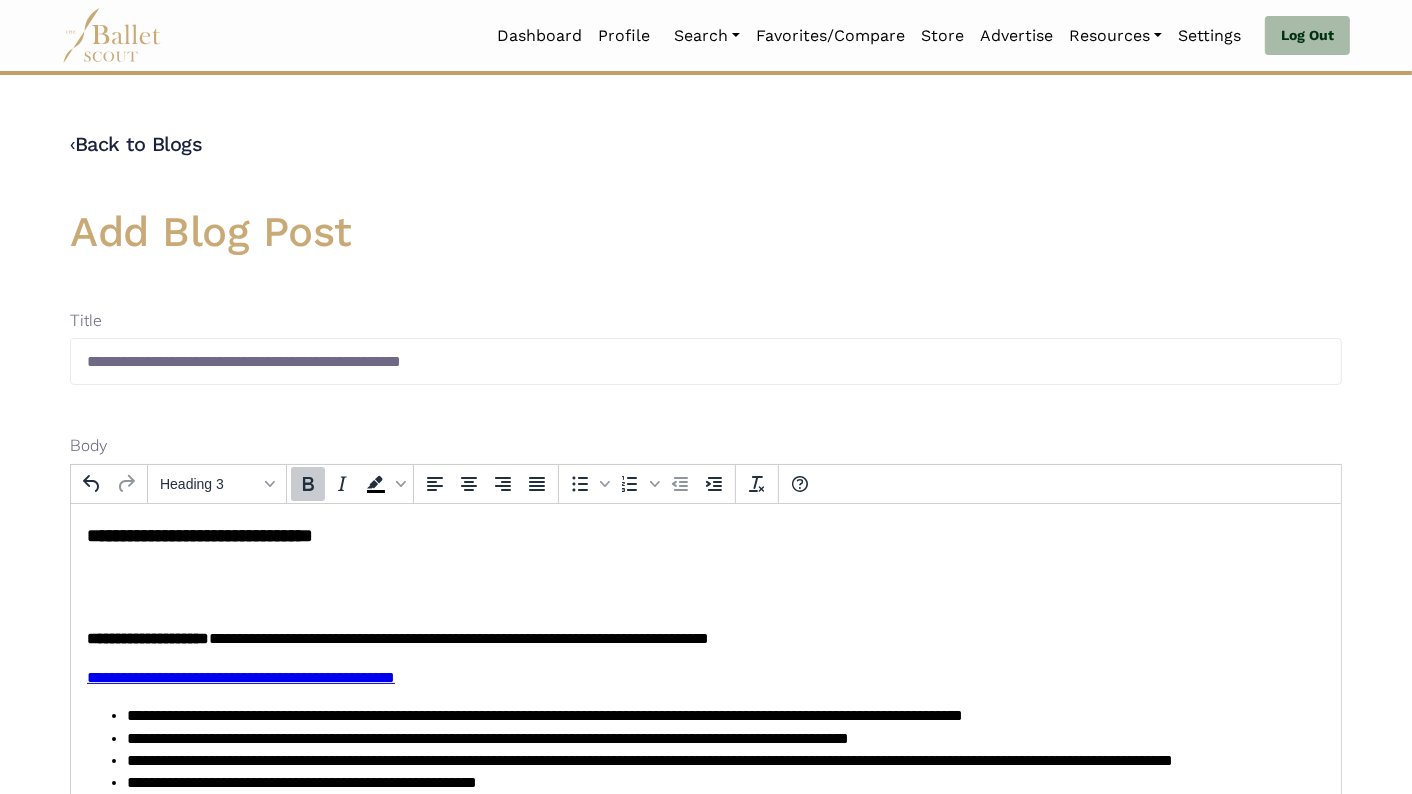 click 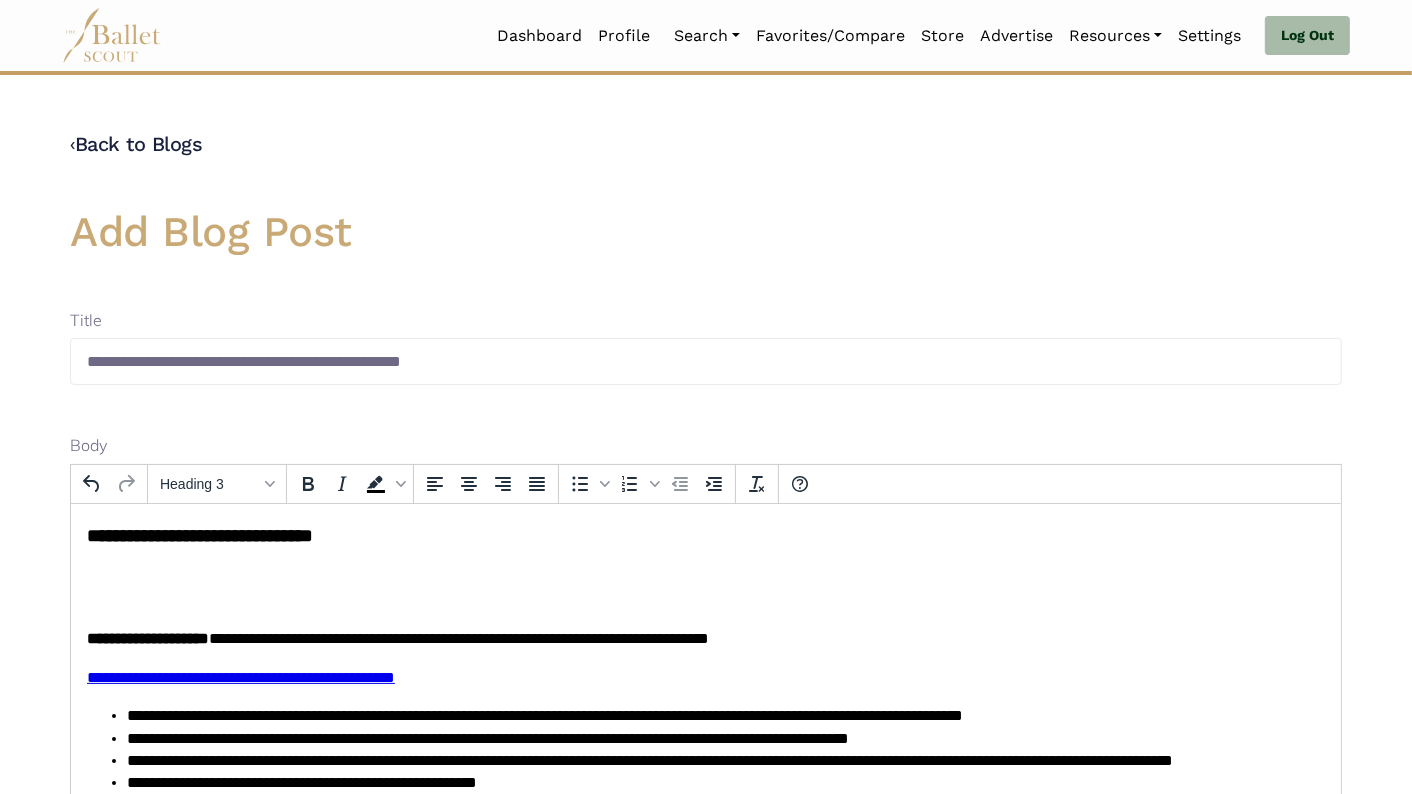 click at bounding box center (705, 589) 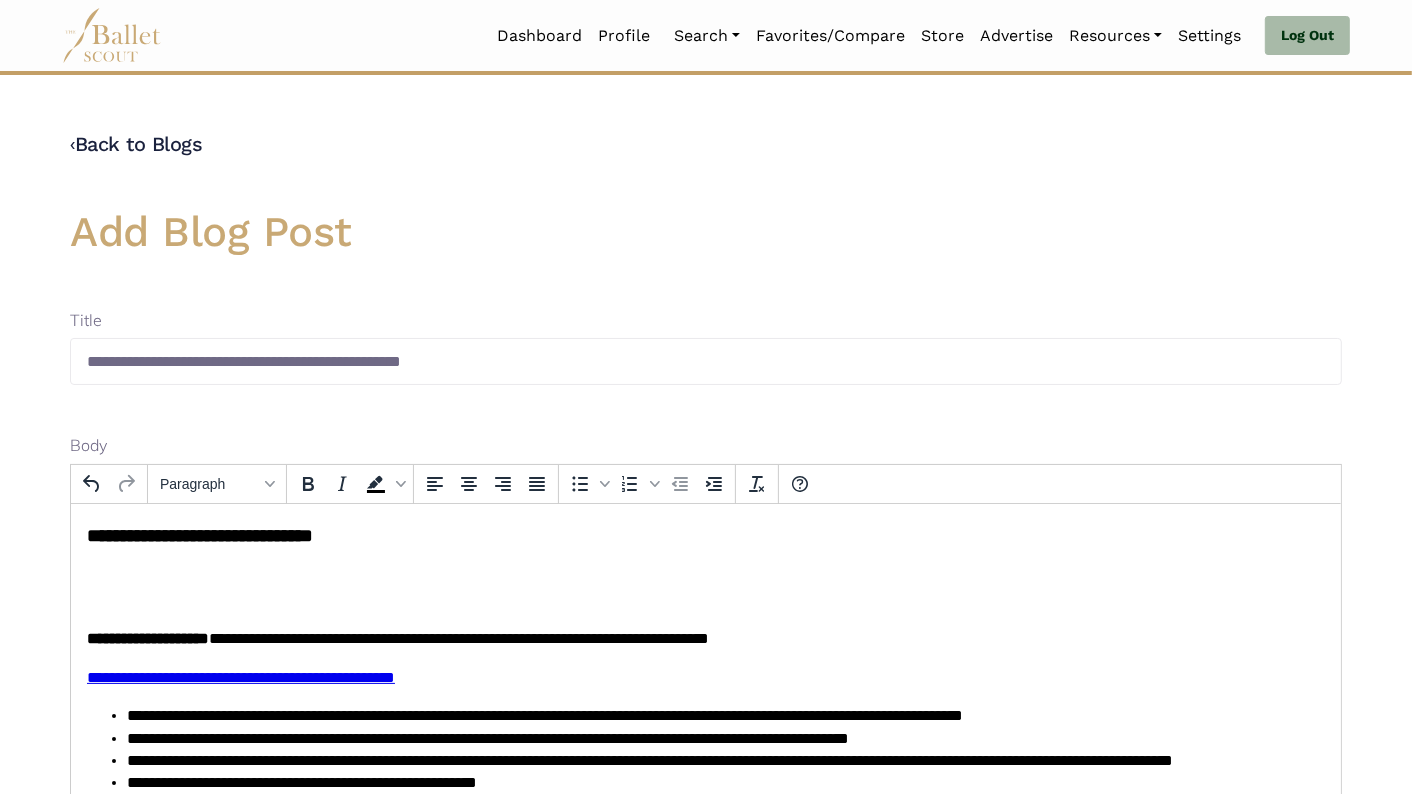 click on "**********" at bounding box center [458, 637] 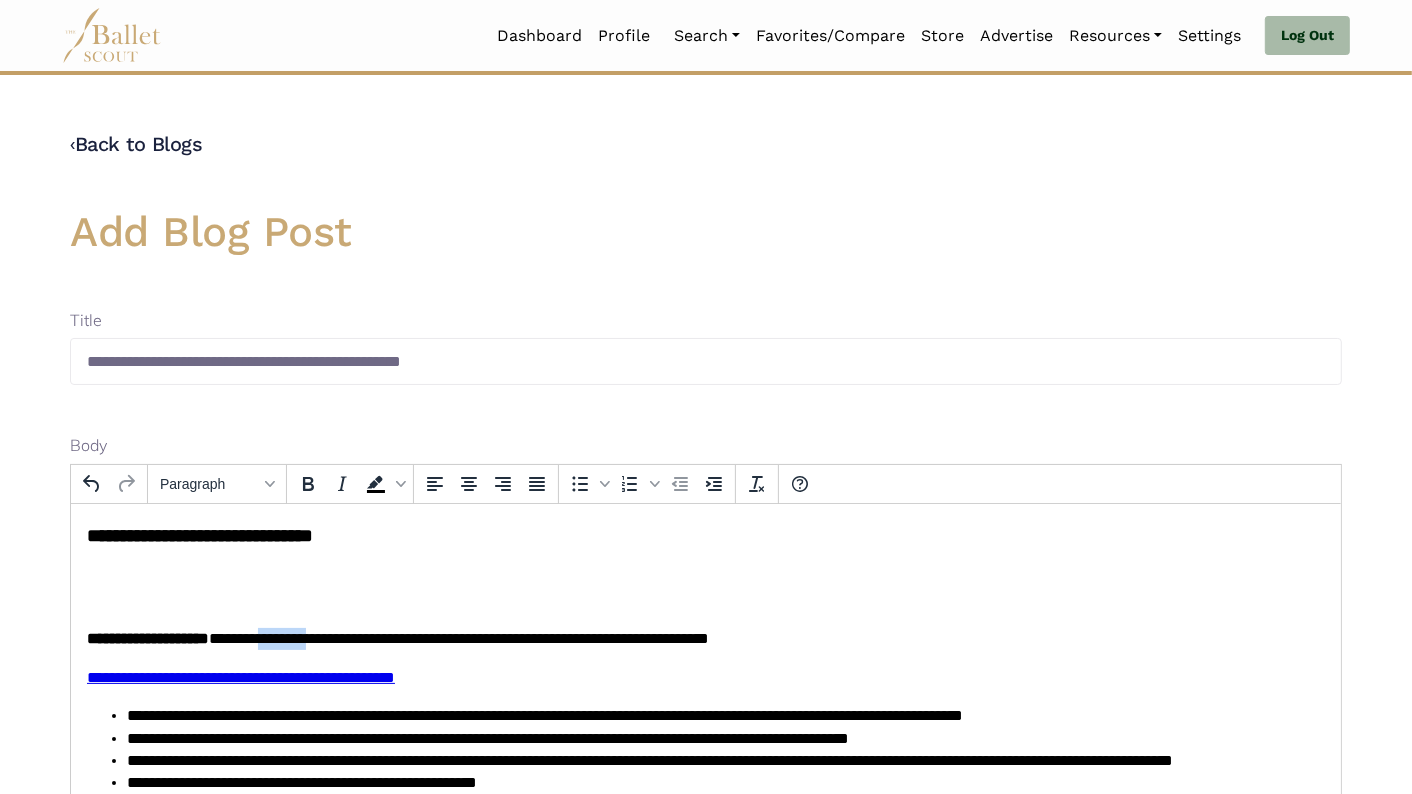 click on "**********" at bounding box center [458, 637] 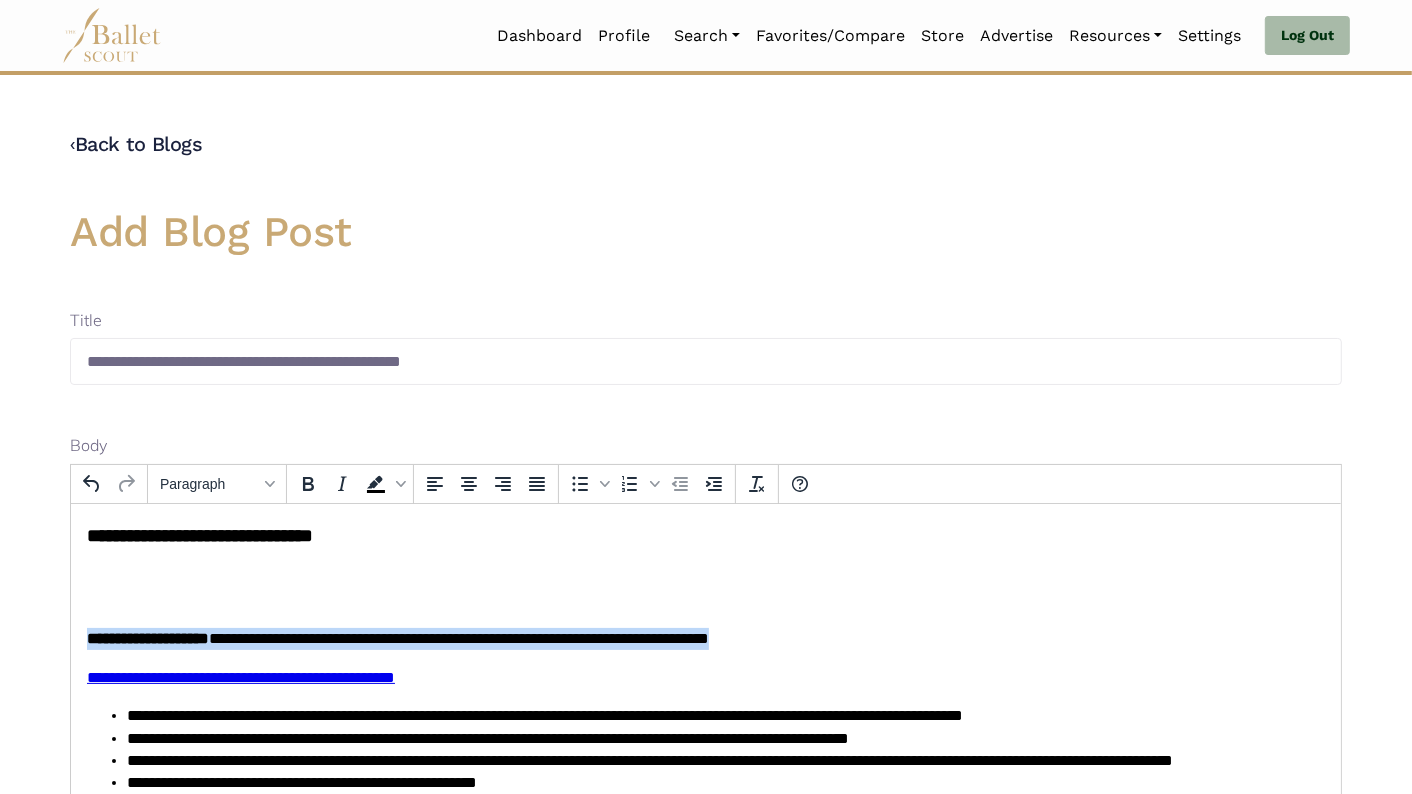 click on "**********" at bounding box center [458, 637] 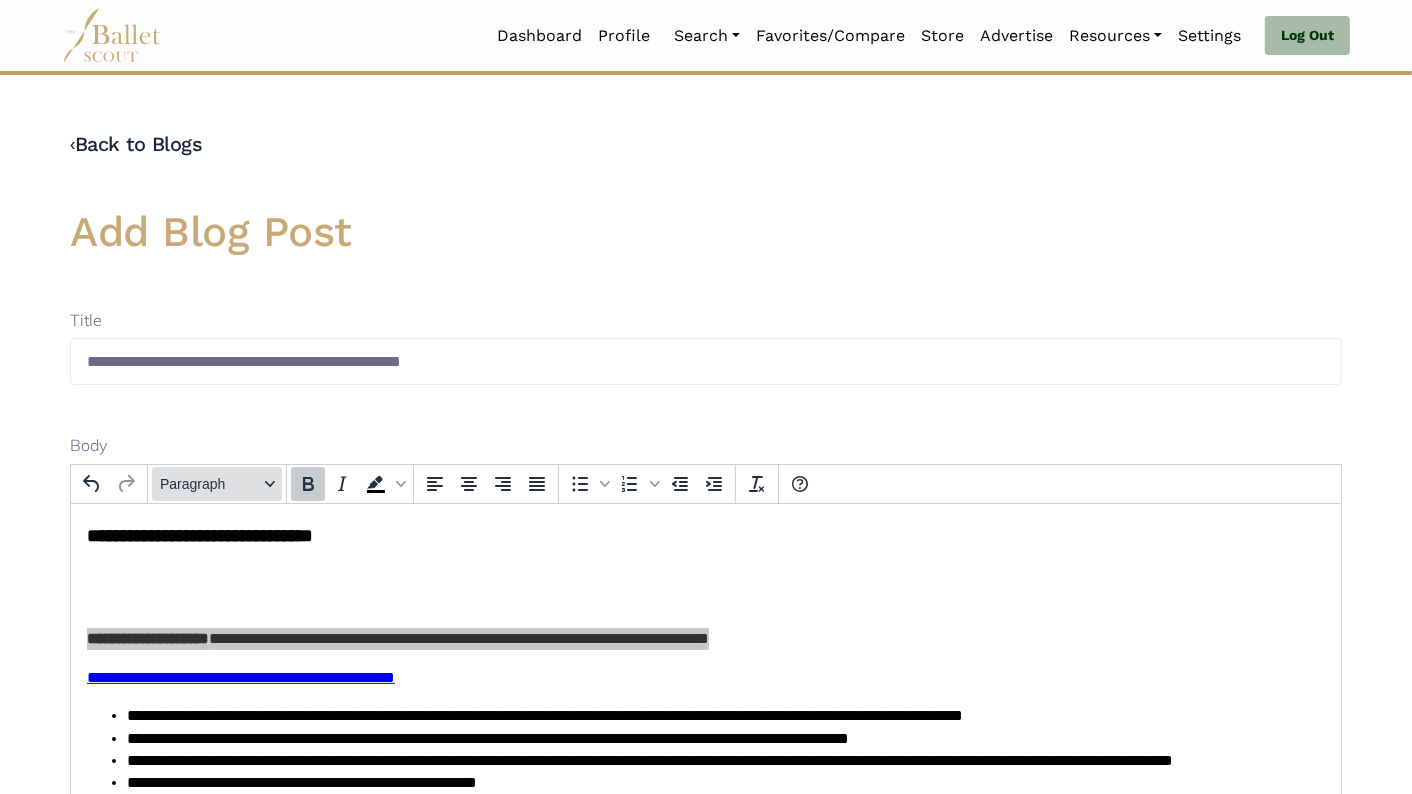 click on "Paragraph" at bounding box center (209, 484) 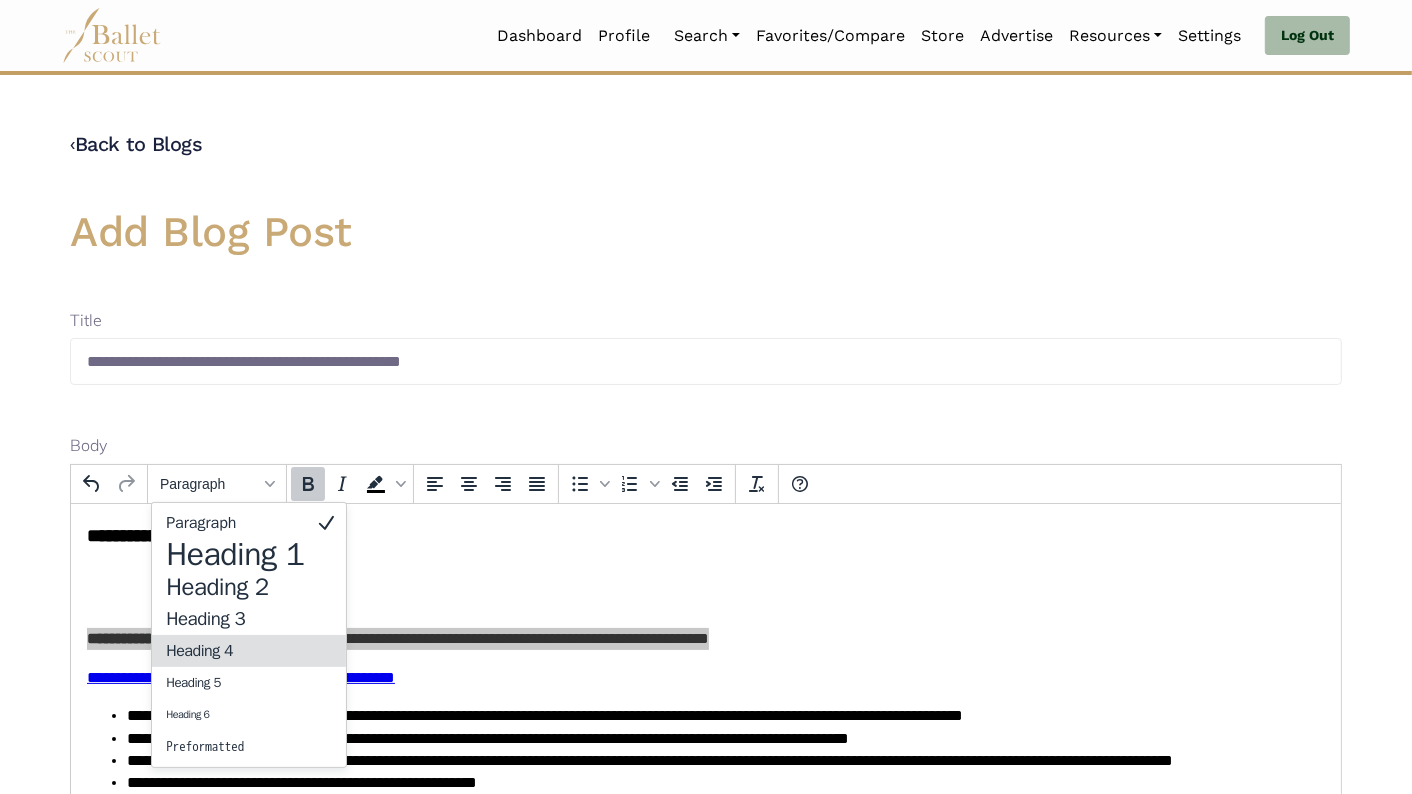 click on "Heading 4" at bounding box center (235, 651) 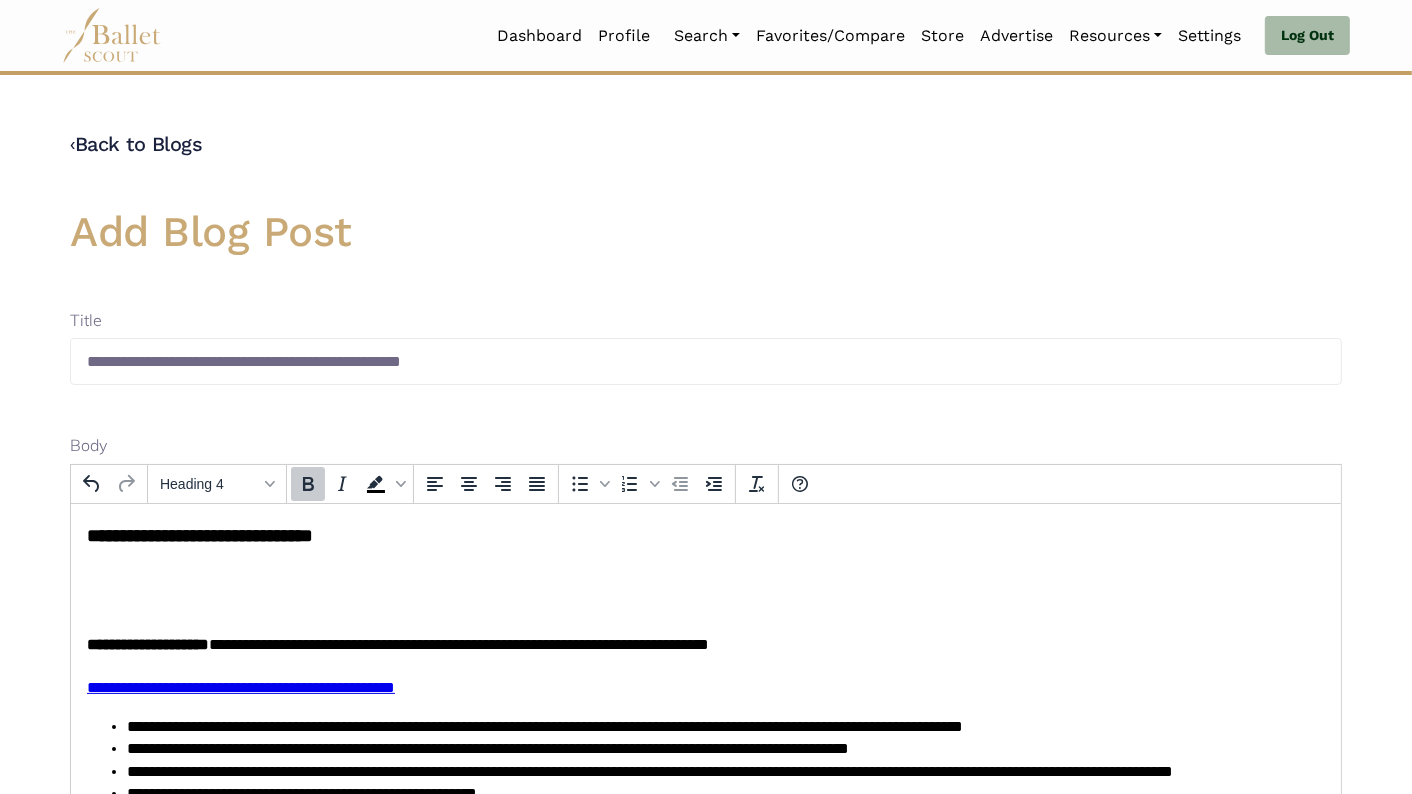 click 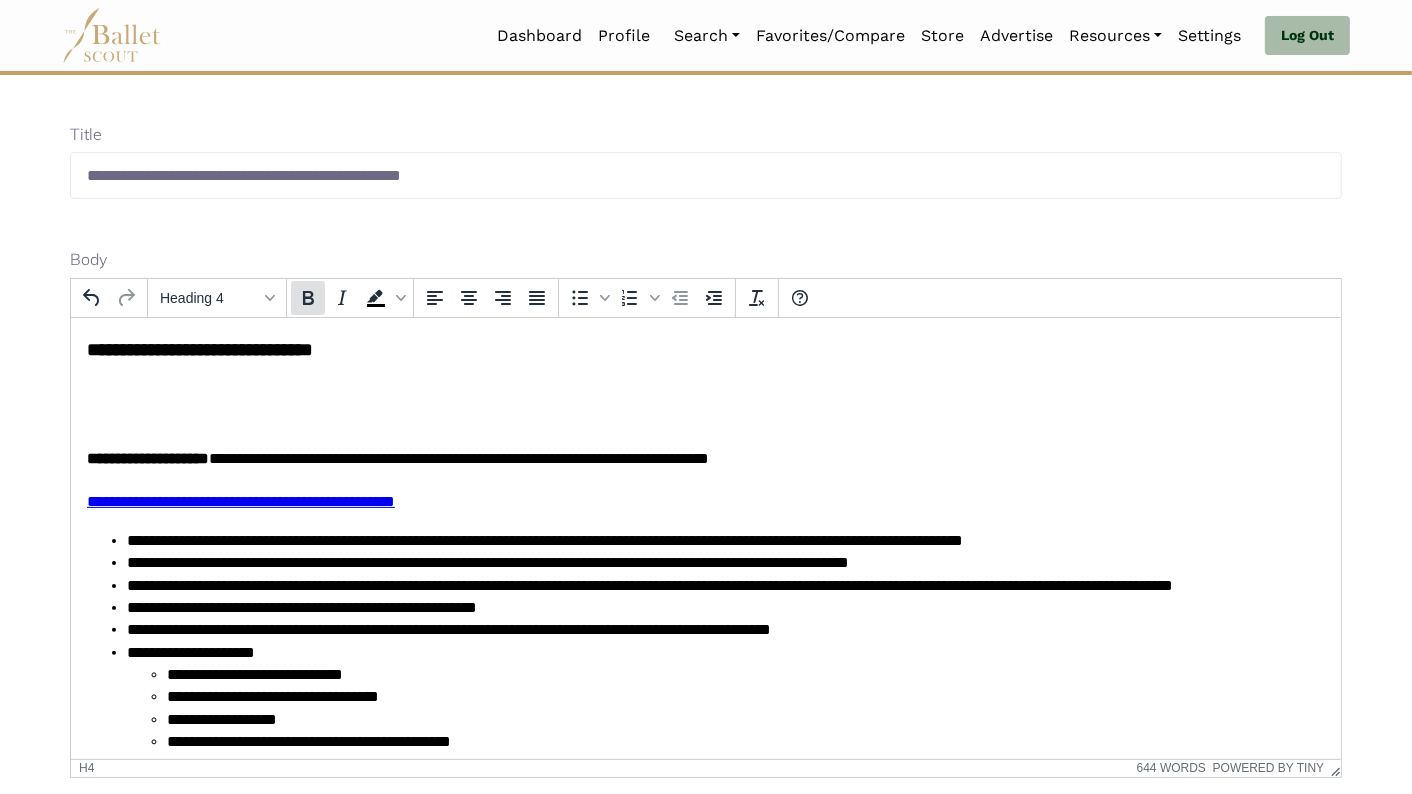 scroll, scrollTop: 194, scrollLeft: 0, axis: vertical 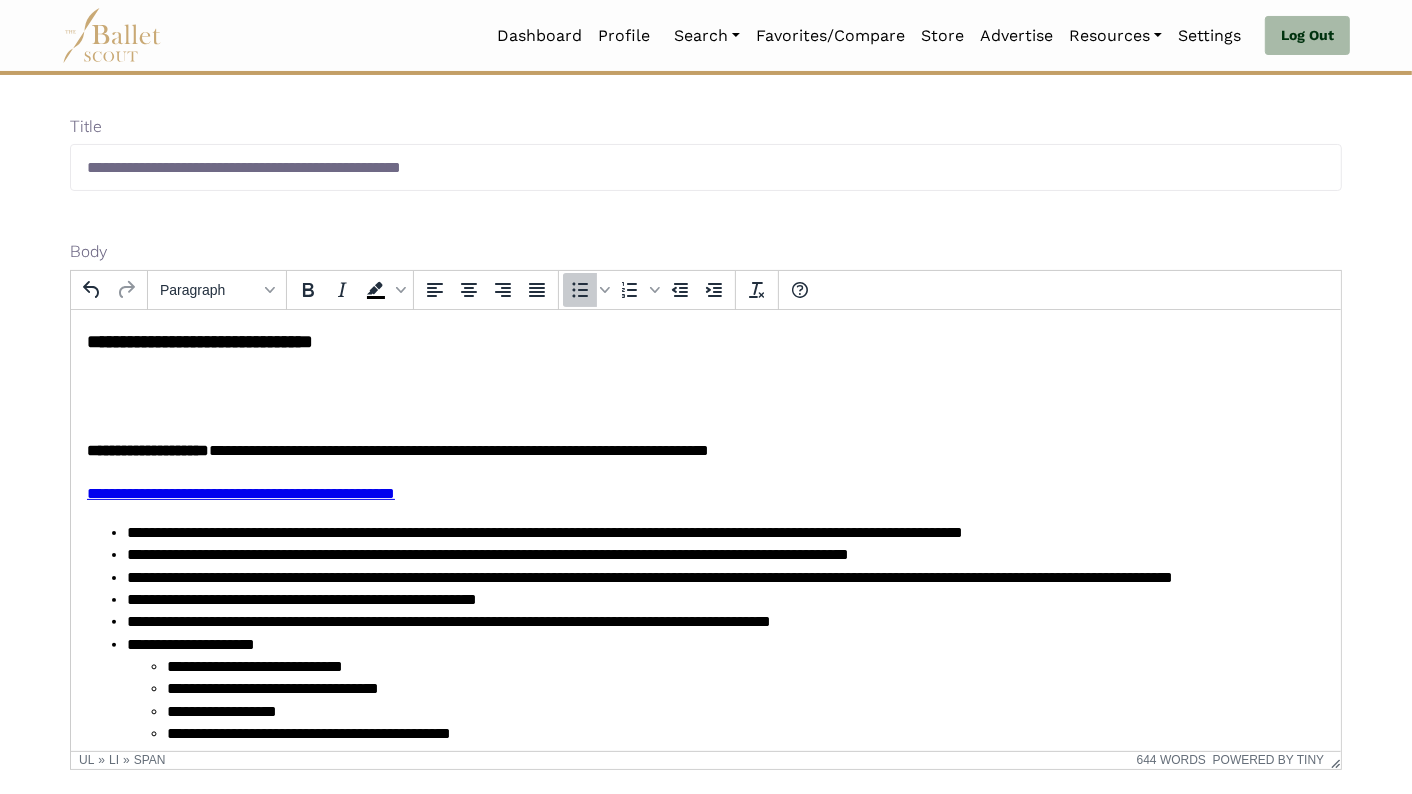 click on "**********" at bounding box center (705, 1330) 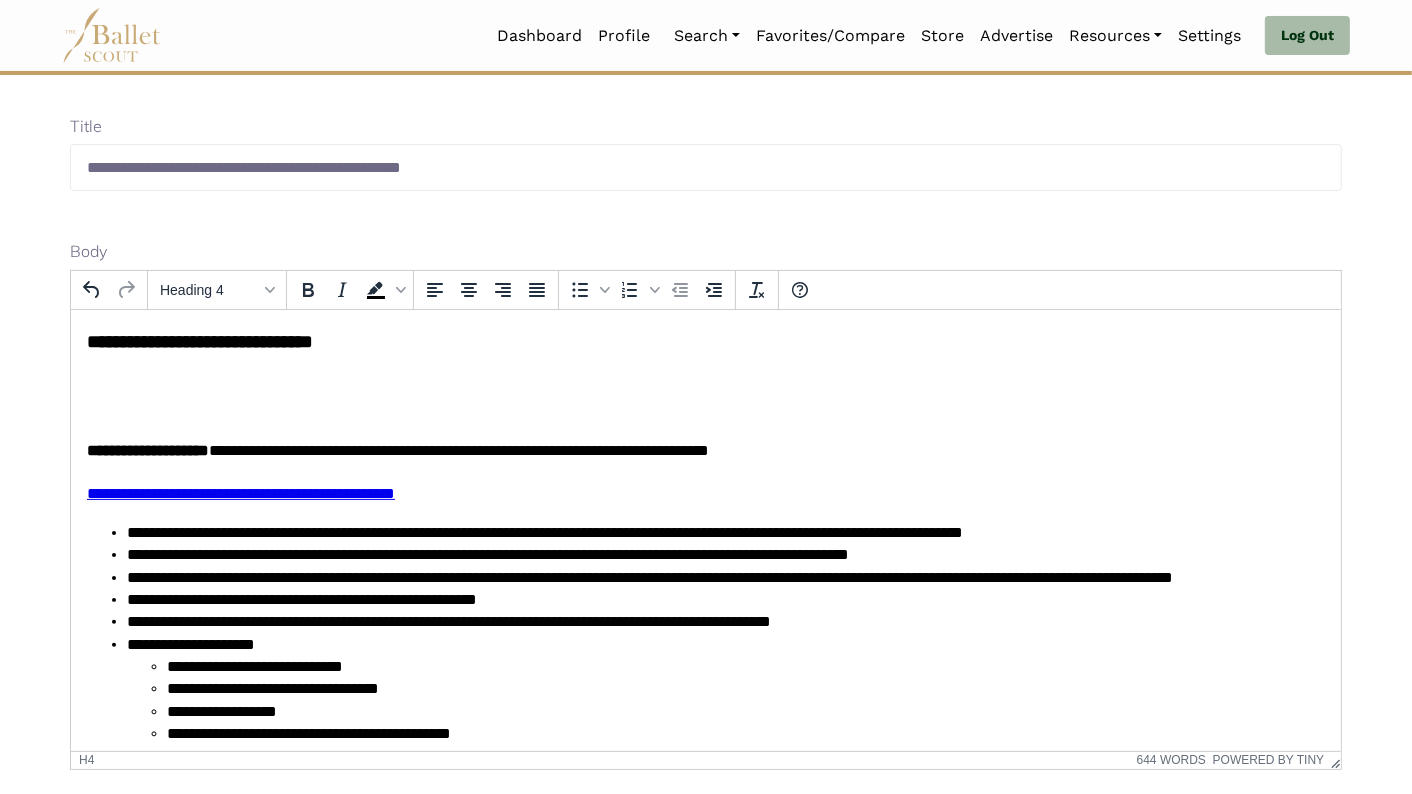 click on "**********" at bounding box center (705, 450) 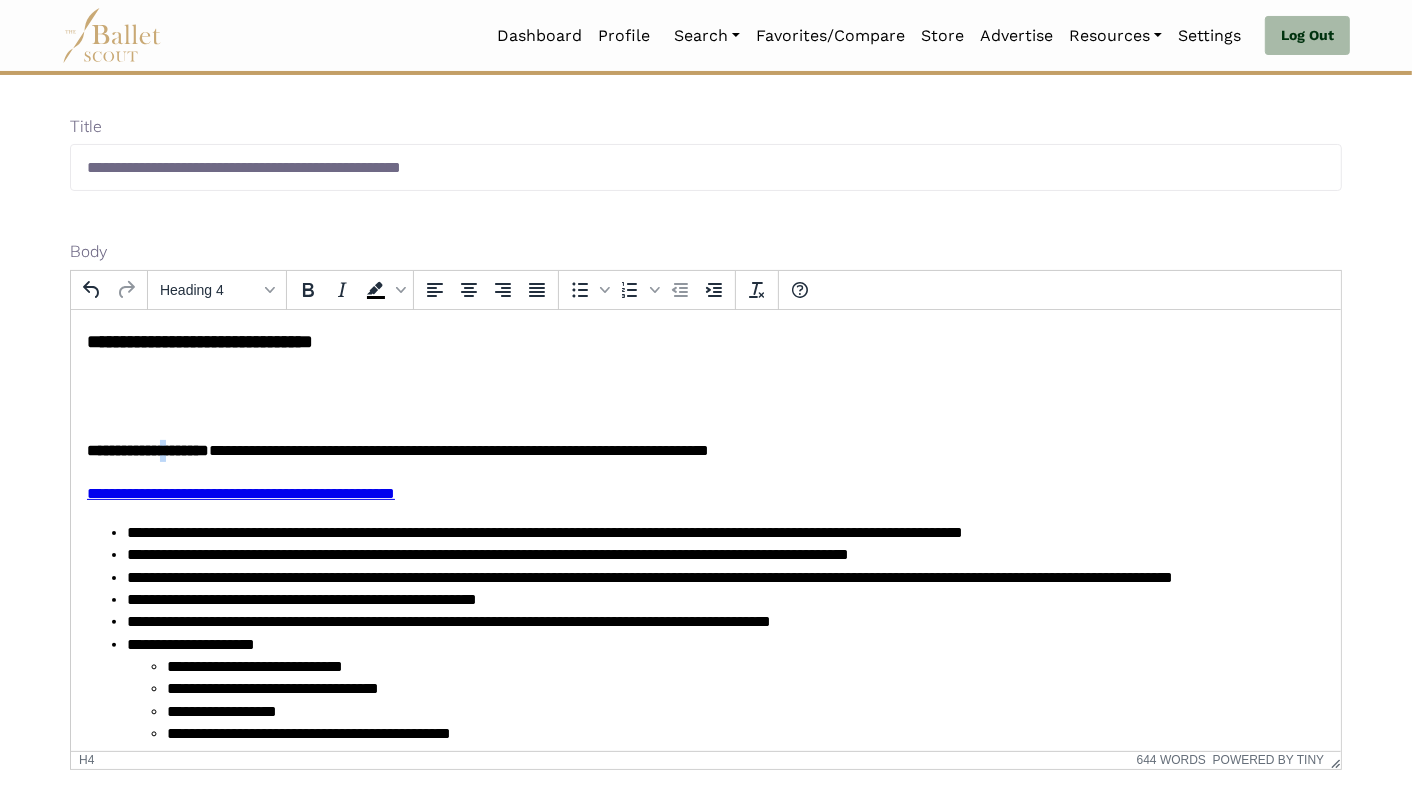 click on "**********" at bounding box center (705, 450) 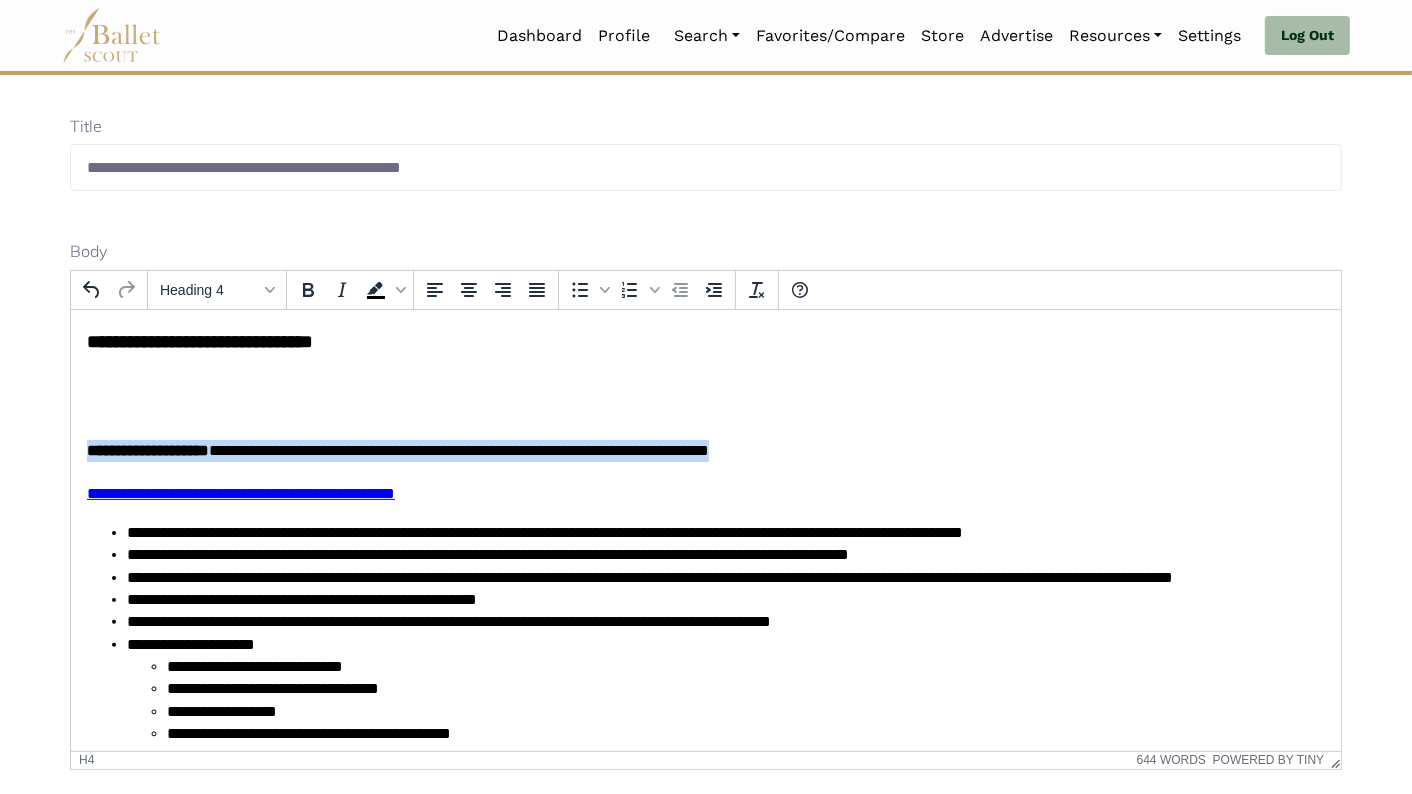 click on "**********" at bounding box center [705, 450] 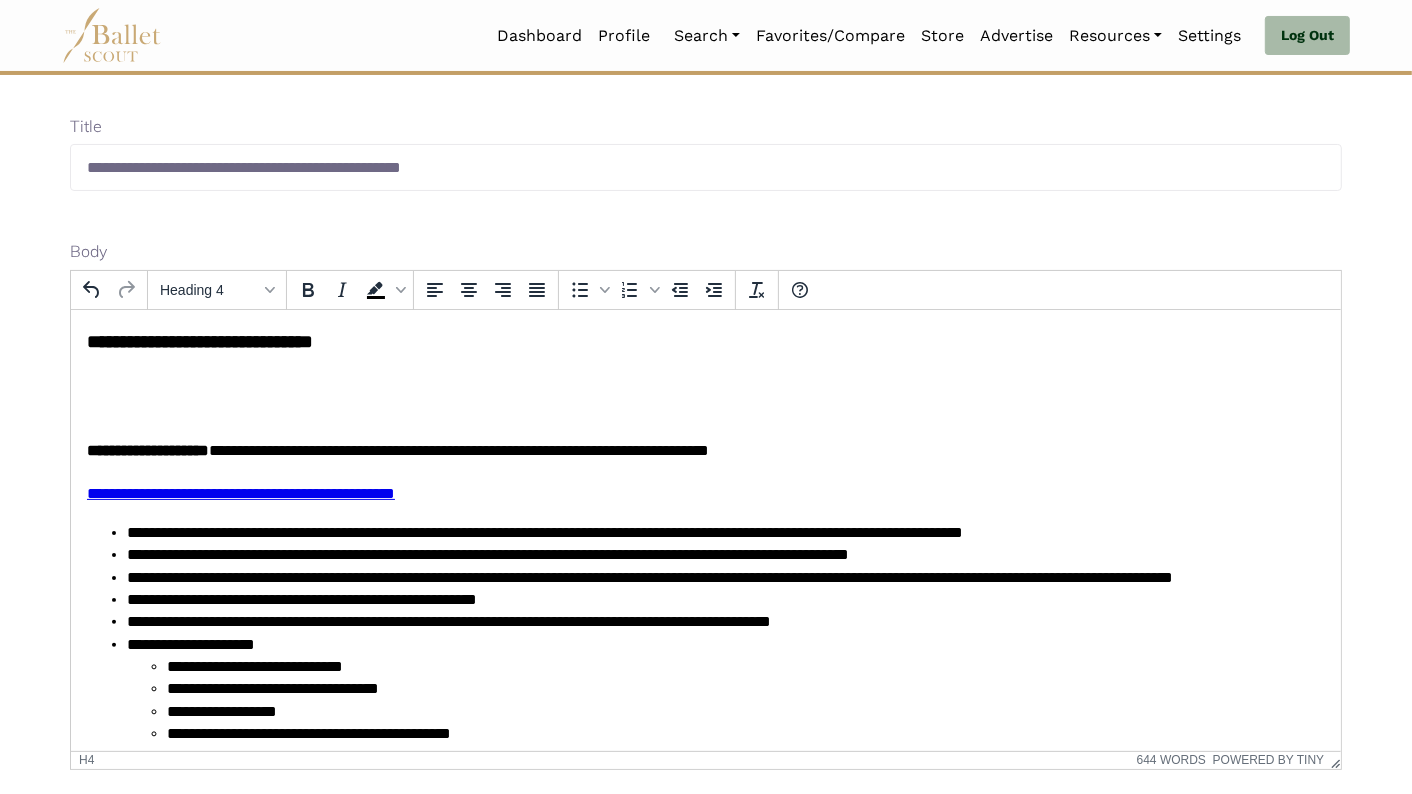 click on "**********" at bounding box center [544, 531] 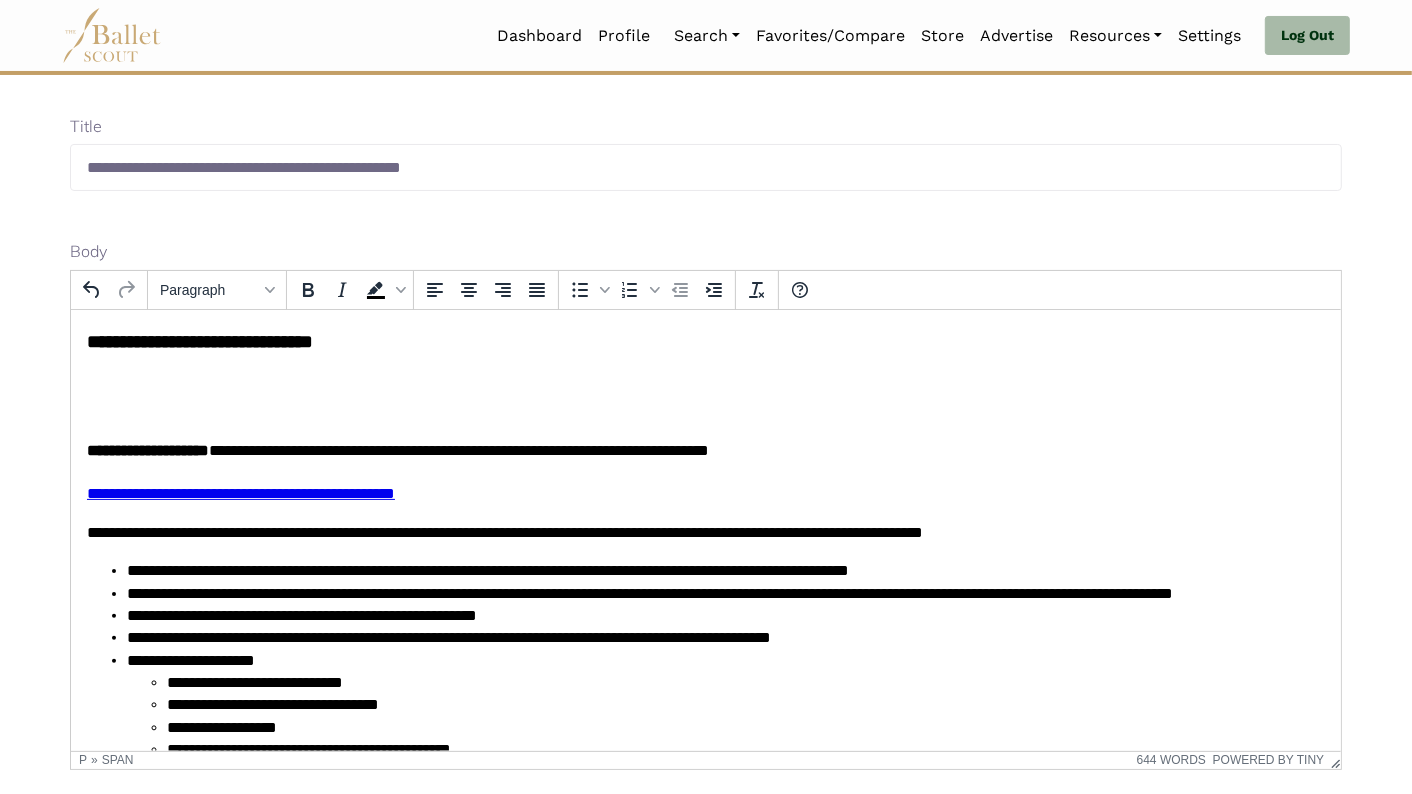 type 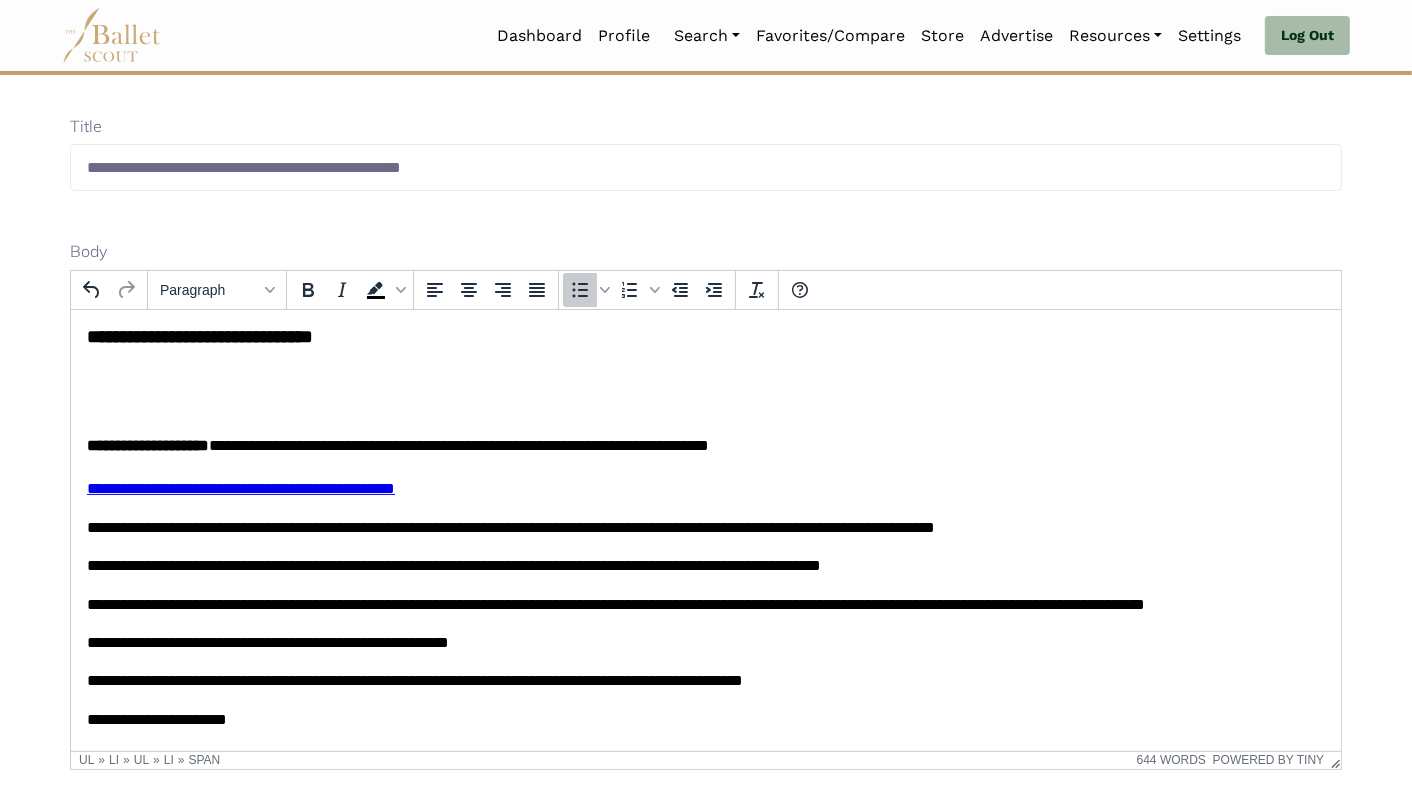 scroll, scrollTop: 255, scrollLeft: 0, axis: vertical 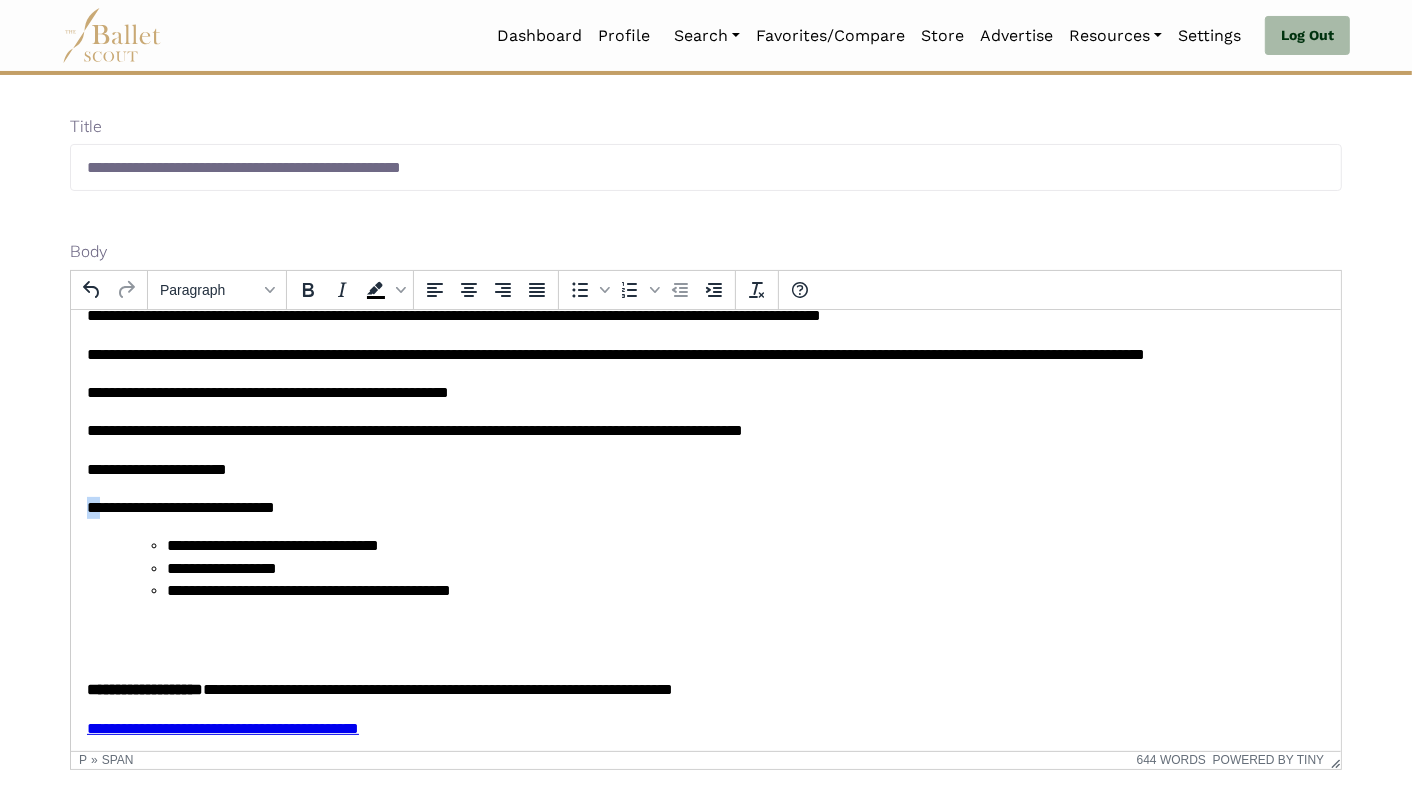 drag, startPoint x: 135, startPoint y: 526, endPoint x: 41, endPoint y: 525, distance: 94.00532 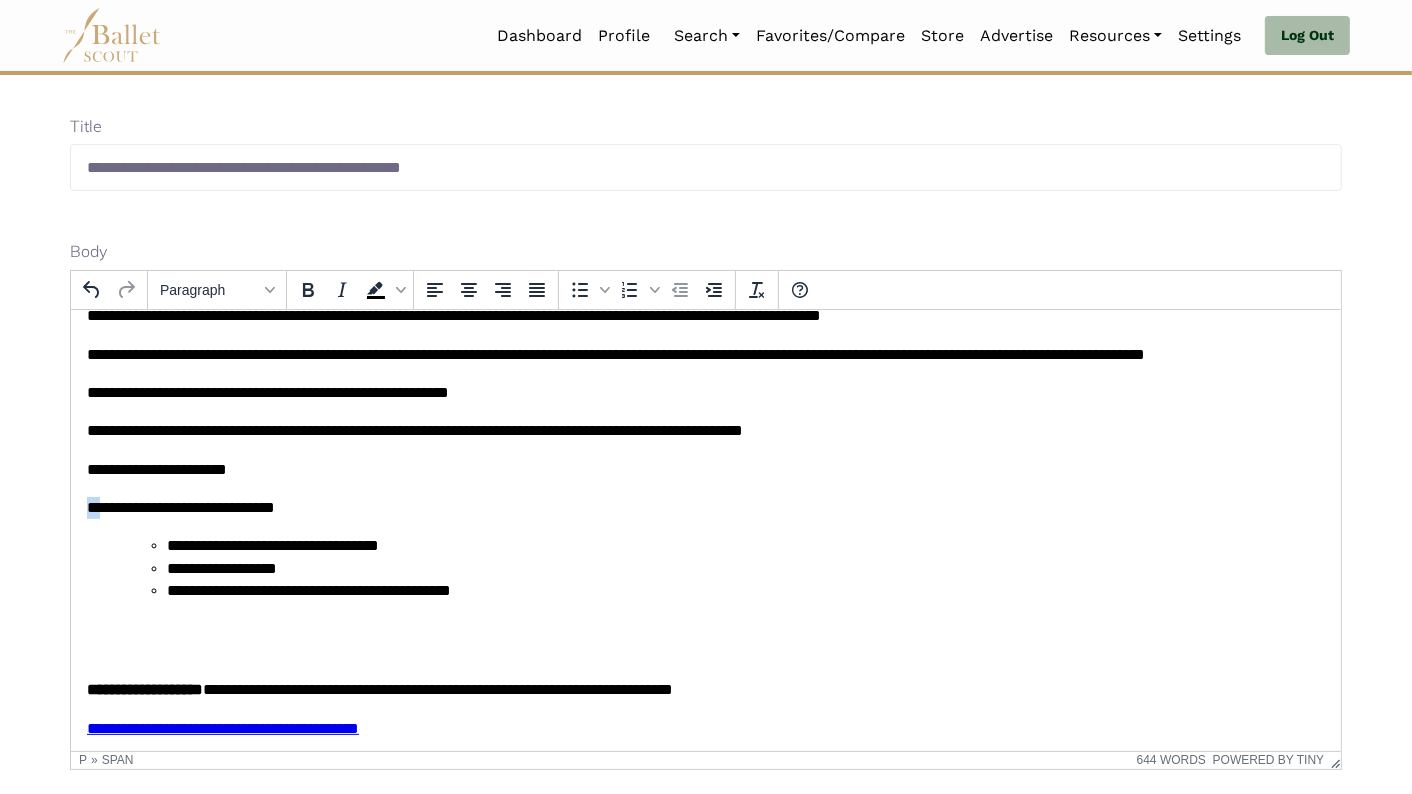 click on "**********" at bounding box center [705, 1129] 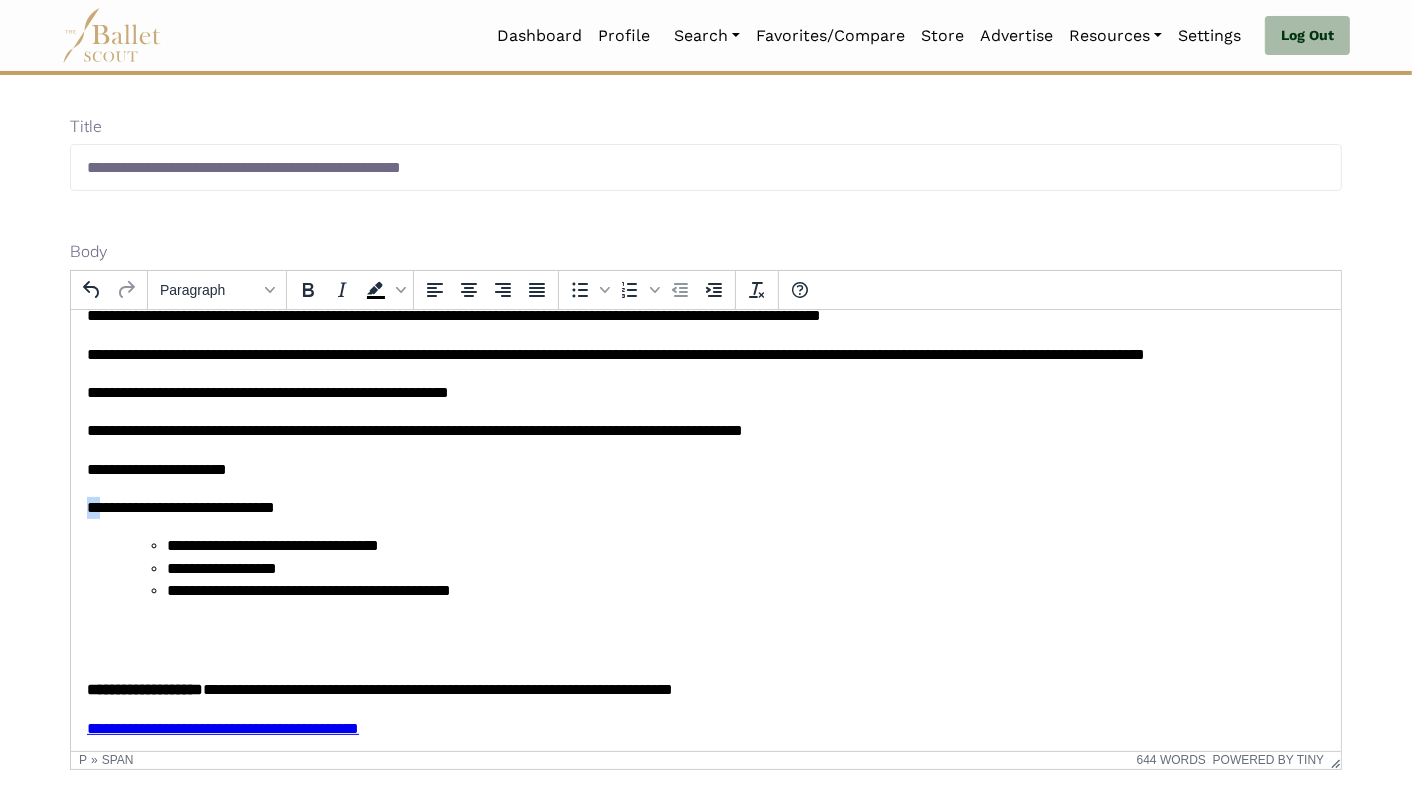 copy on "**********" 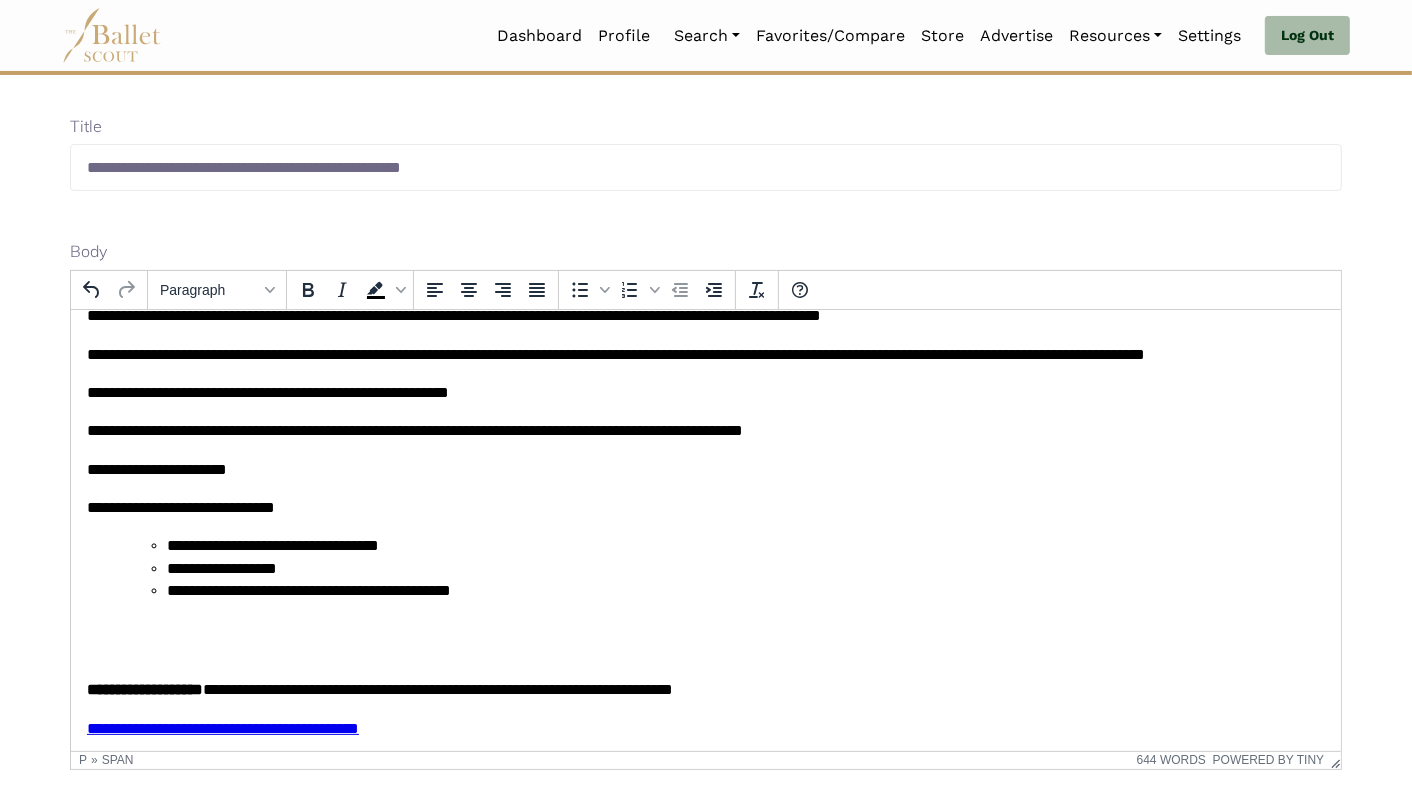 click on "**********" at bounding box center (725, 567) 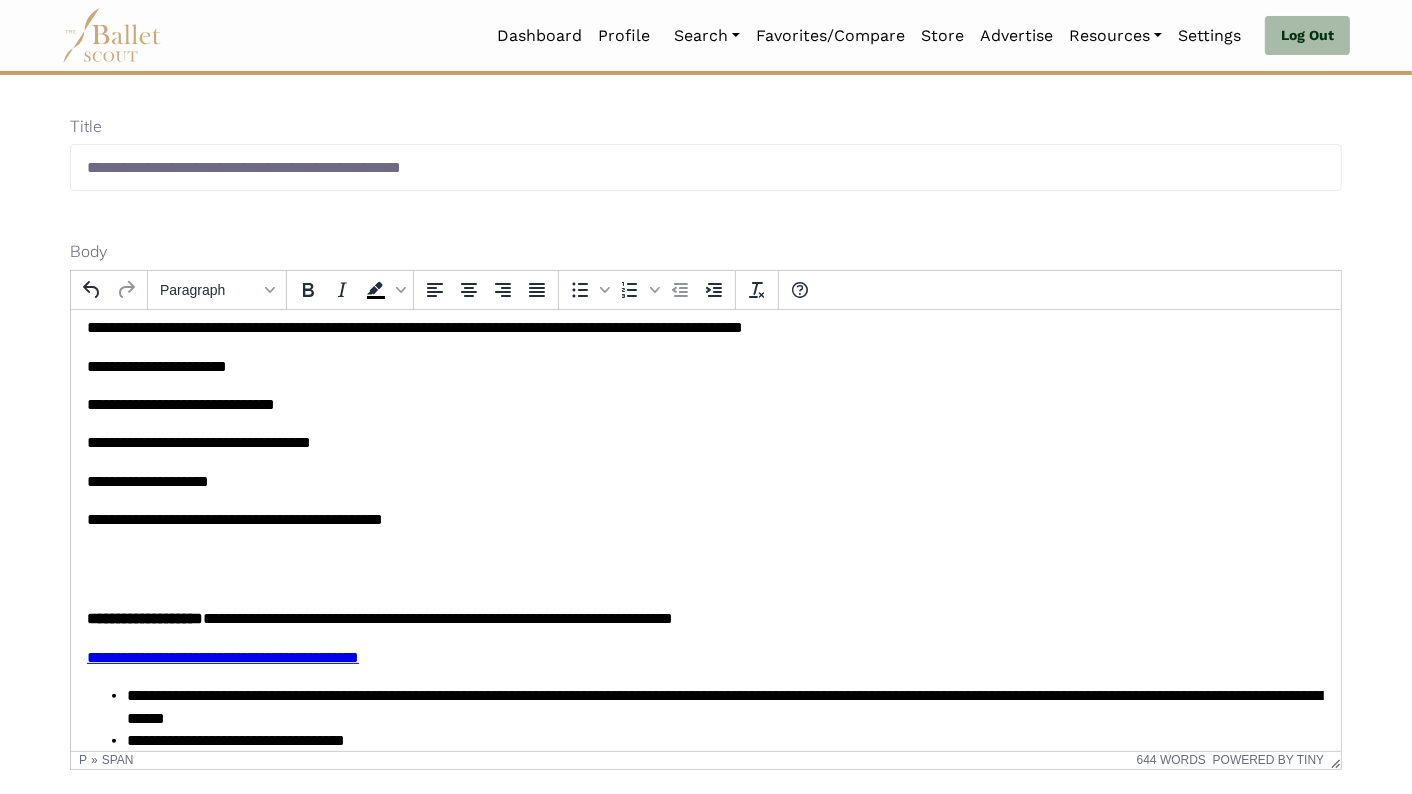 scroll, scrollTop: 362, scrollLeft: 0, axis: vertical 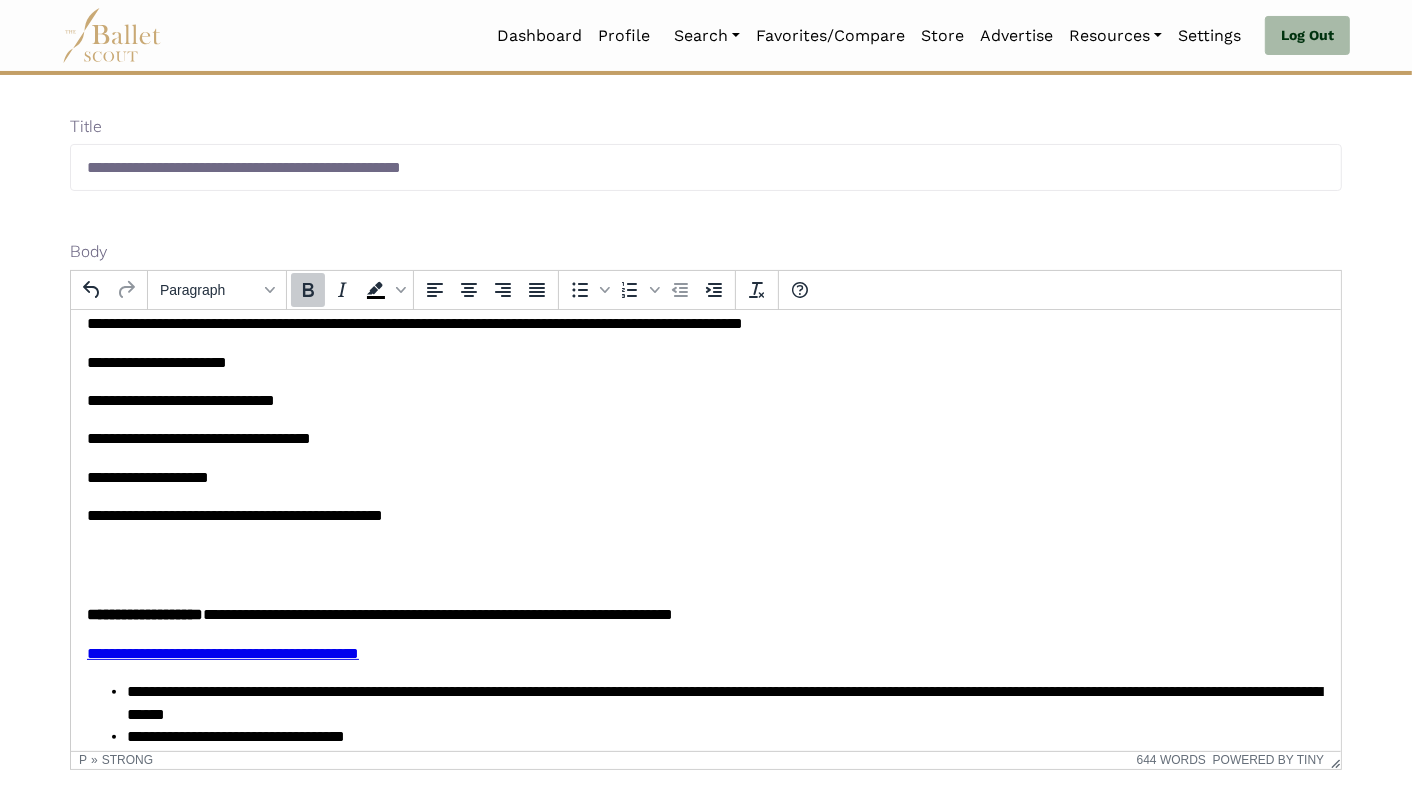 click on "**********" at bounding box center [437, 613] 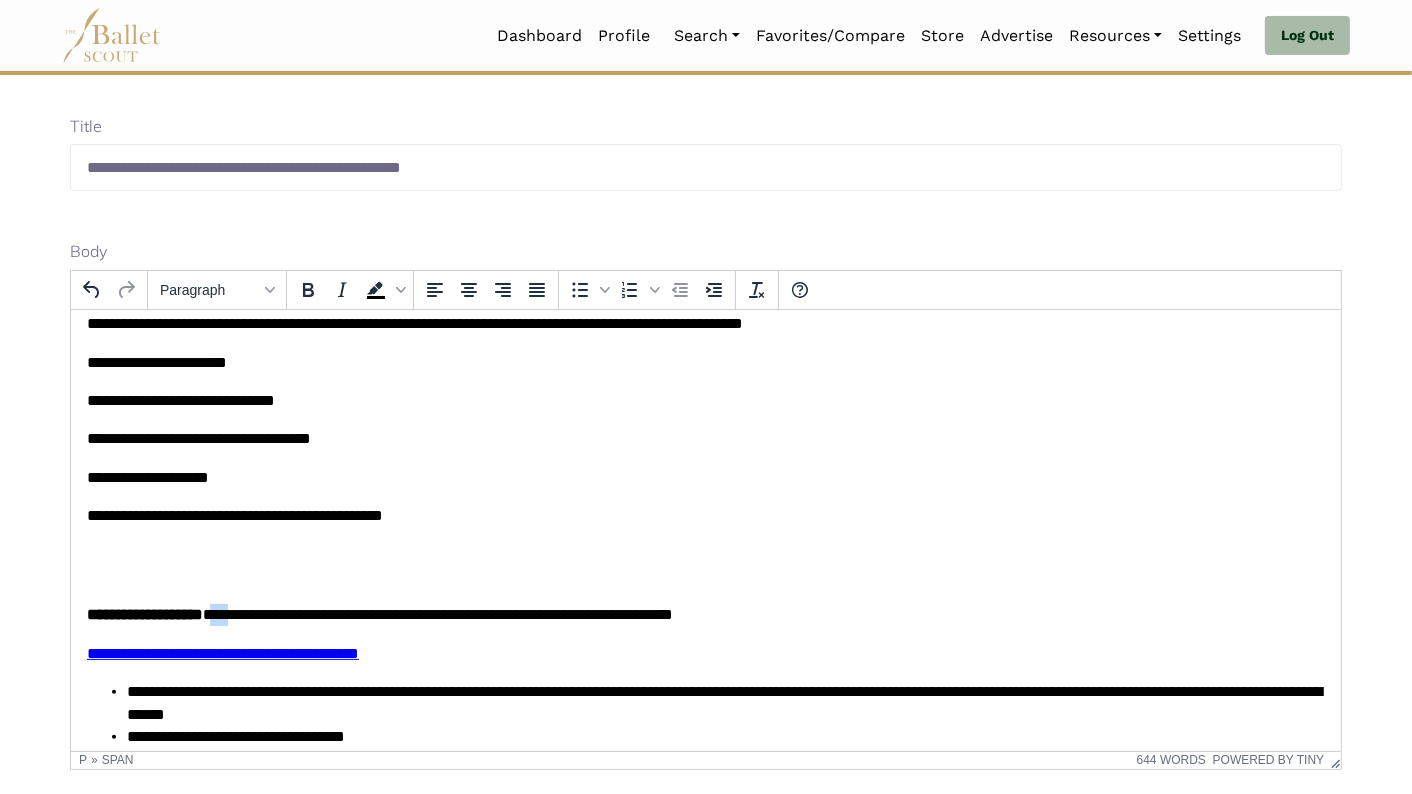 click on "**********" at bounding box center [437, 613] 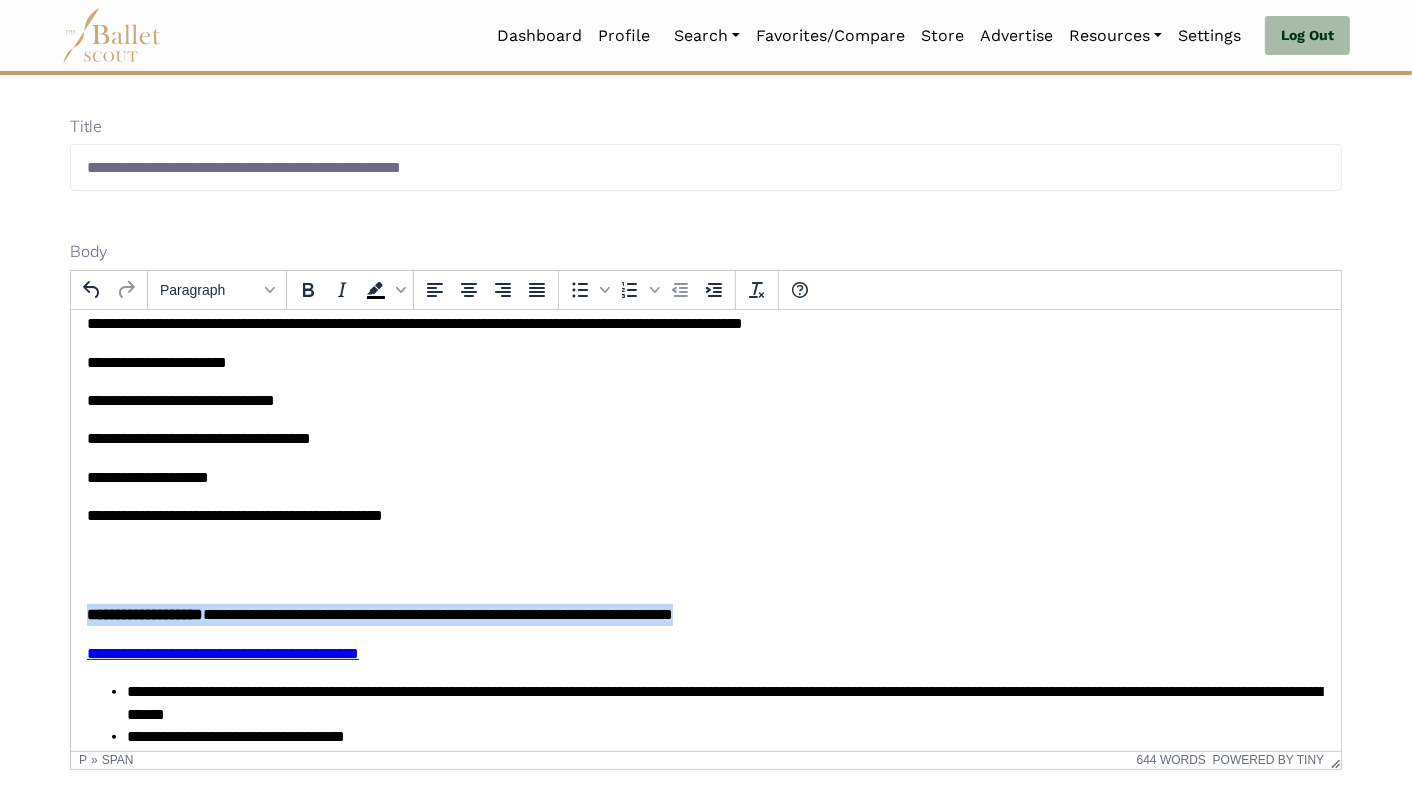 click on "**********" at bounding box center [437, 613] 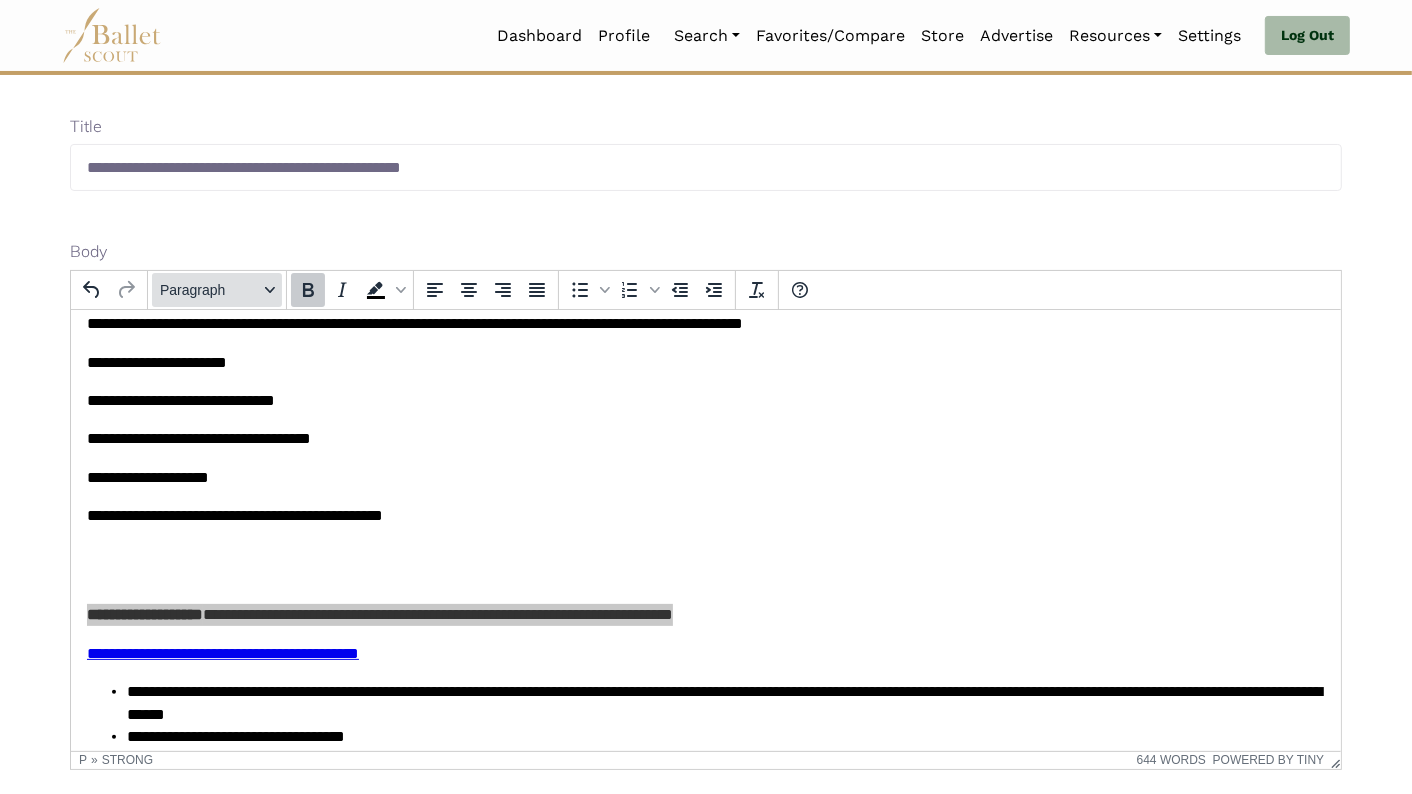 click on "Paragraph" at bounding box center (209, 290) 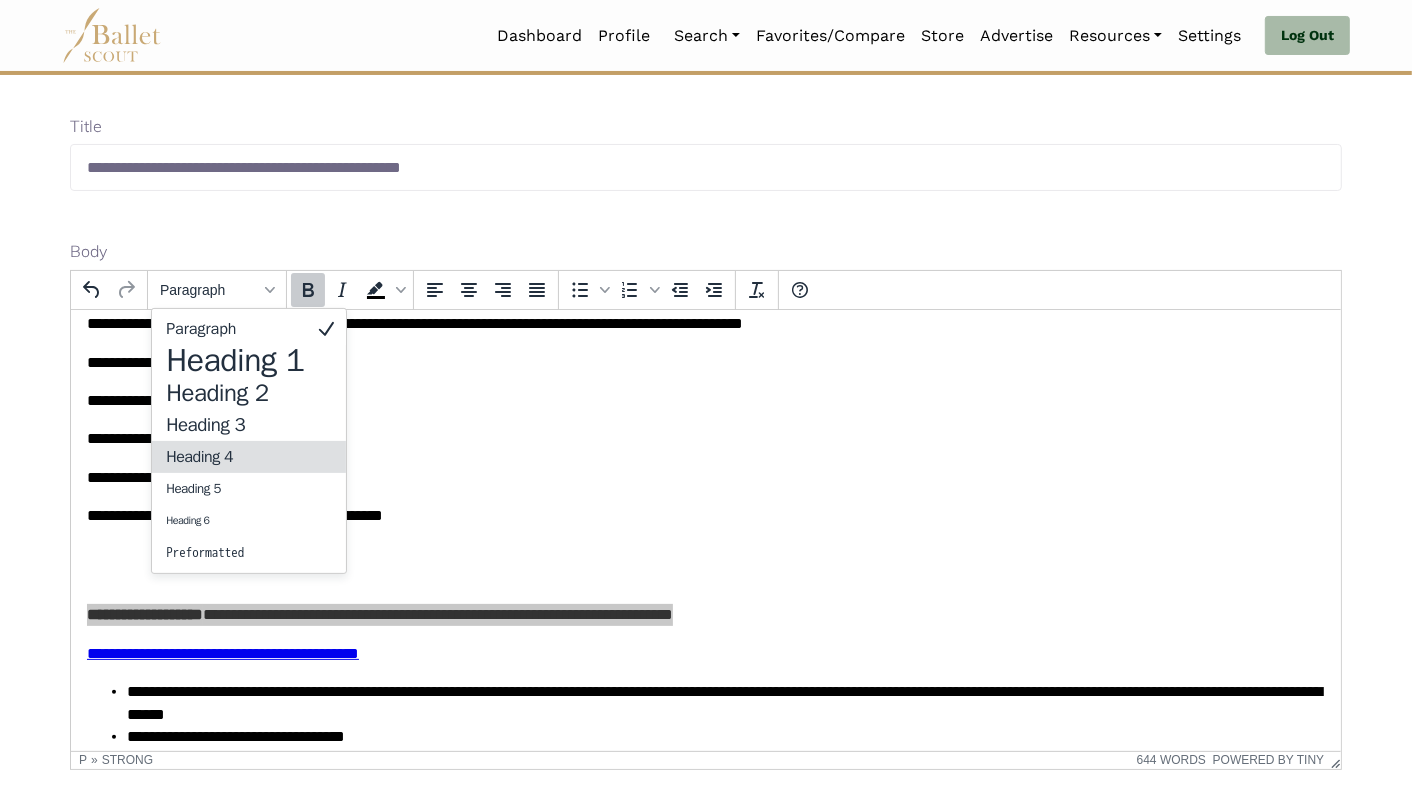 click on "Heading 4" at bounding box center [235, 457] 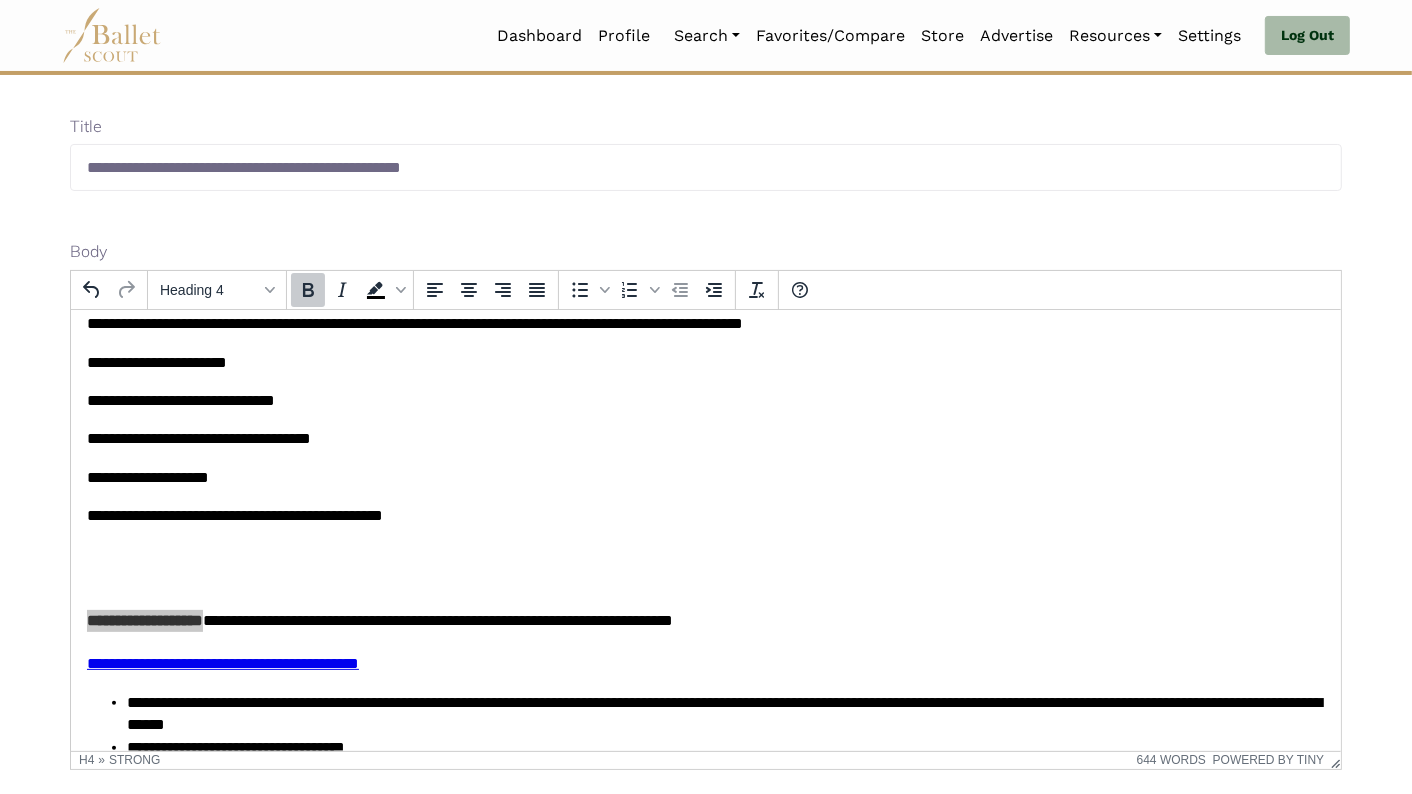 click 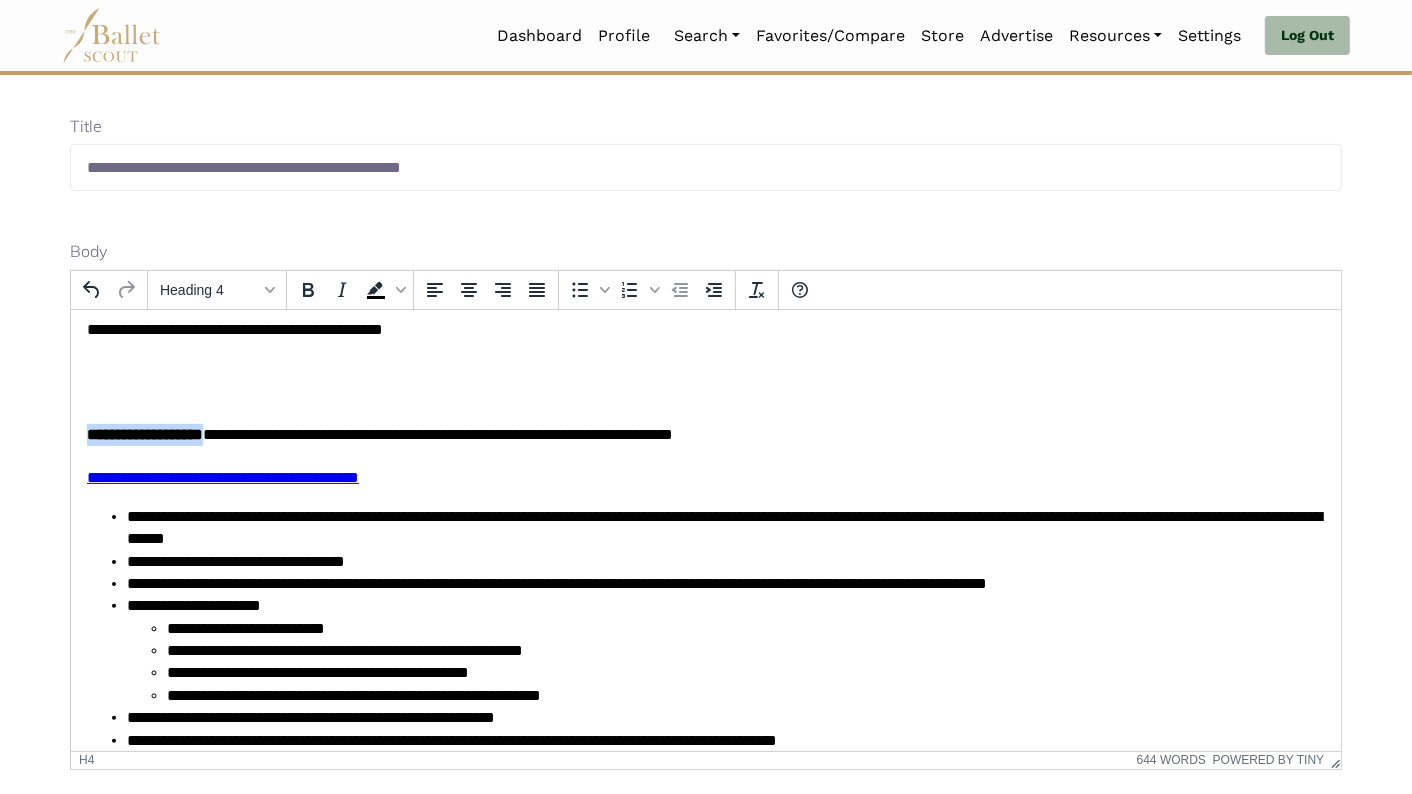 scroll, scrollTop: 549, scrollLeft: 0, axis: vertical 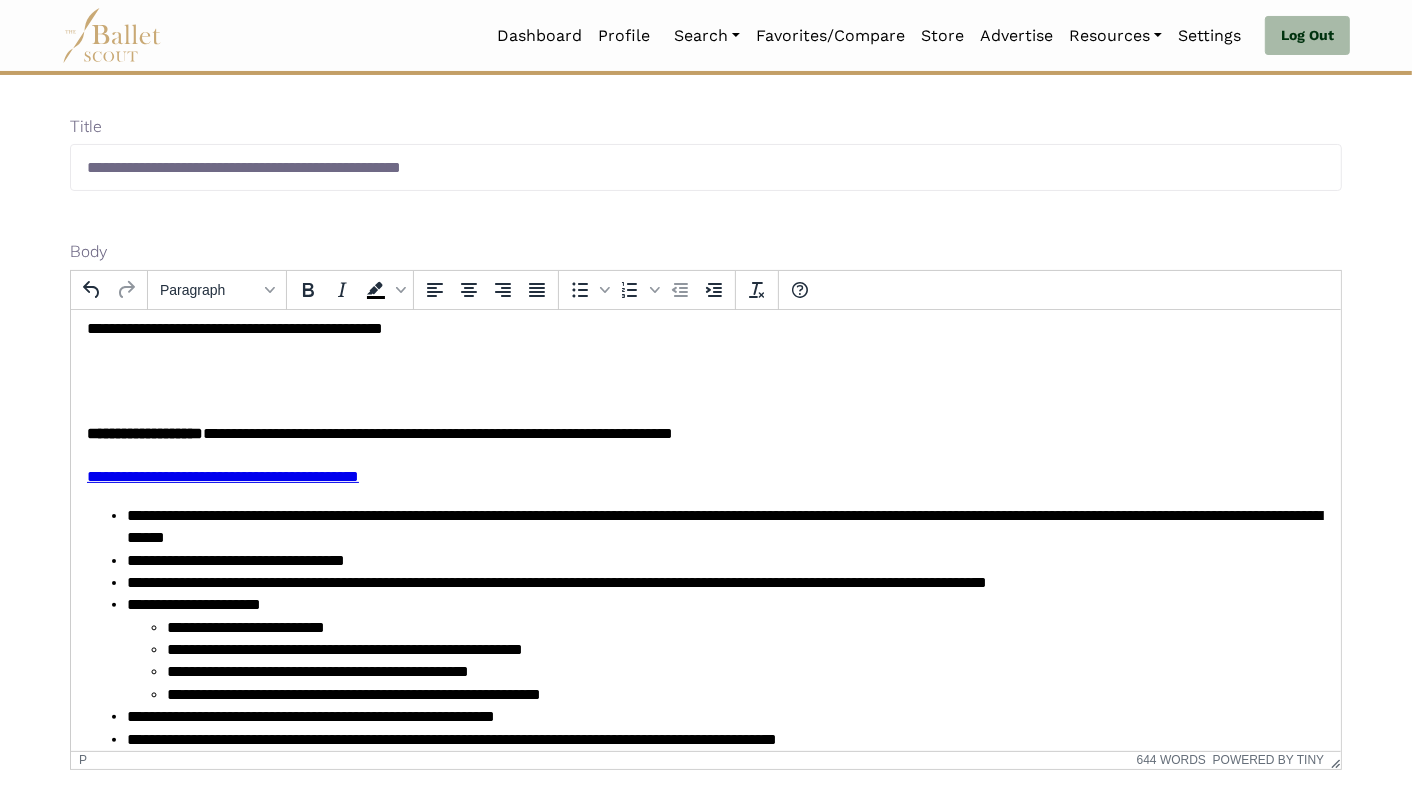 click at bounding box center (705, 378) 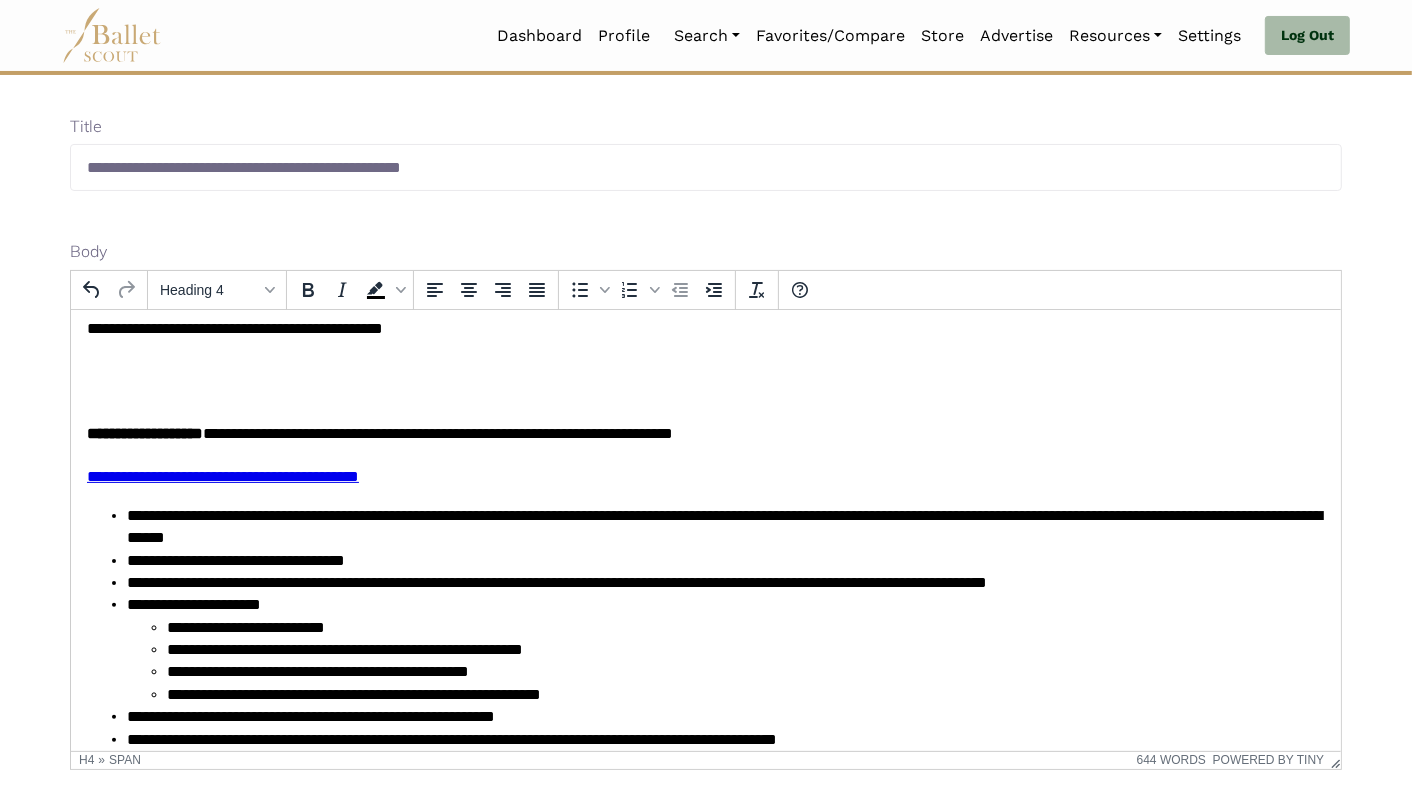 click on "**********" at bounding box center [437, 432] 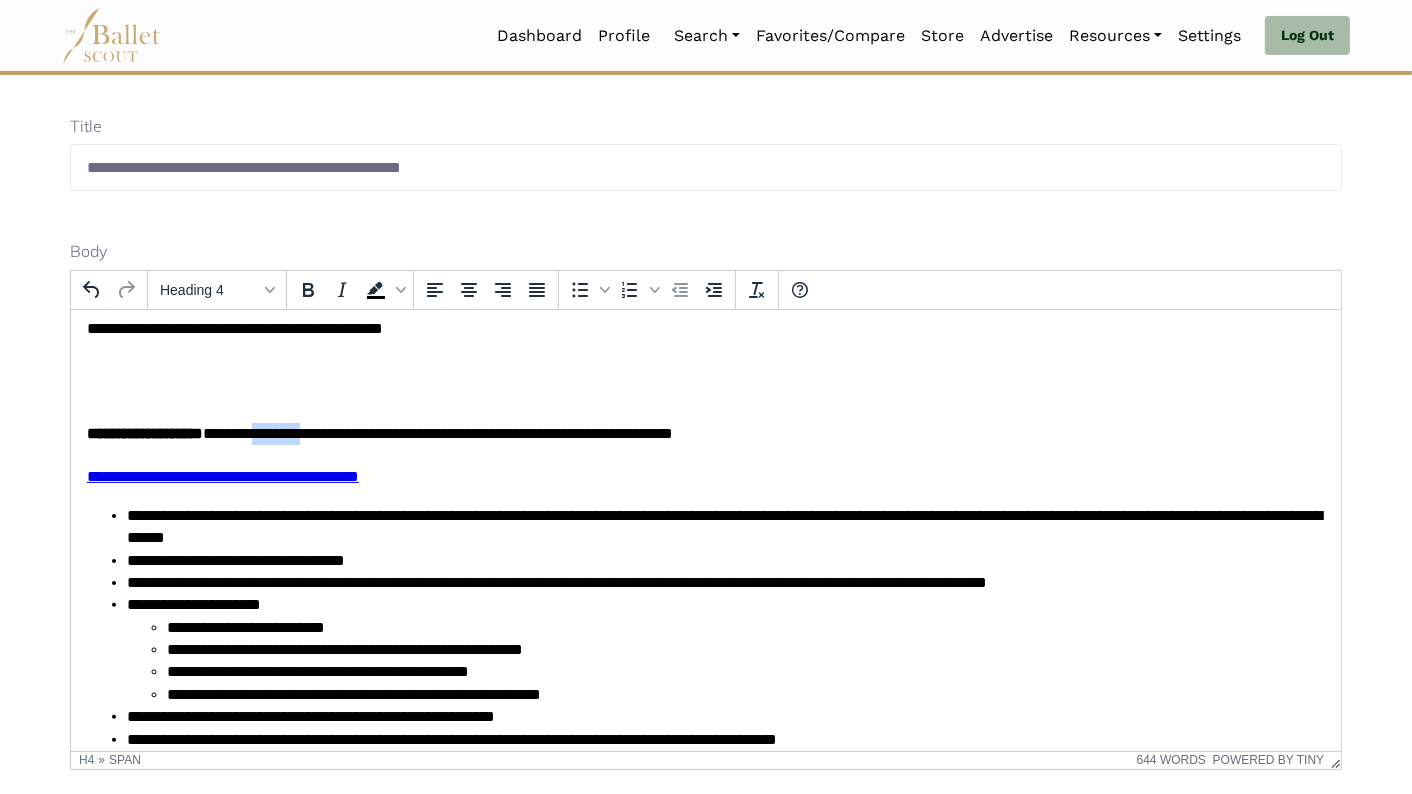 click on "**********" at bounding box center [437, 432] 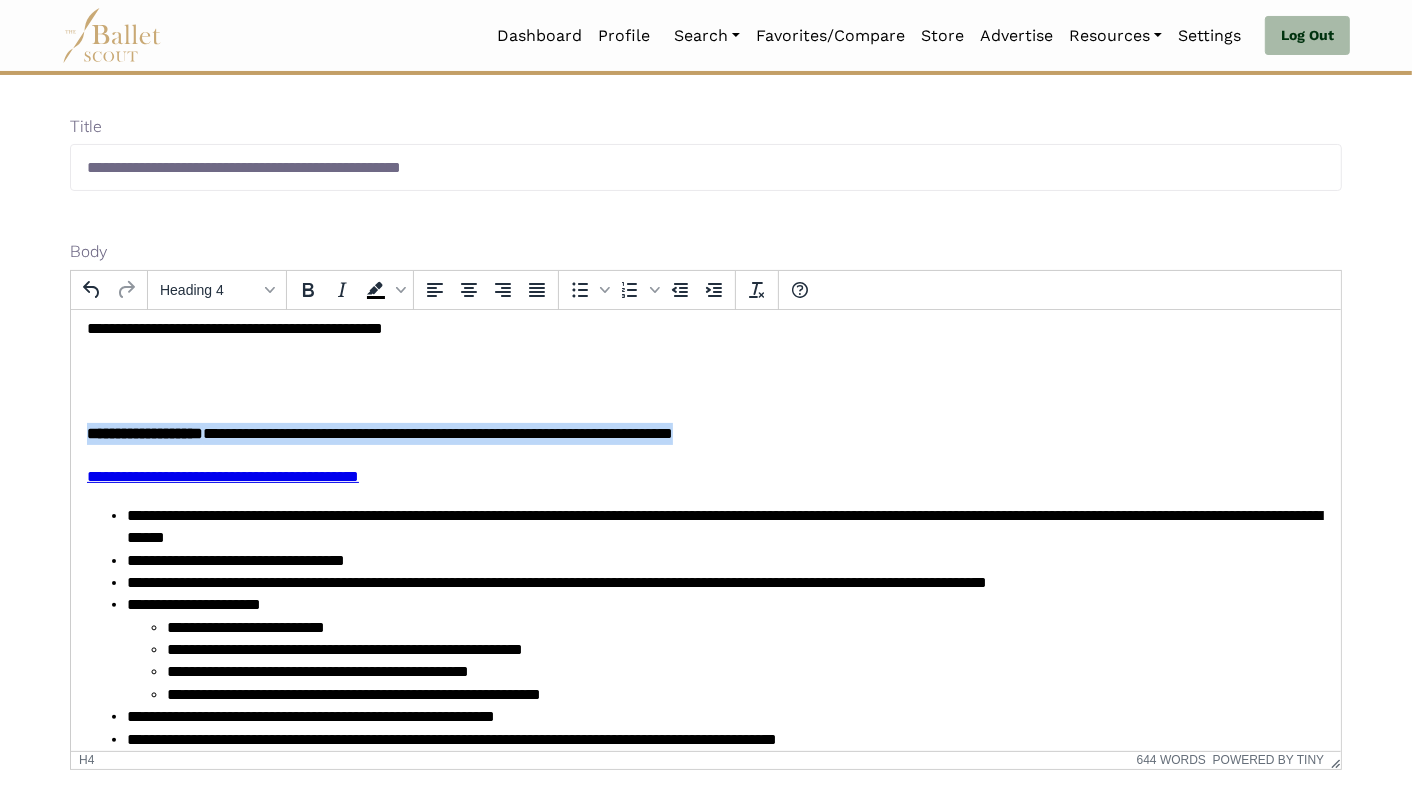 click on "**********" at bounding box center [437, 432] 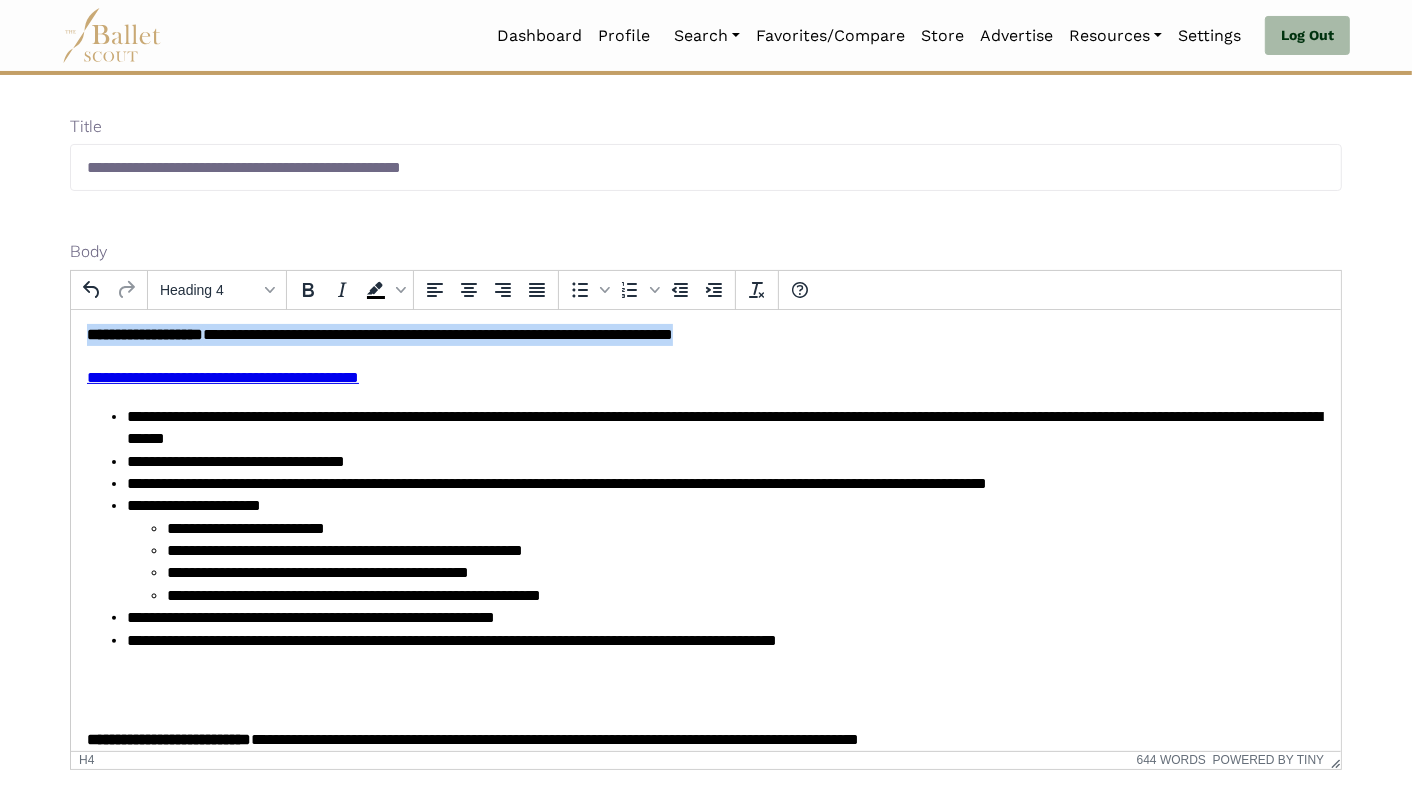scroll, scrollTop: 651, scrollLeft: 0, axis: vertical 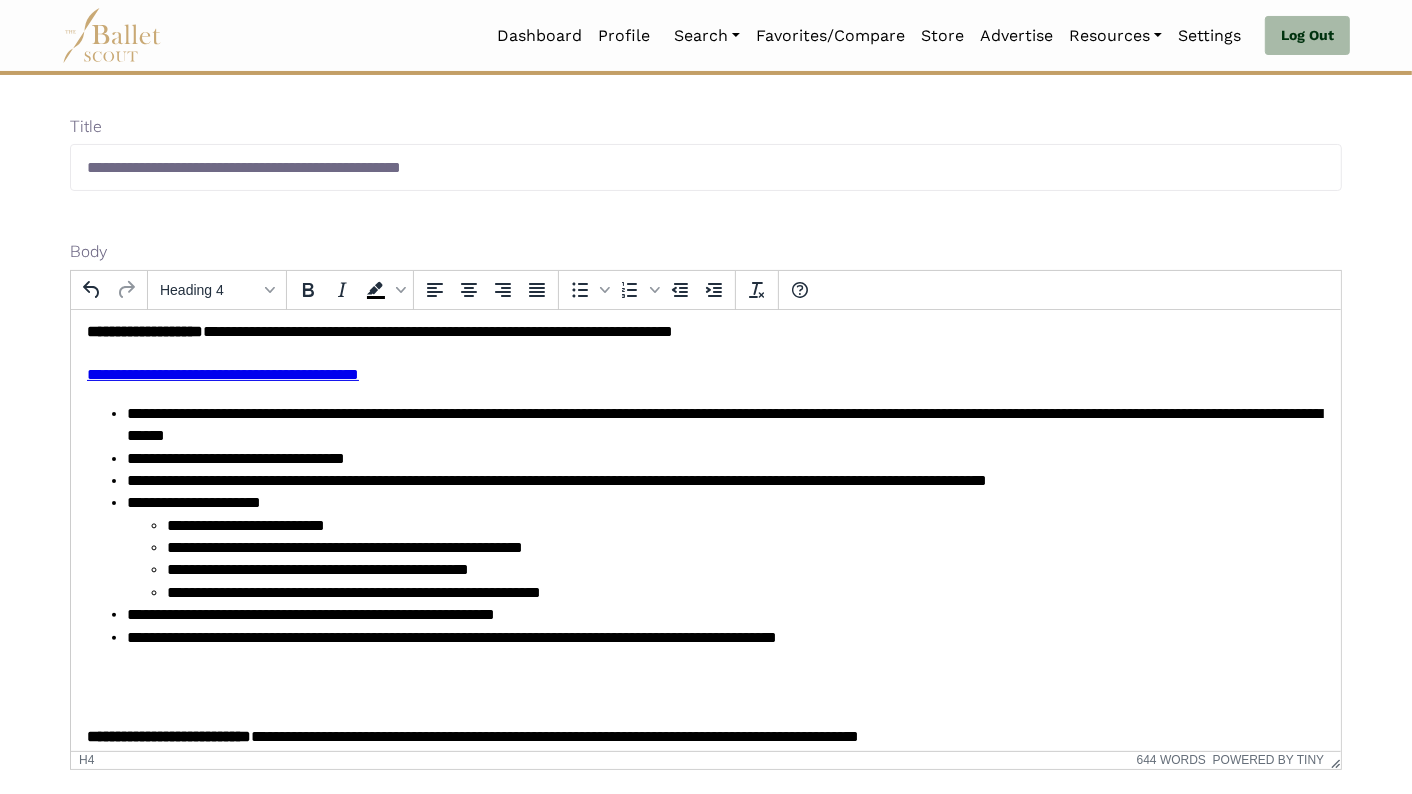 click on "**********" at bounding box center (705, 525) 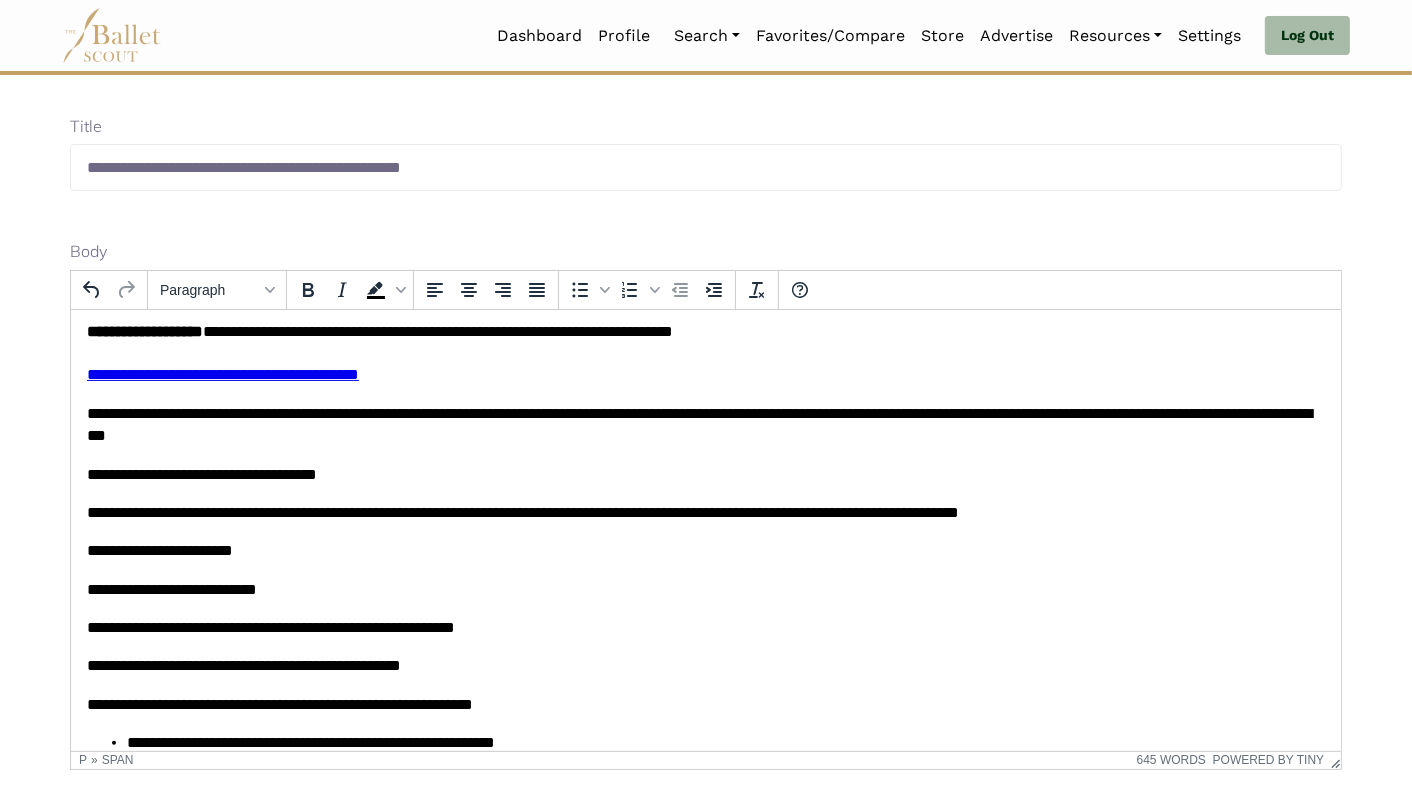 scroll, scrollTop: 886, scrollLeft: 0, axis: vertical 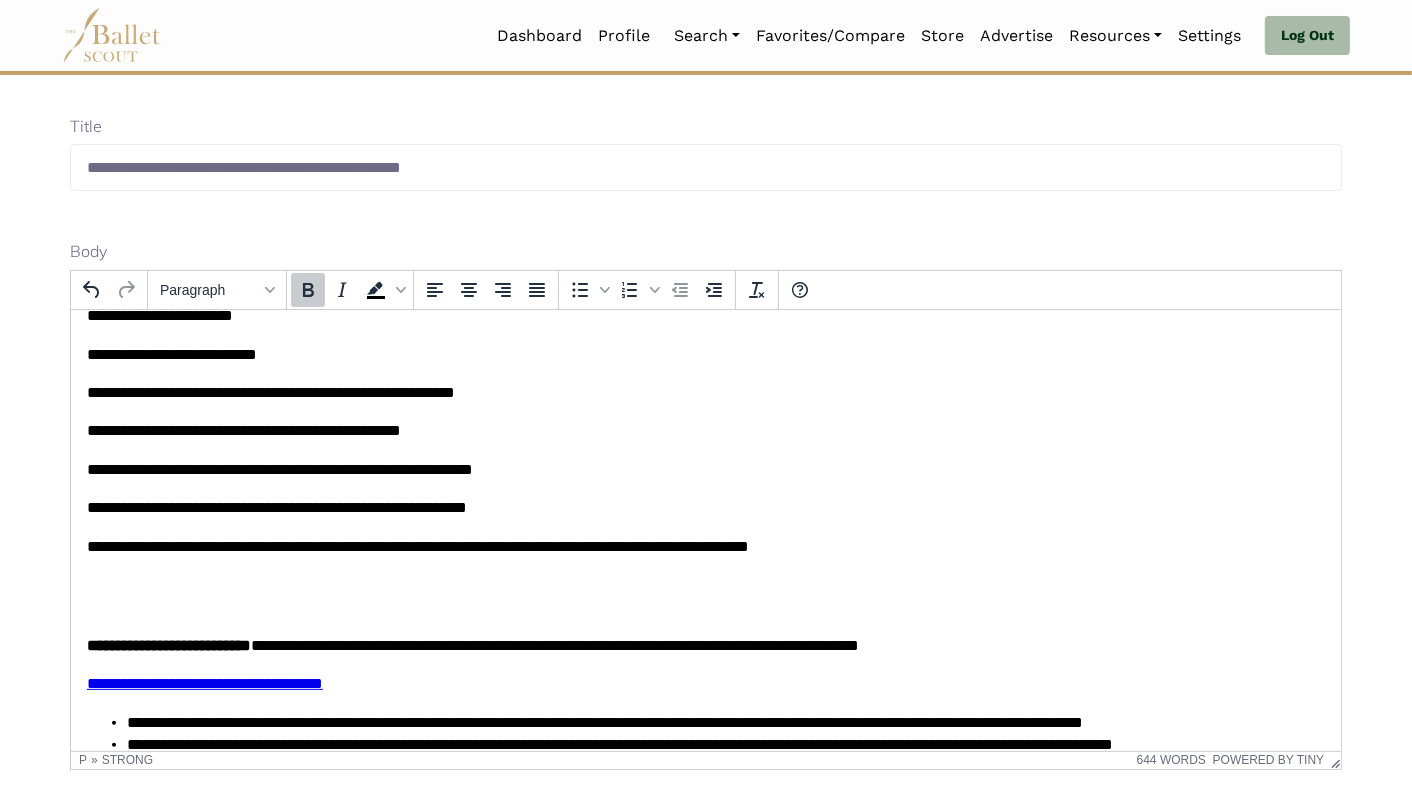 click on "**********" at bounding box center (168, 644) 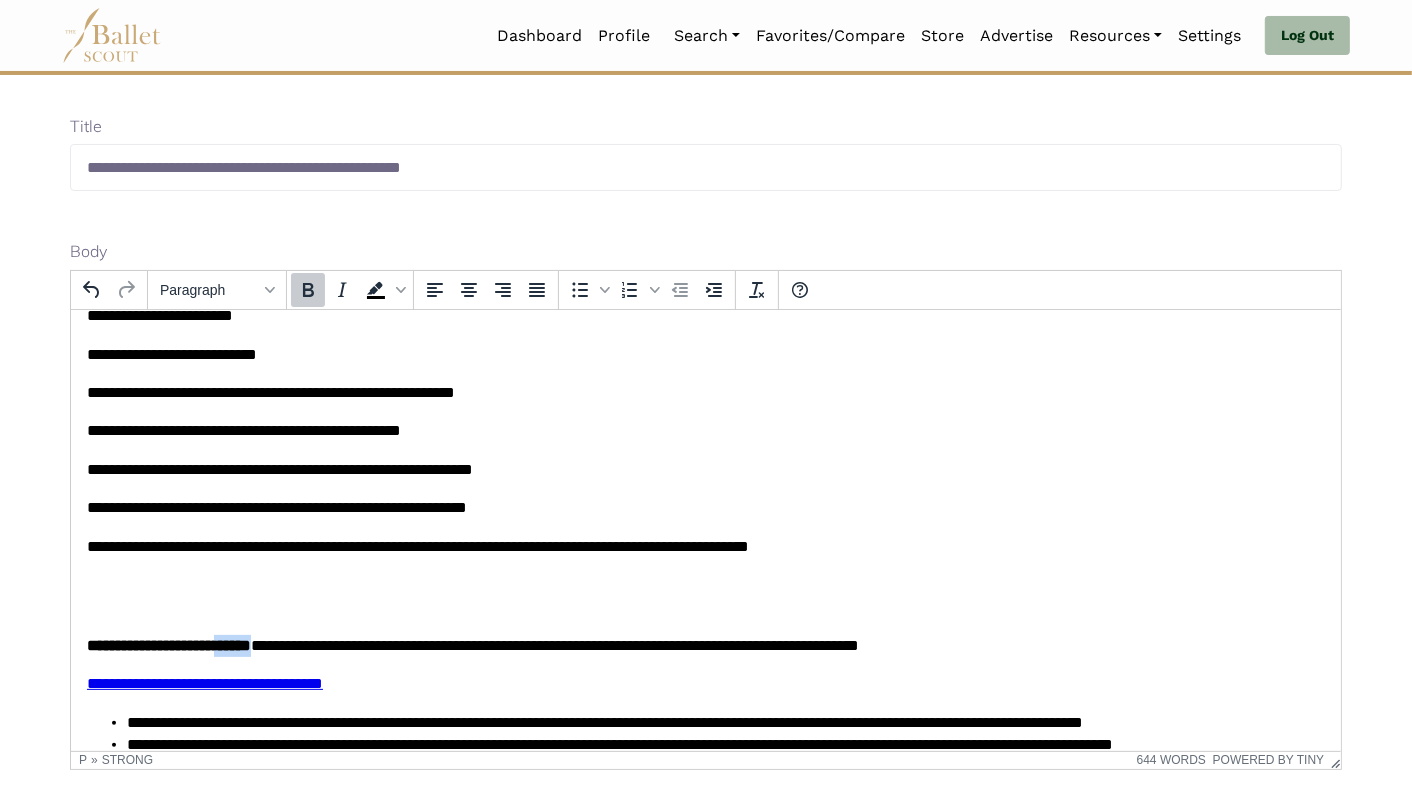 click on "**********" at bounding box center [168, 644] 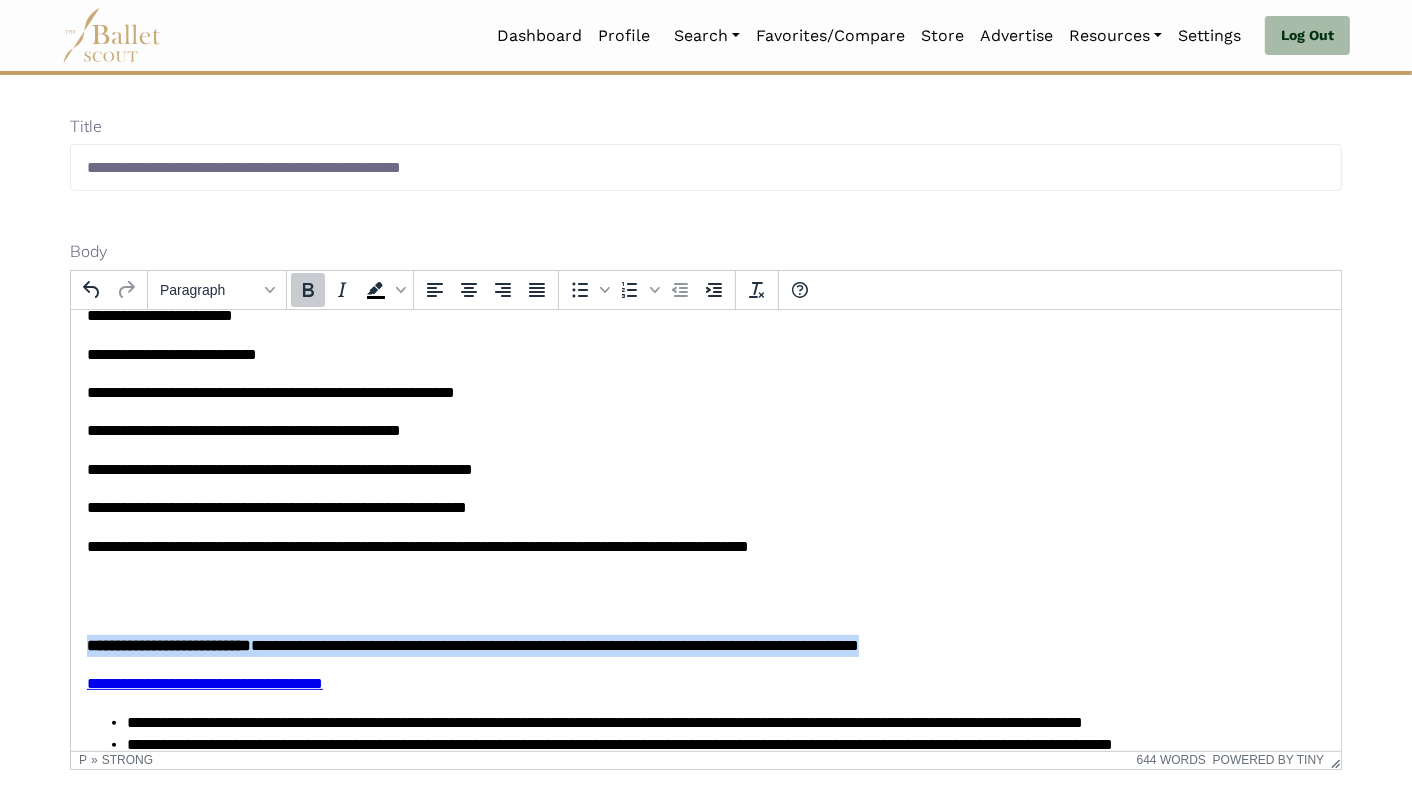 click on "**********" at bounding box center (168, 644) 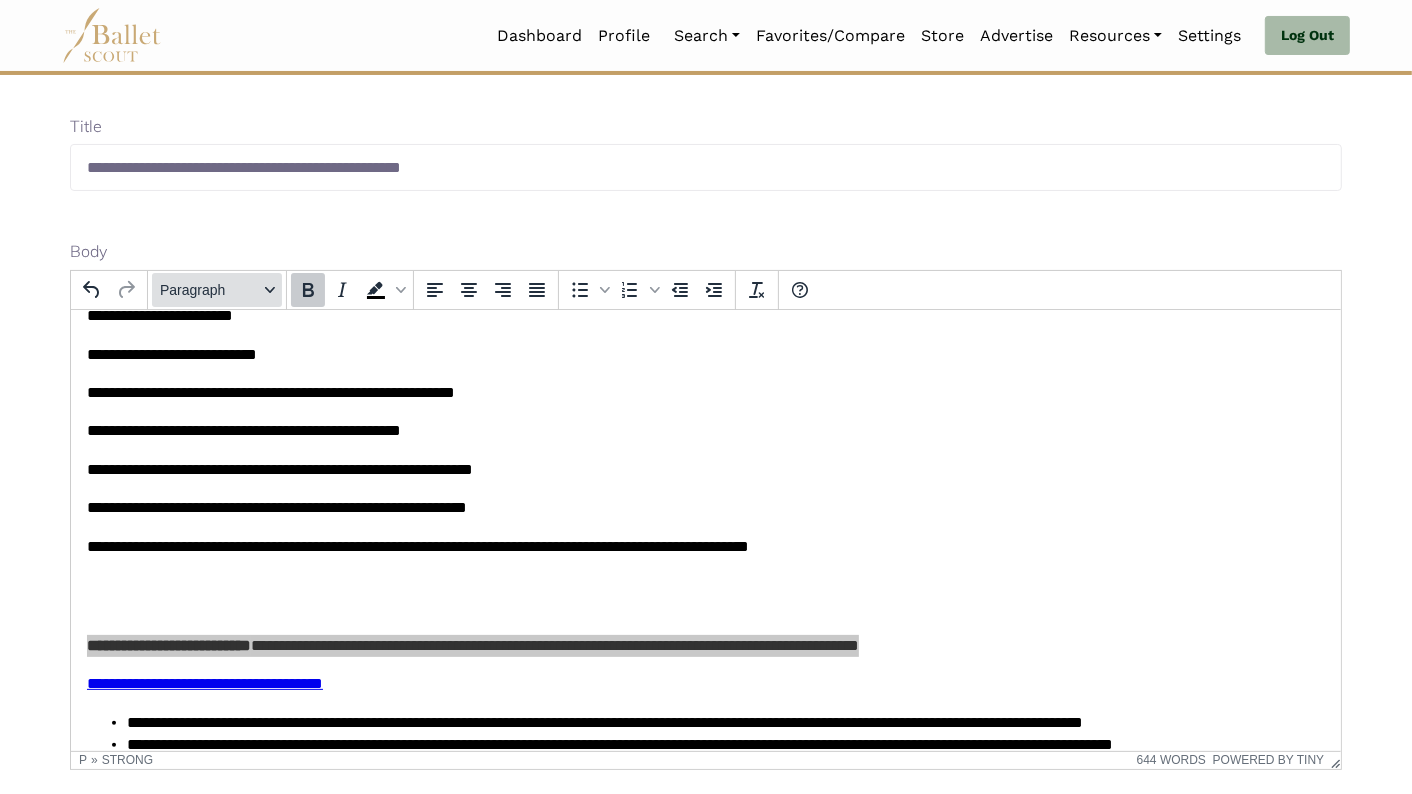 click on "Paragraph" at bounding box center [209, 290] 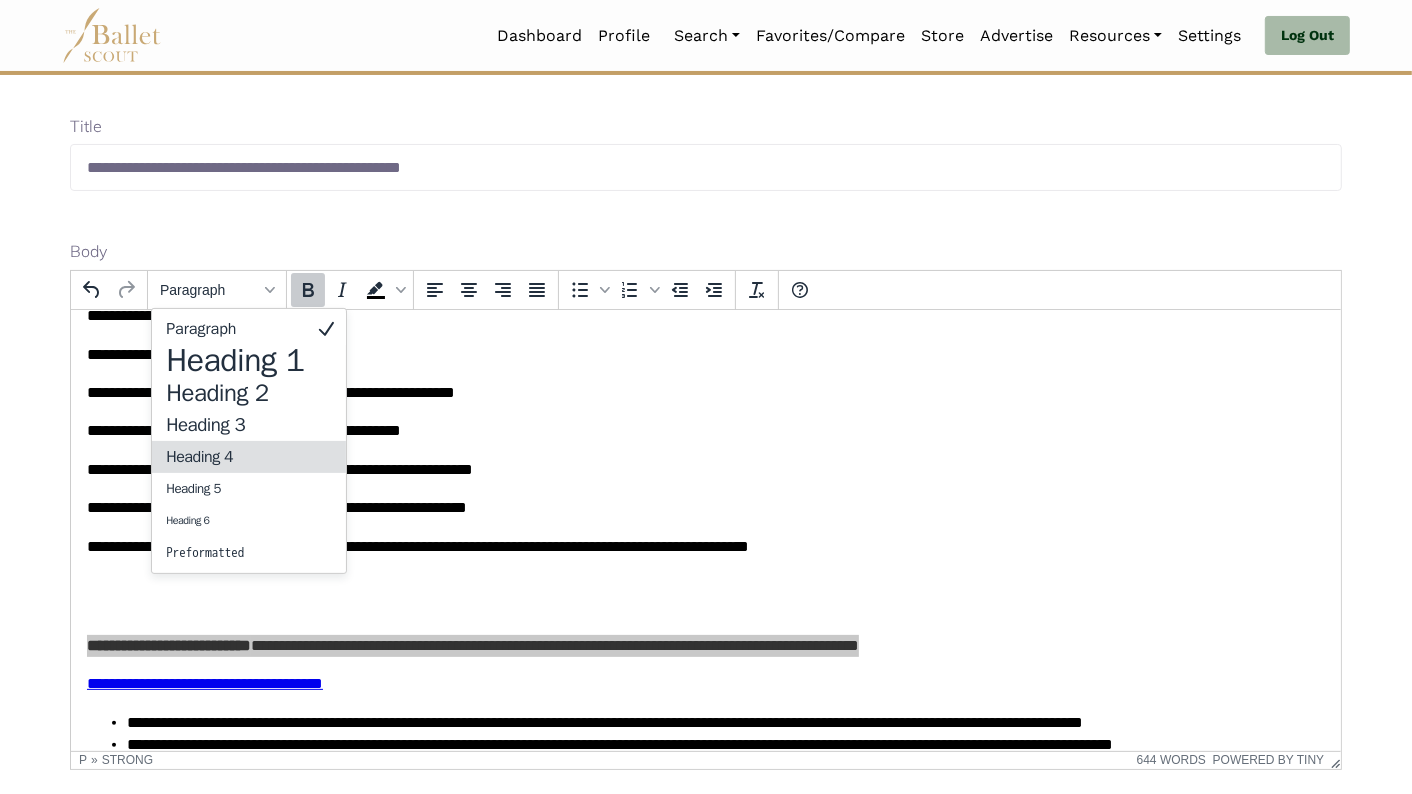 click on "Heading 4" at bounding box center [235, 457] 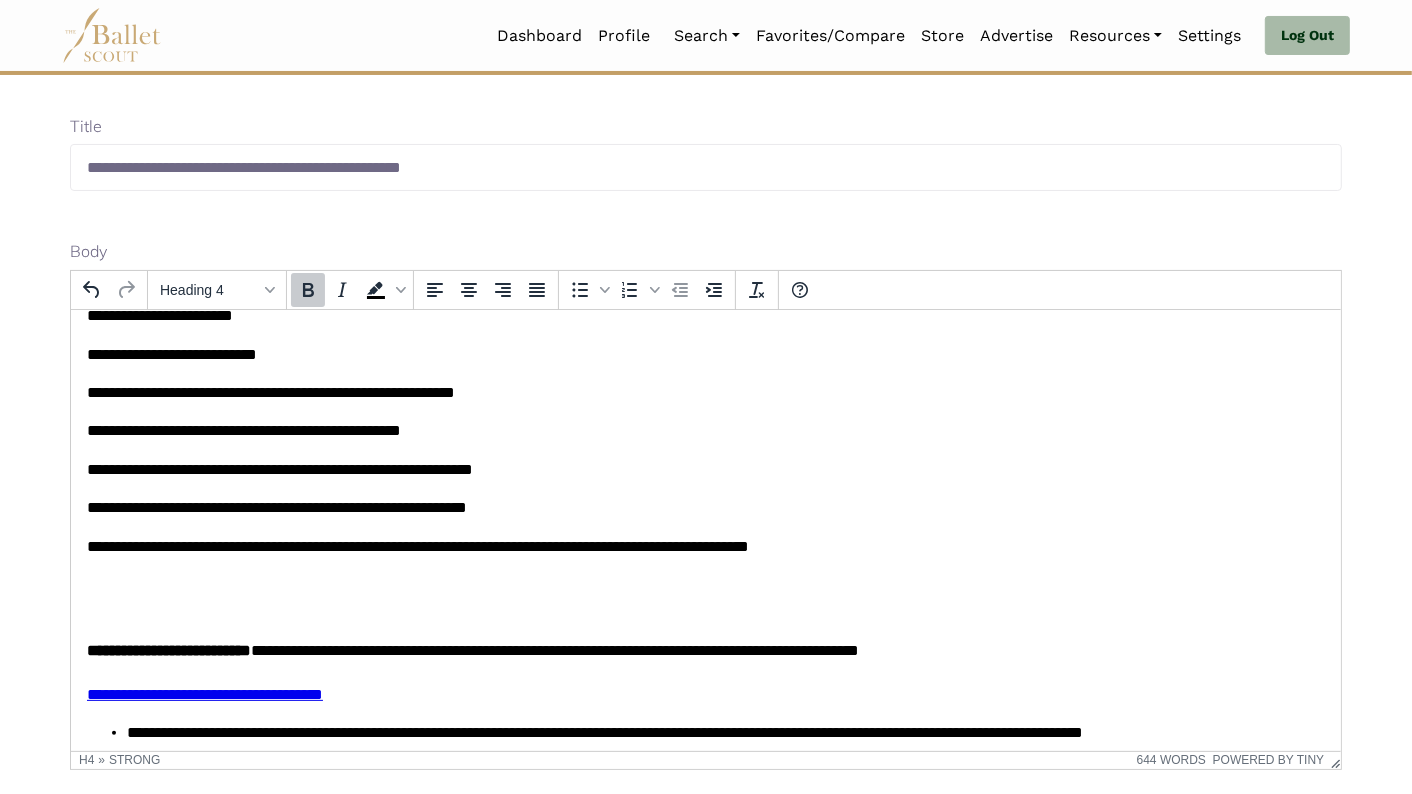 click 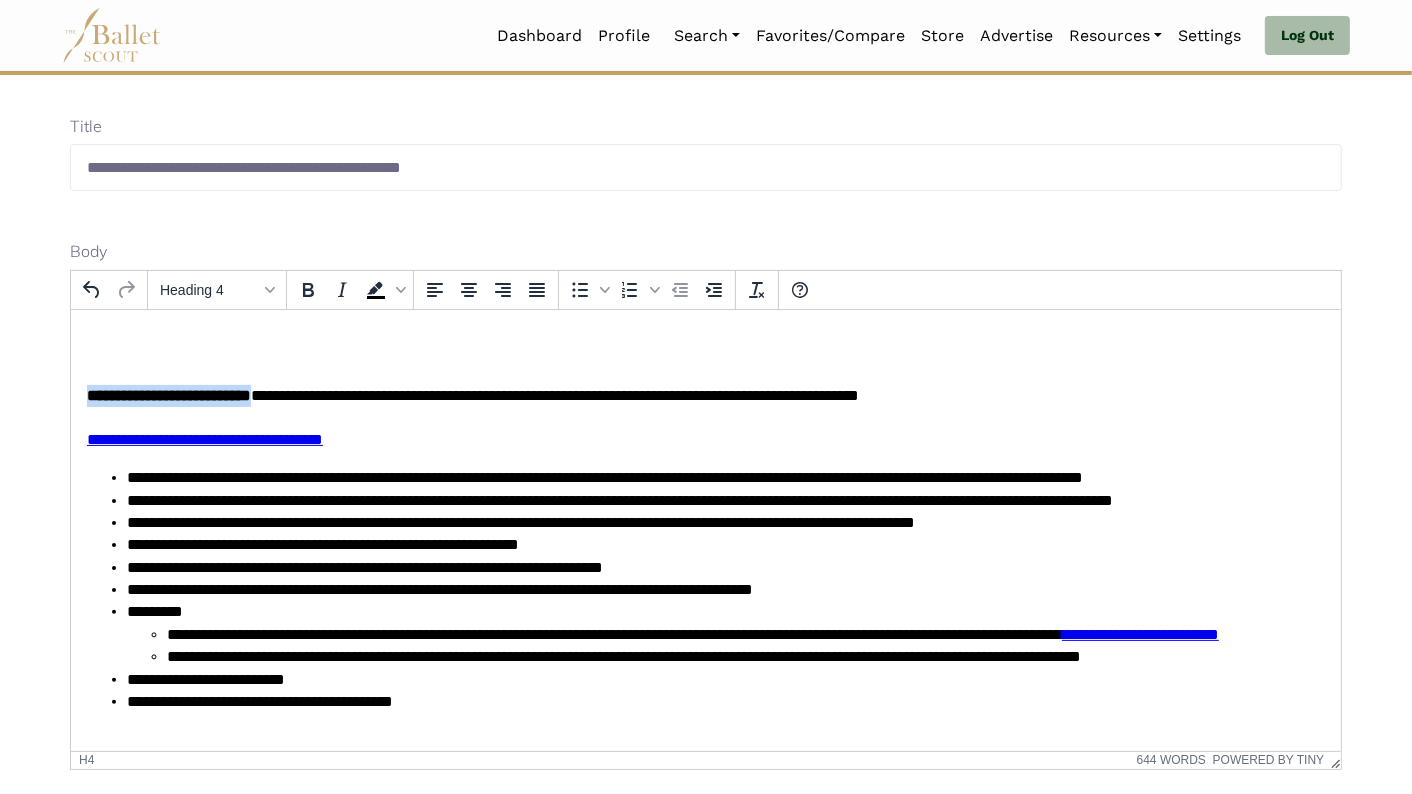 scroll, scrollTop: 1161, scrollLeft: 0, axis: vertical 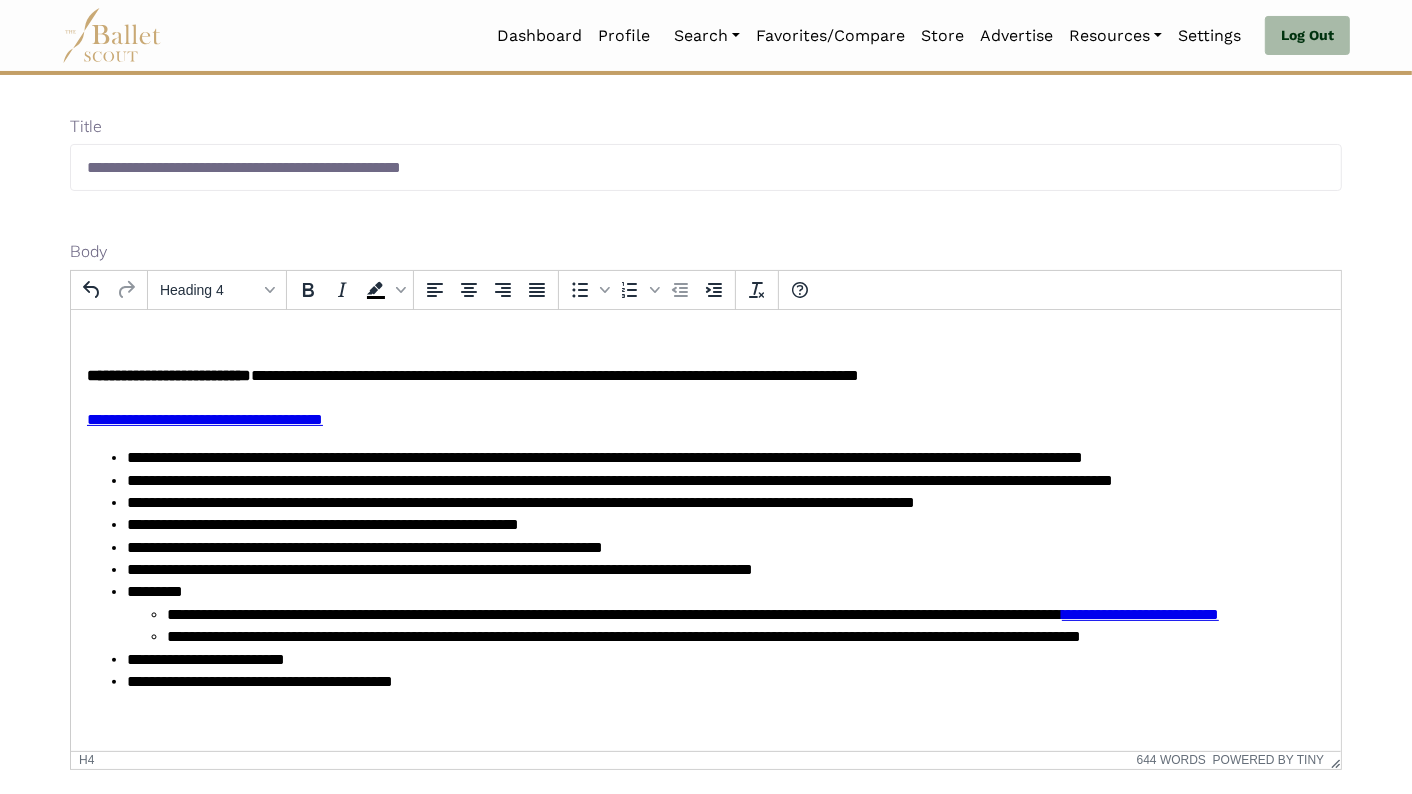 click on "**********" at bounding box center (604, 456) 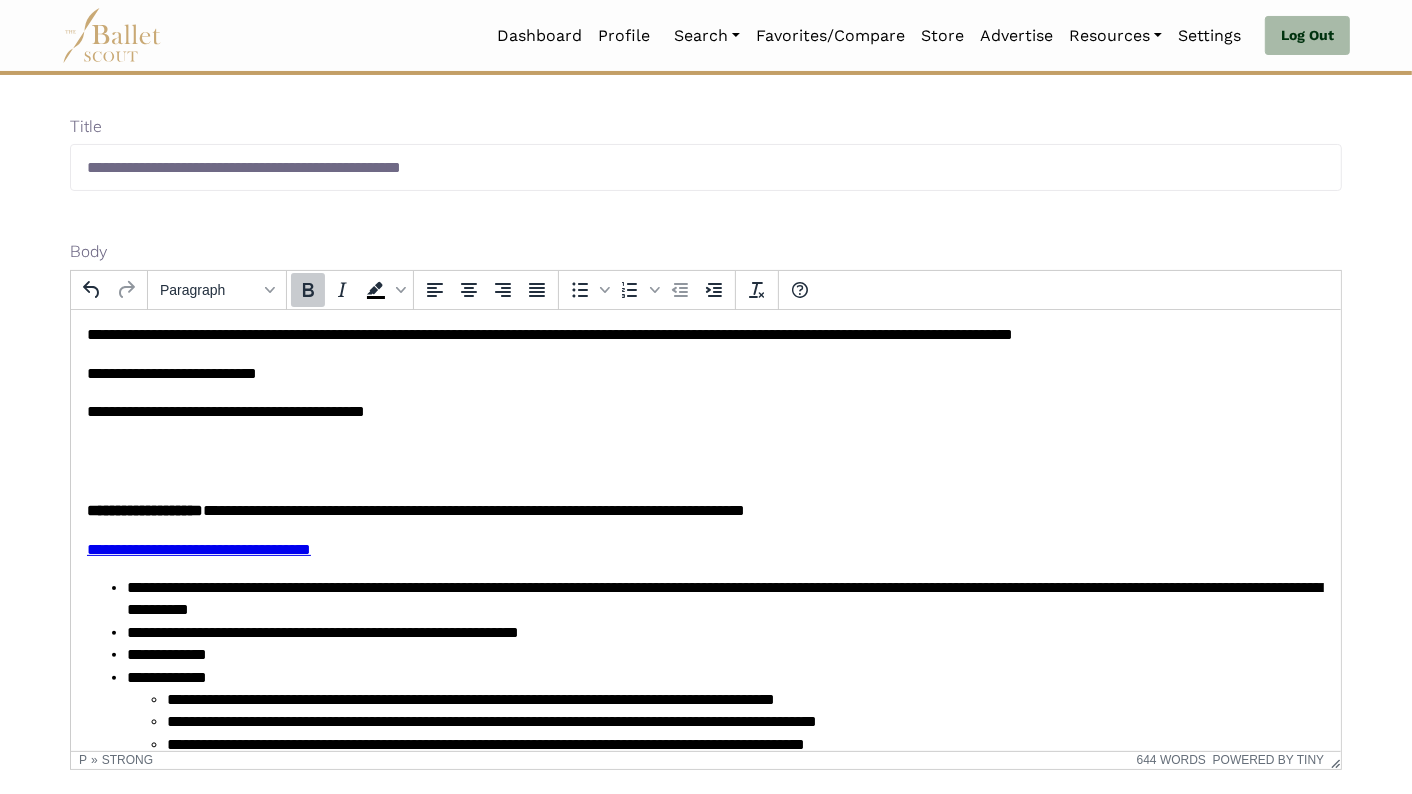 scroll, scrollTop: 1723, scrollLeft: 0, axis: vertical 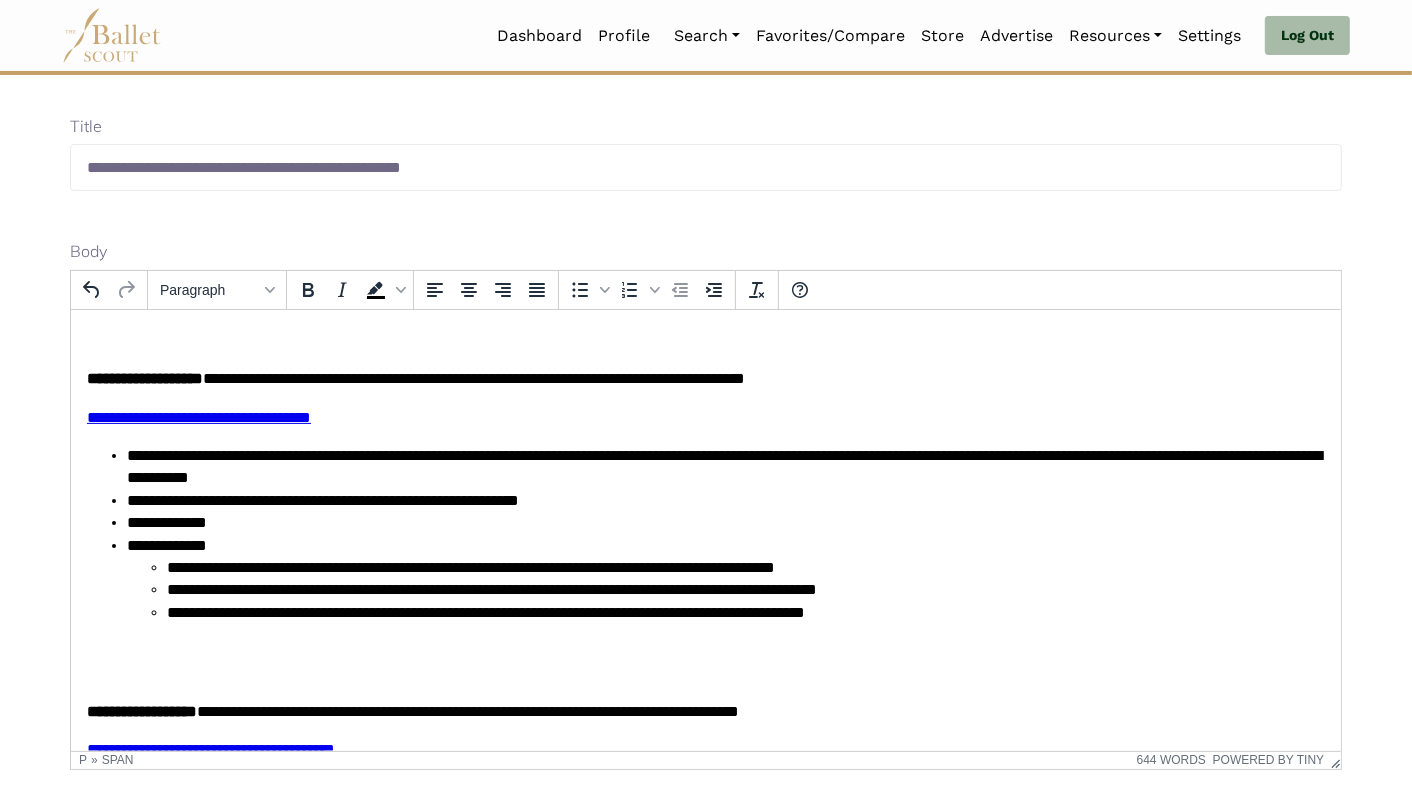 click on "**********" at bounding box center [473, 377] 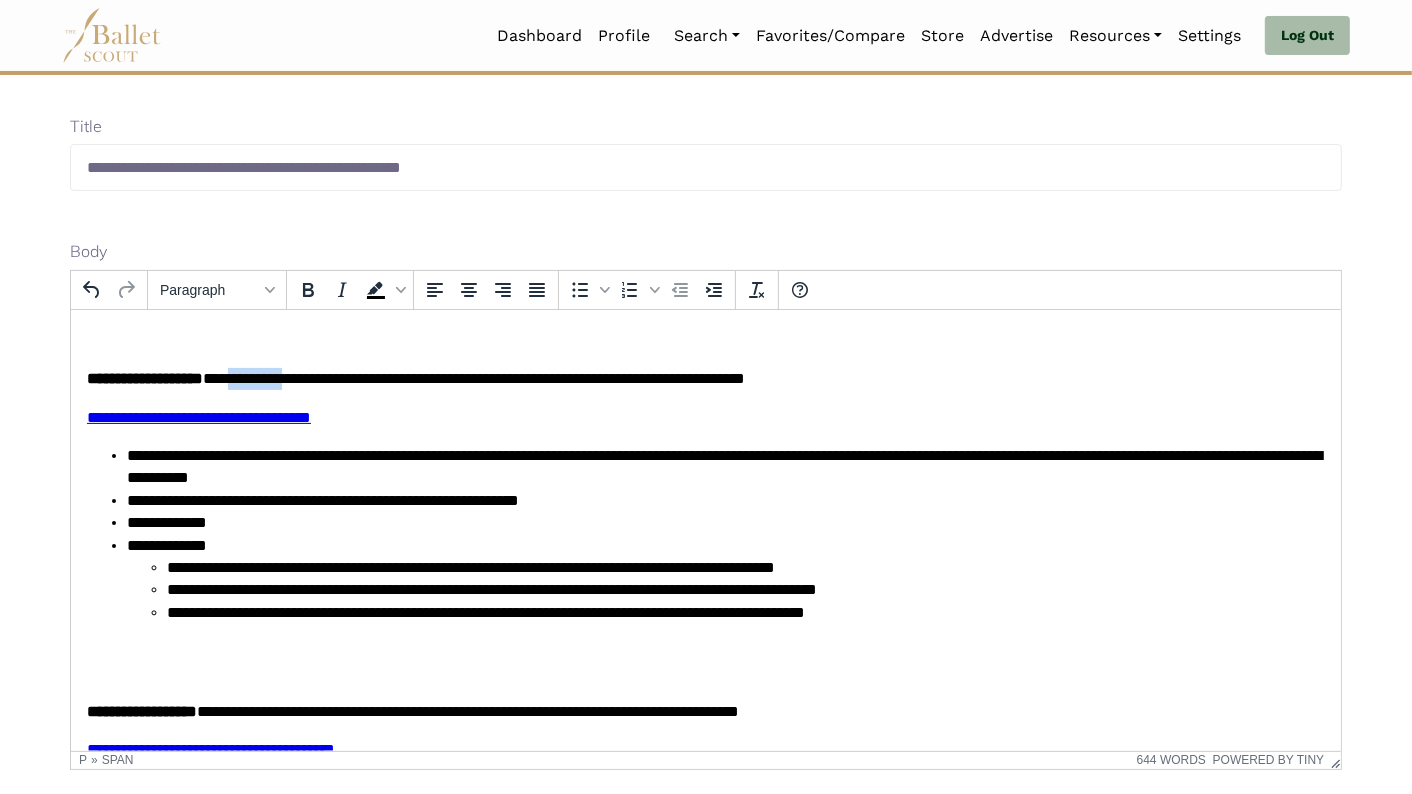 click on "**********" at bounding box center (473, 377) 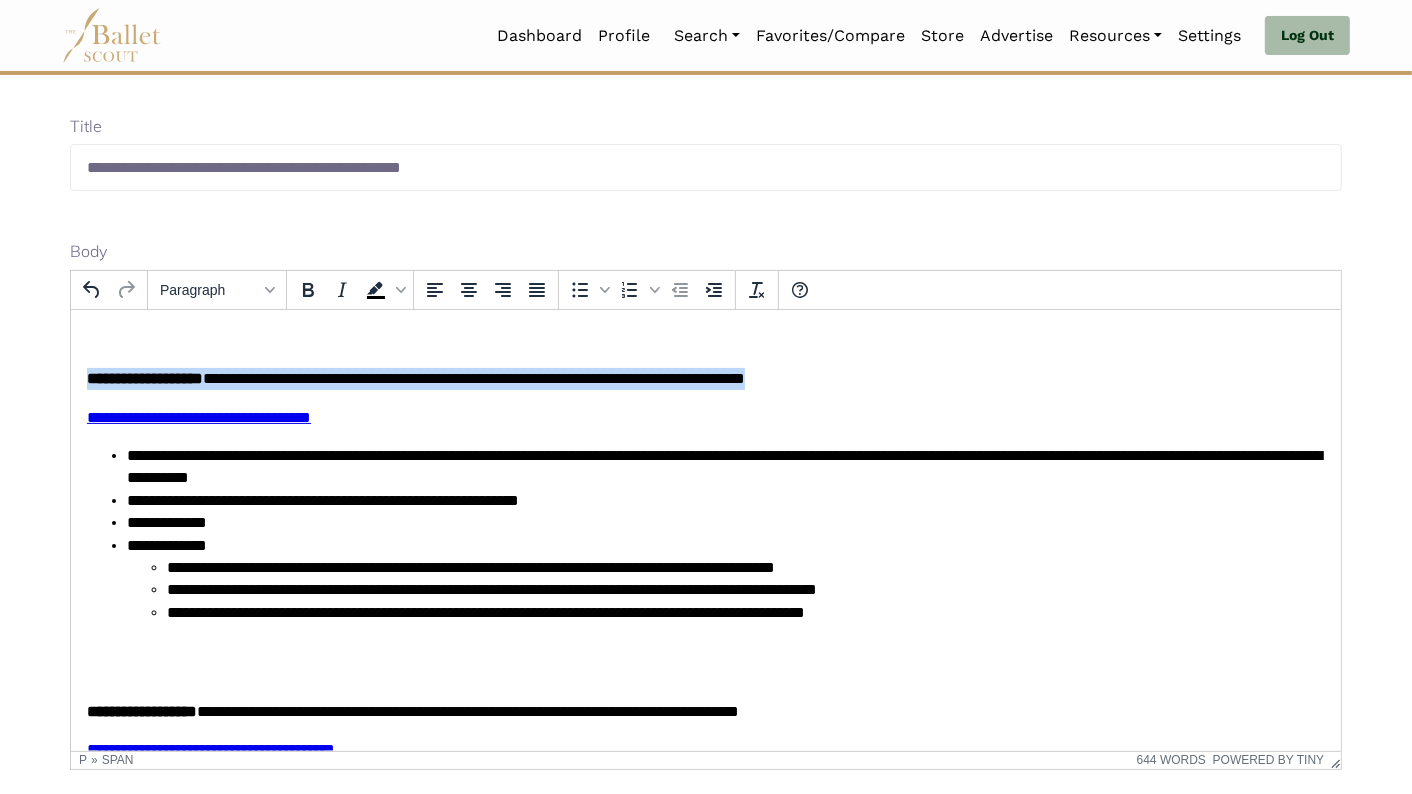 click on "**********" at bounding box center (473, 377) 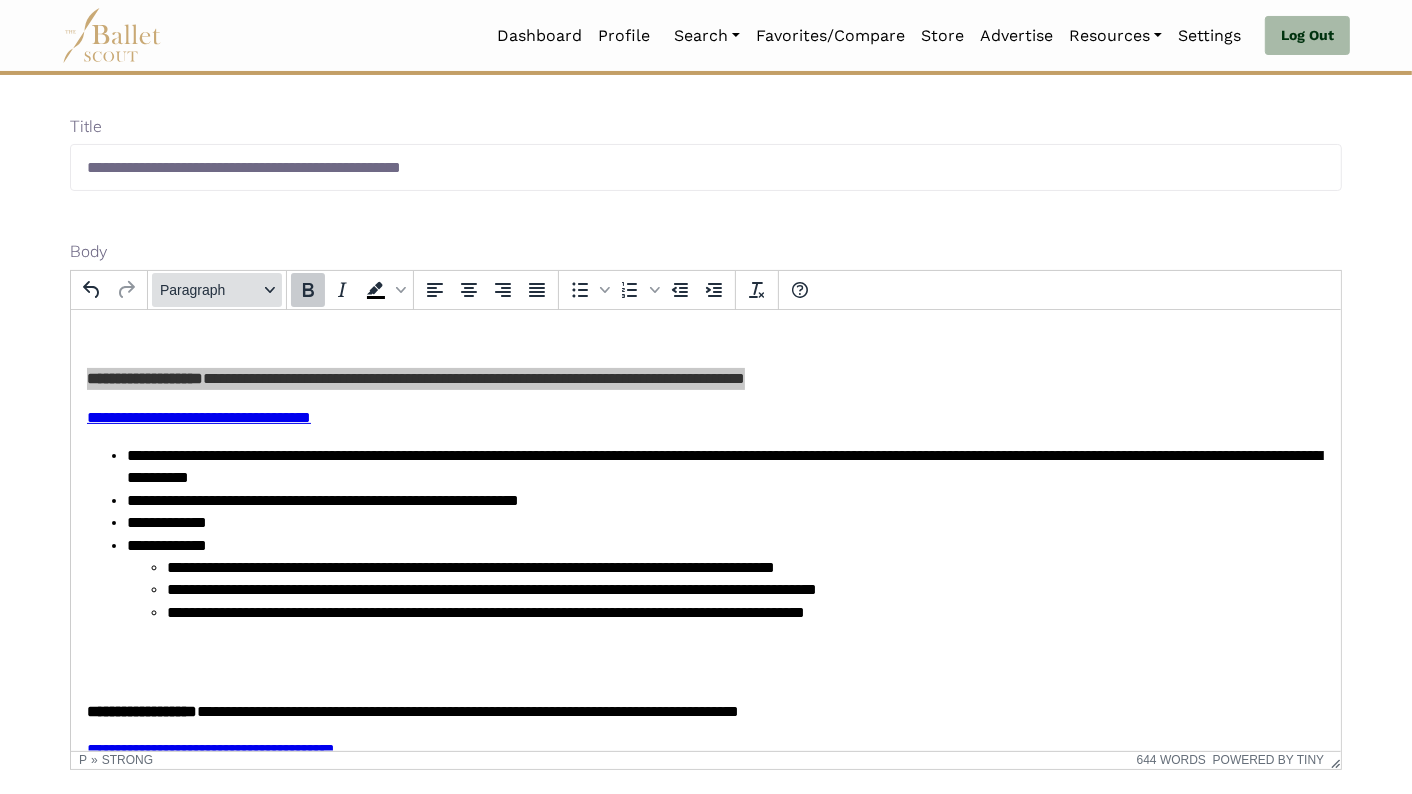 click on "Paragraph" at bounding box center (209, 290) 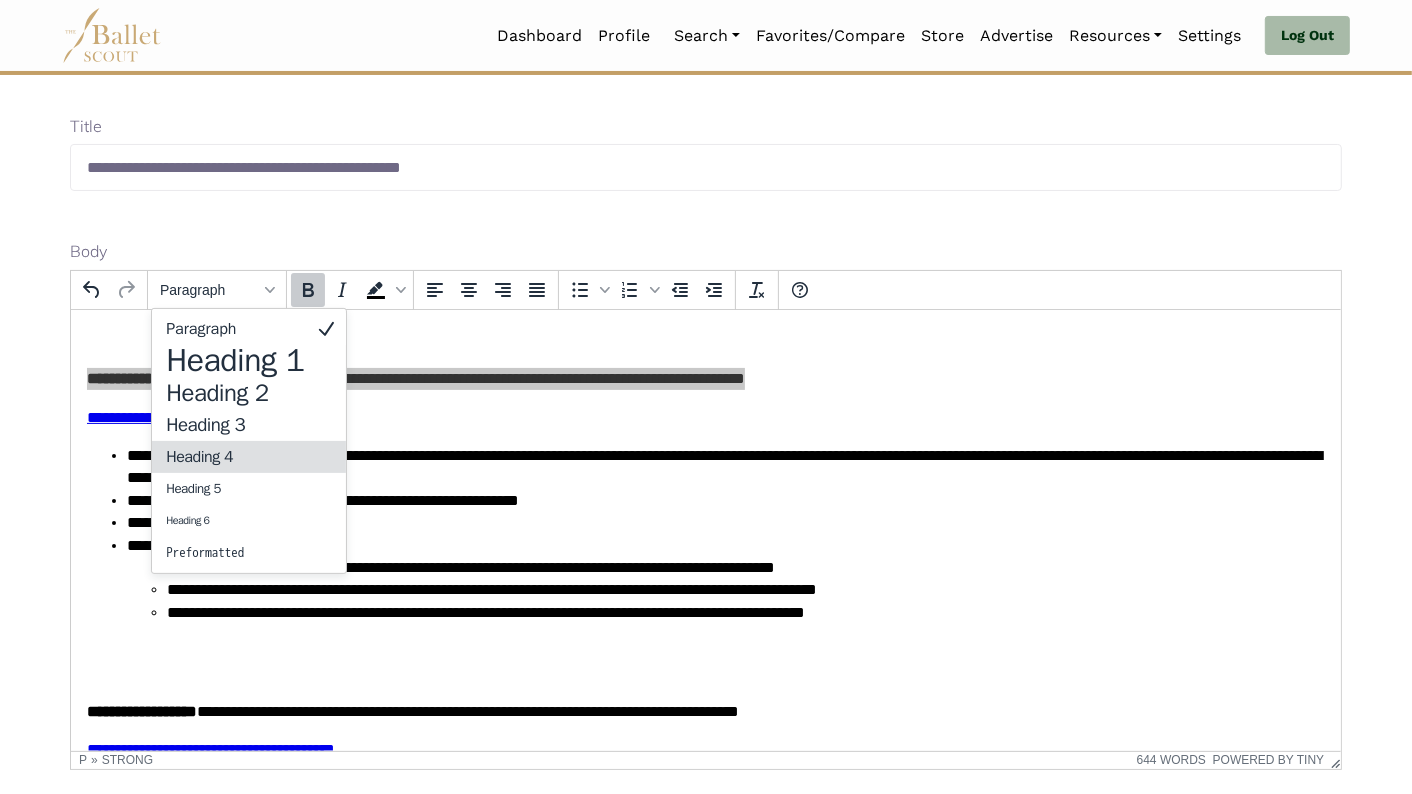 click on "Heading 4" at bounding box center [235, 457] 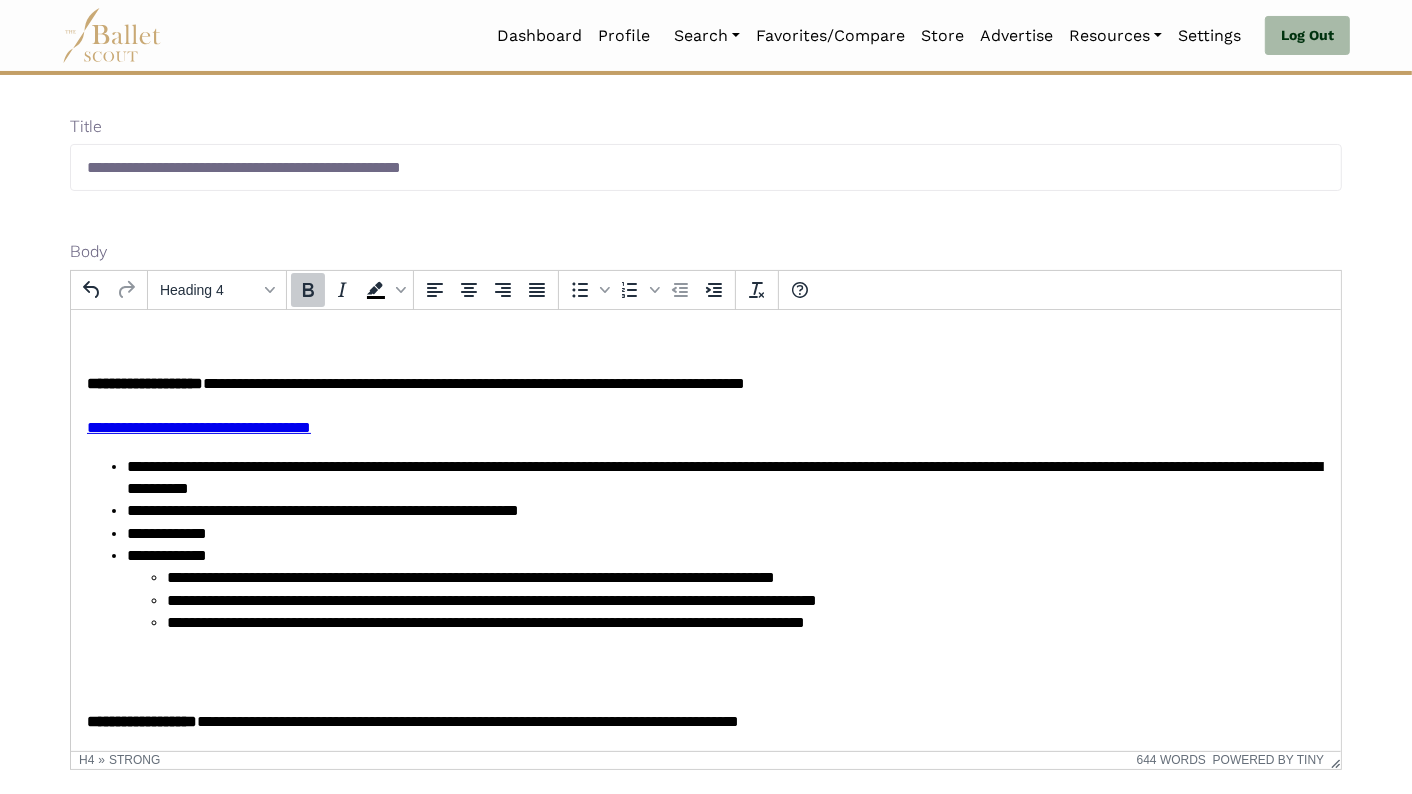 click 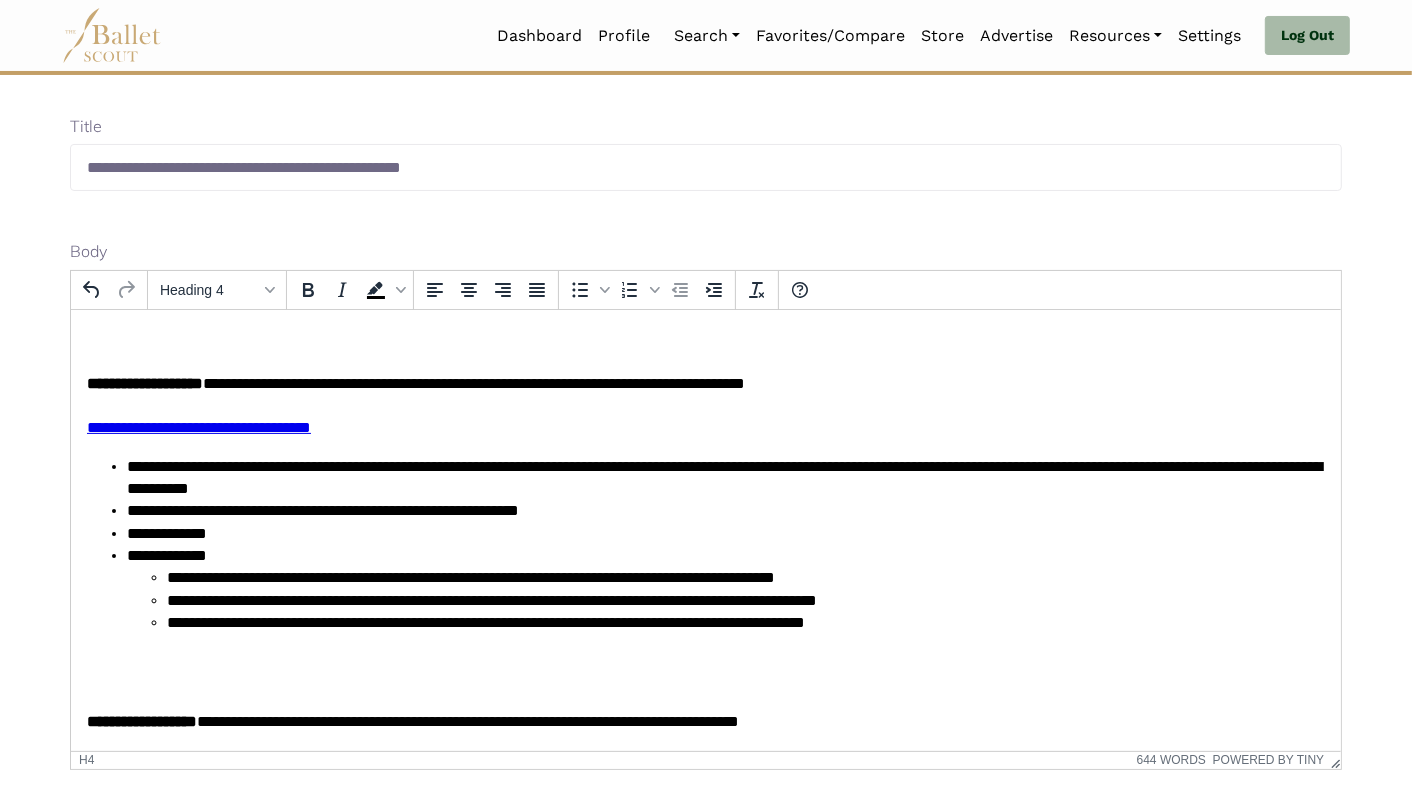 click on "**********" at bounding box center [705, 544] 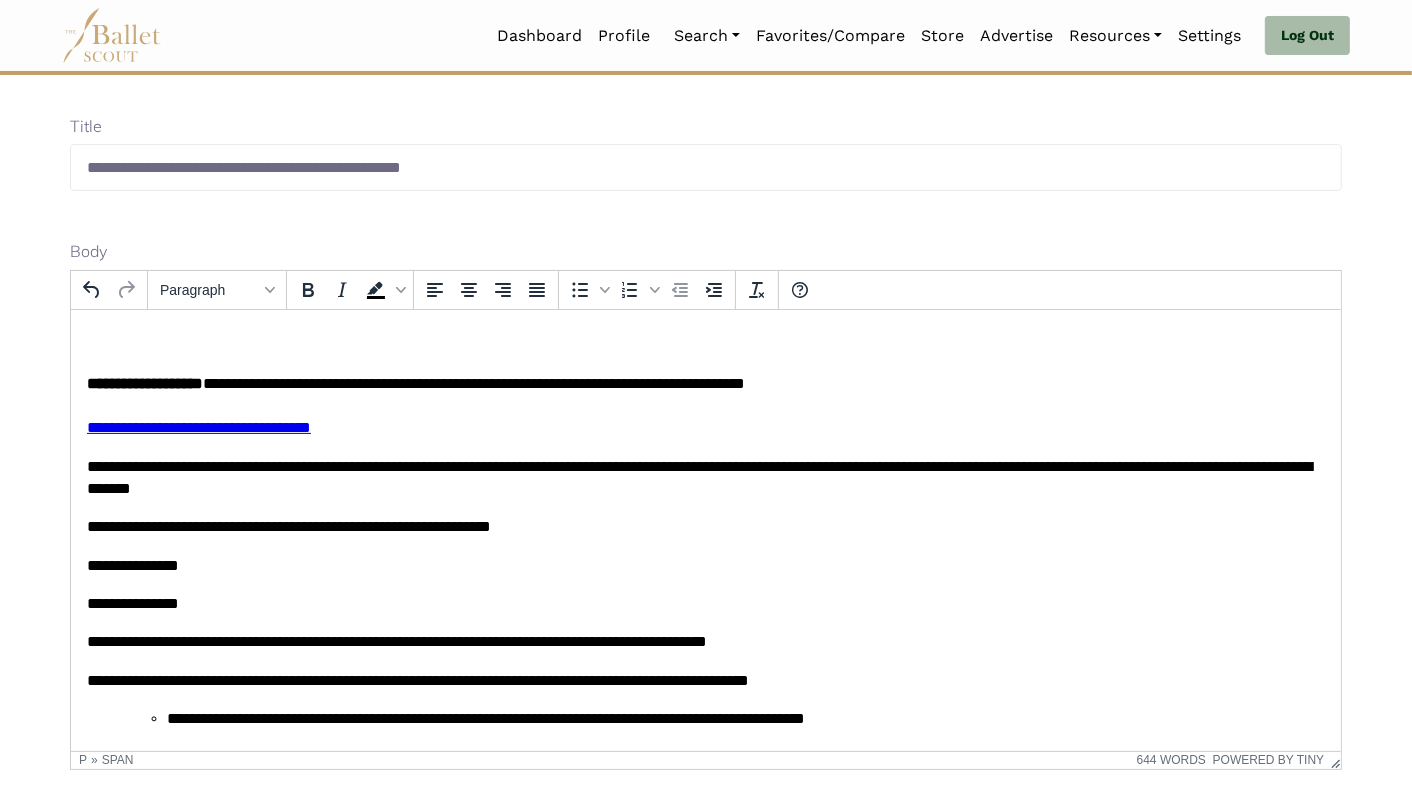 scroll, scrollTop: 1956, scrollLeft: 0, axis: vertical 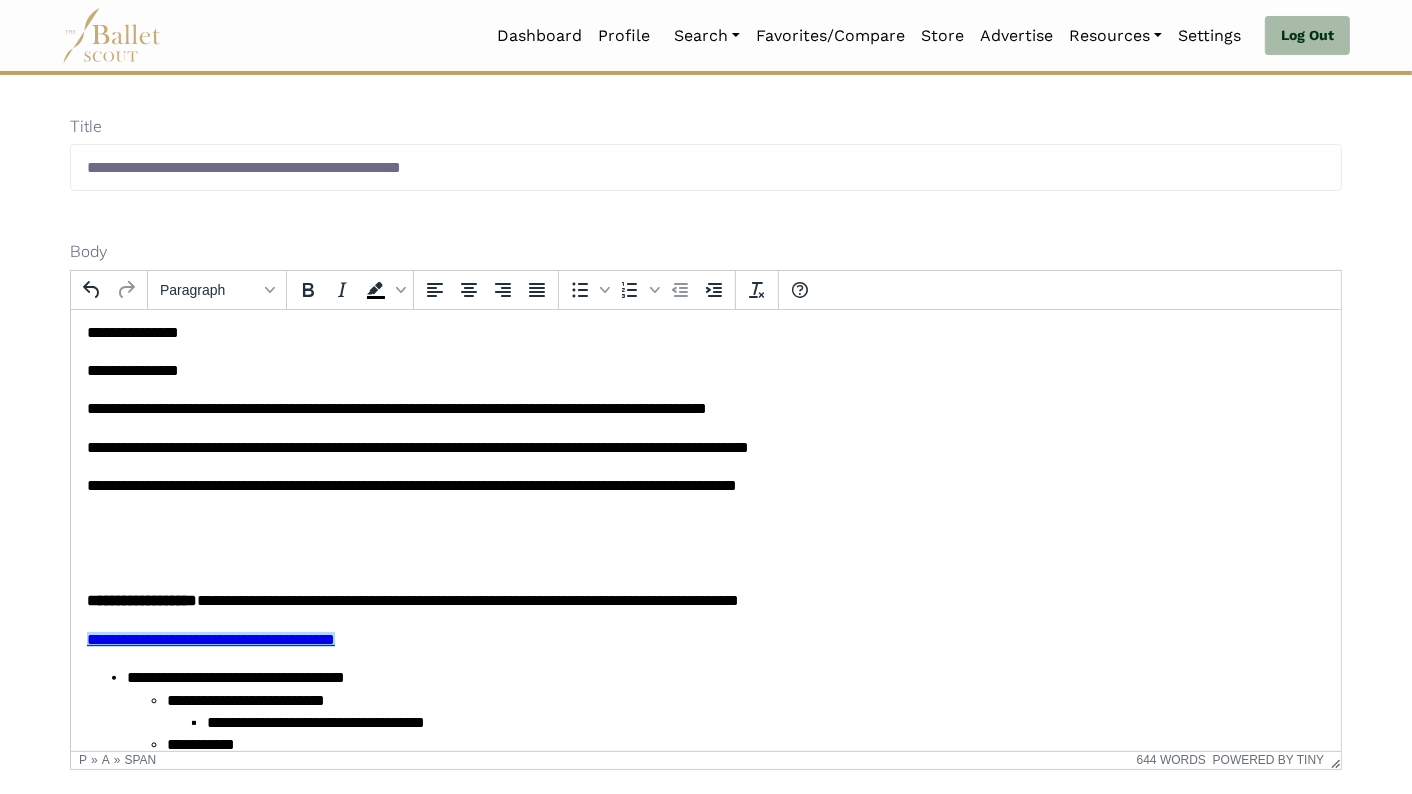 click on "**********" at bounding box center [467, 599] 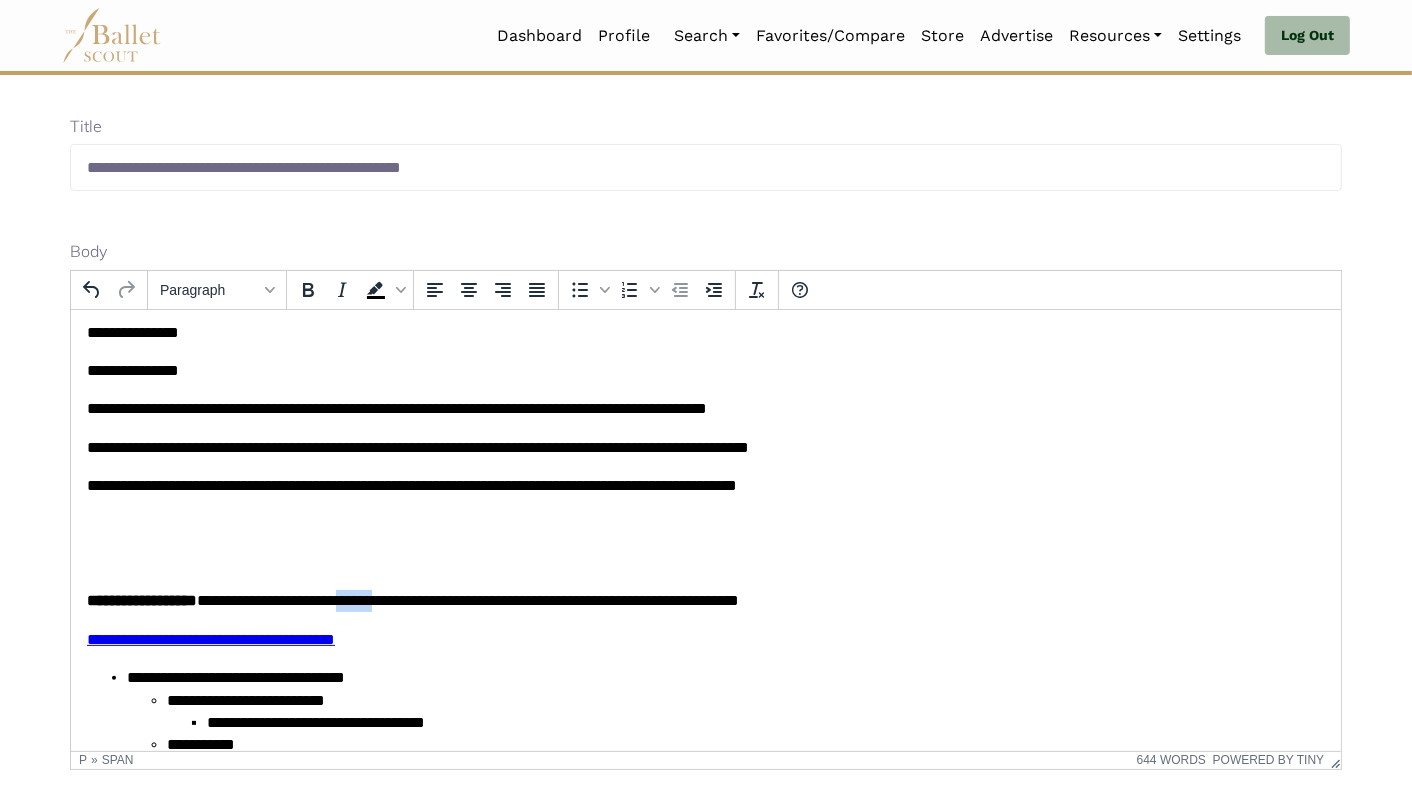 click on "**********" at bounding box center (467, 599) 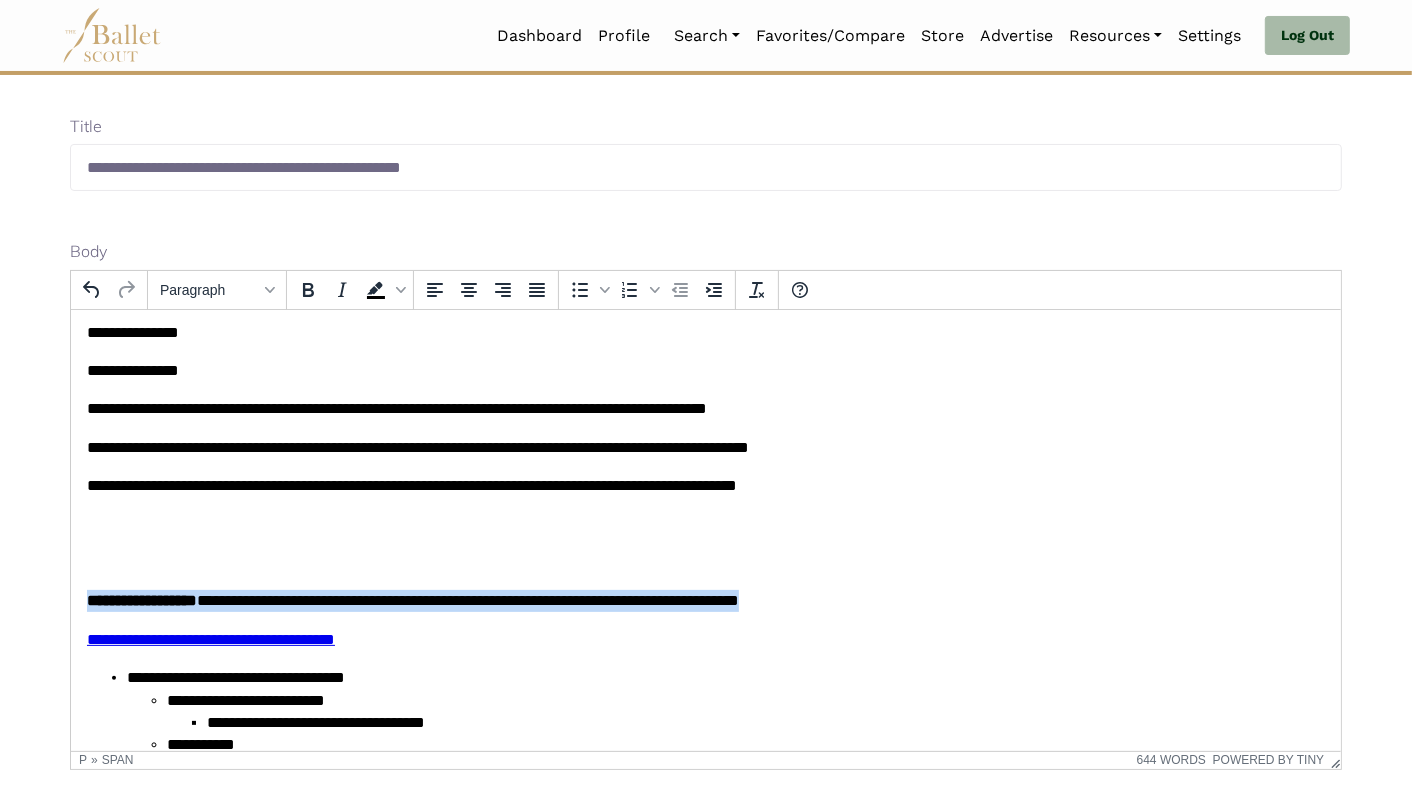 click on "**********" at bounding box center [467, 599] 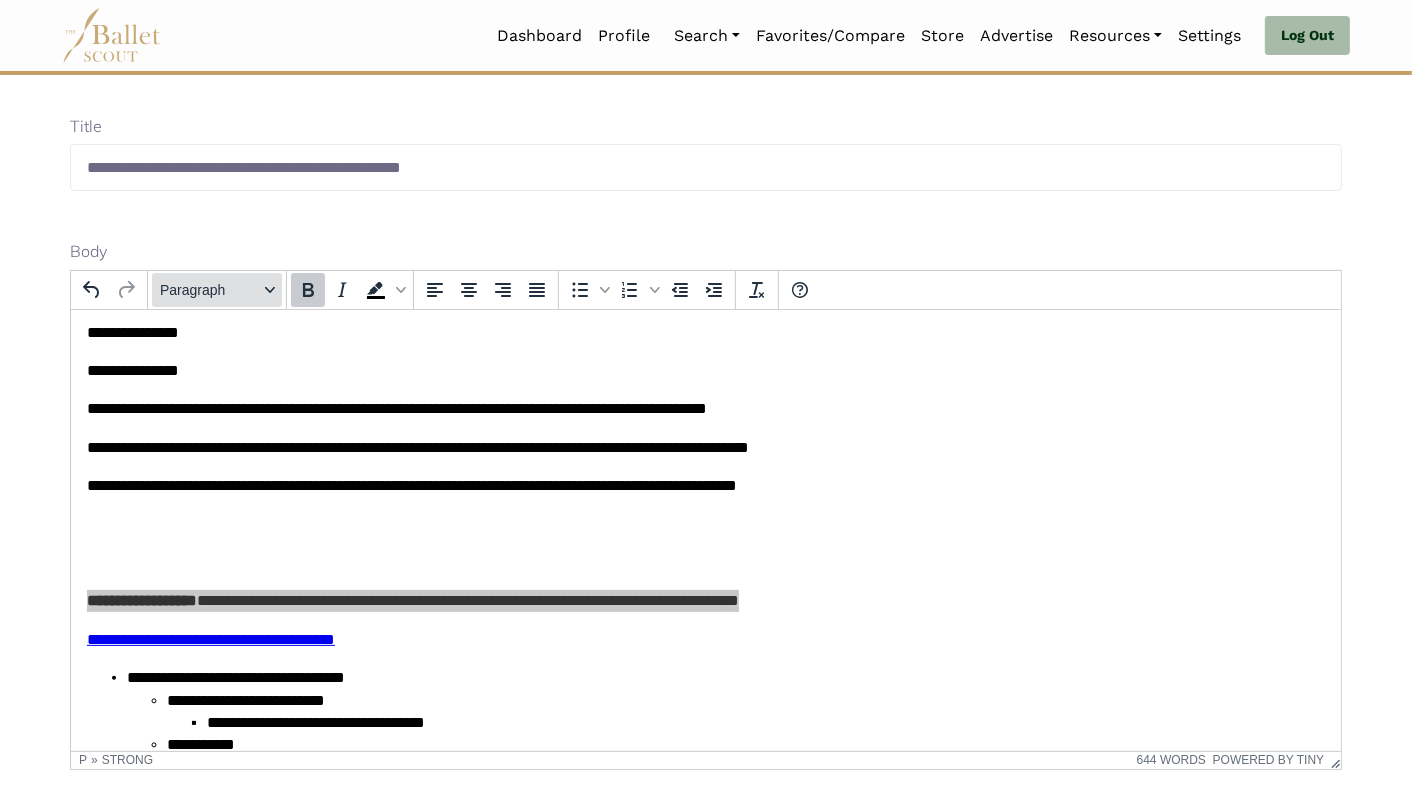 click 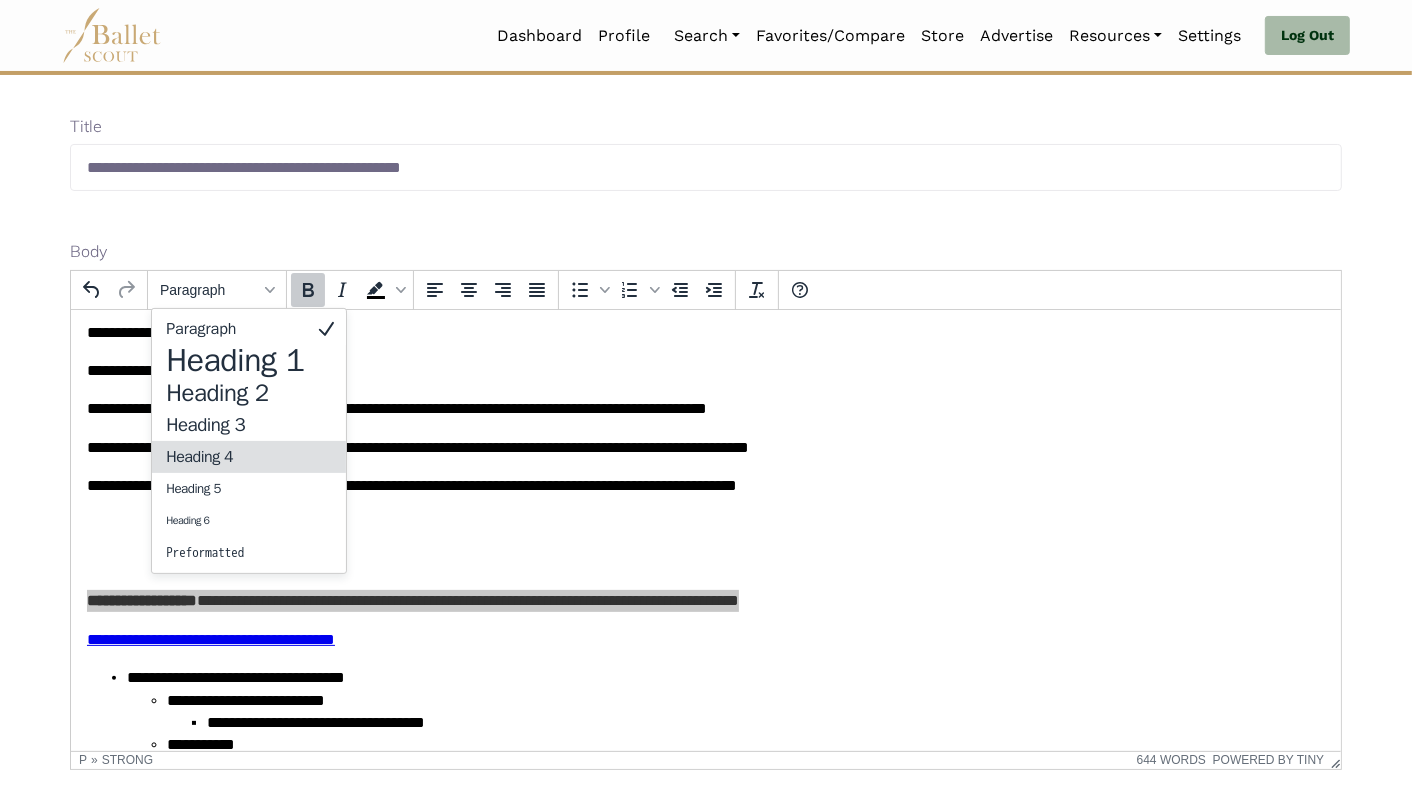 click on "Heading 4" at bounding box center (235, 457) 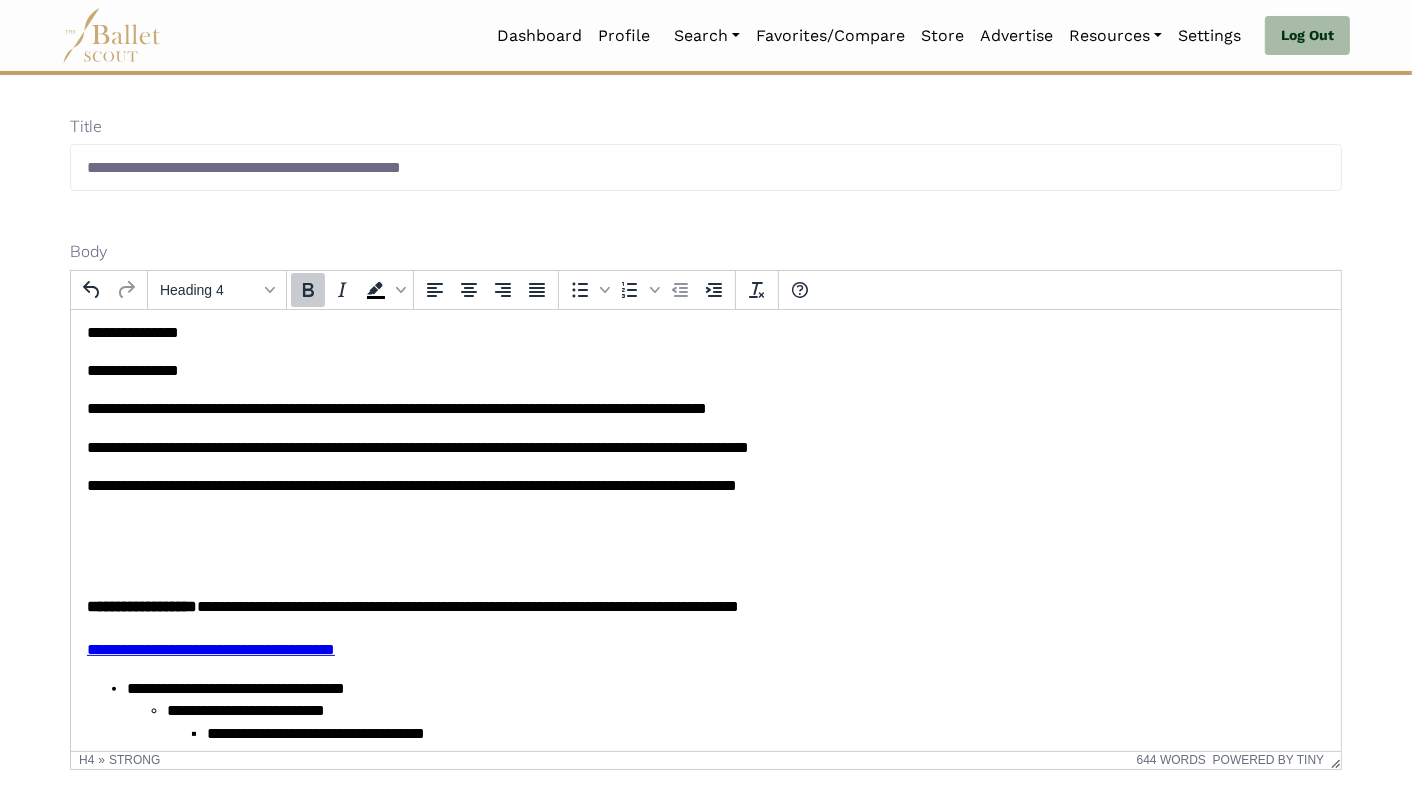 click 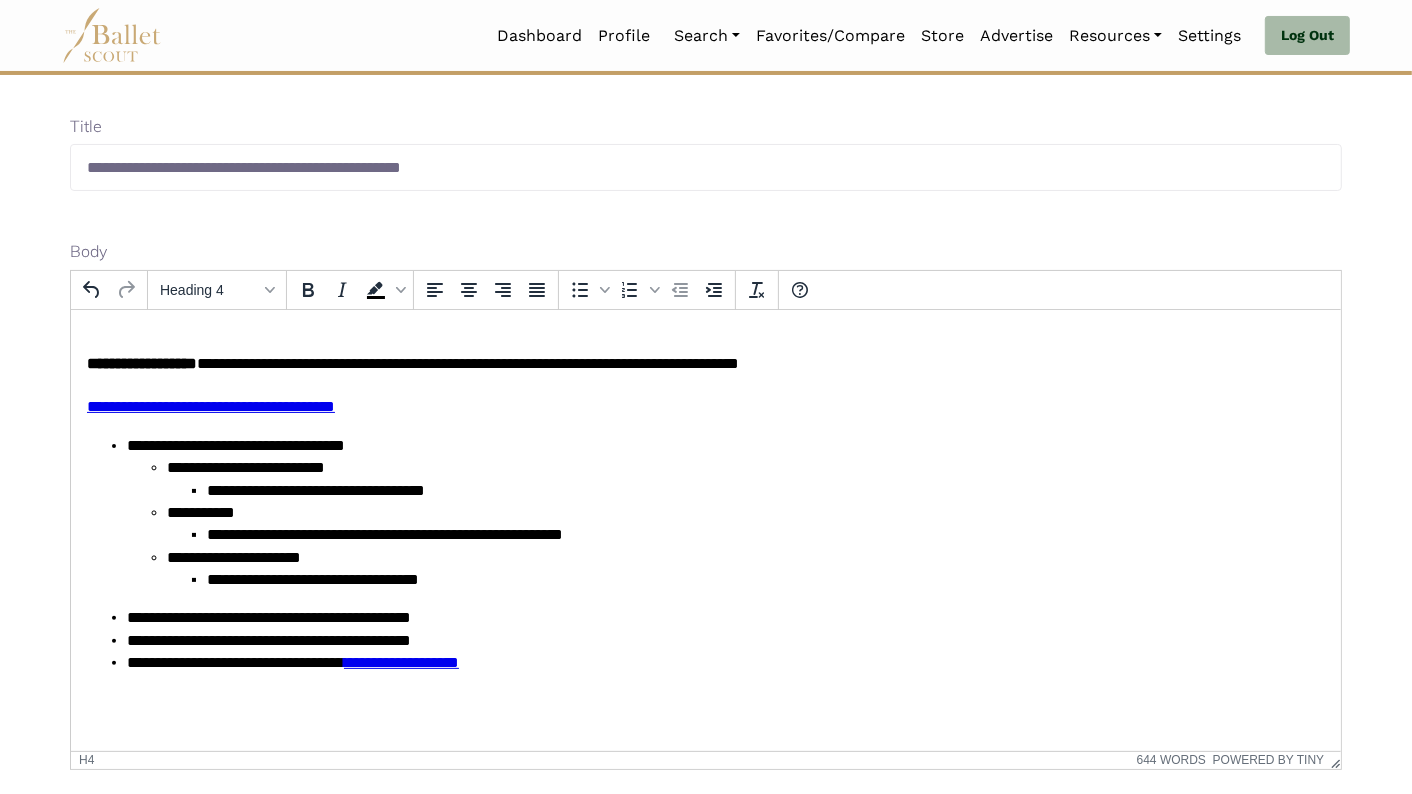 scroll, scrollTop: 2243, scrollLeft: 0, axis: vertical 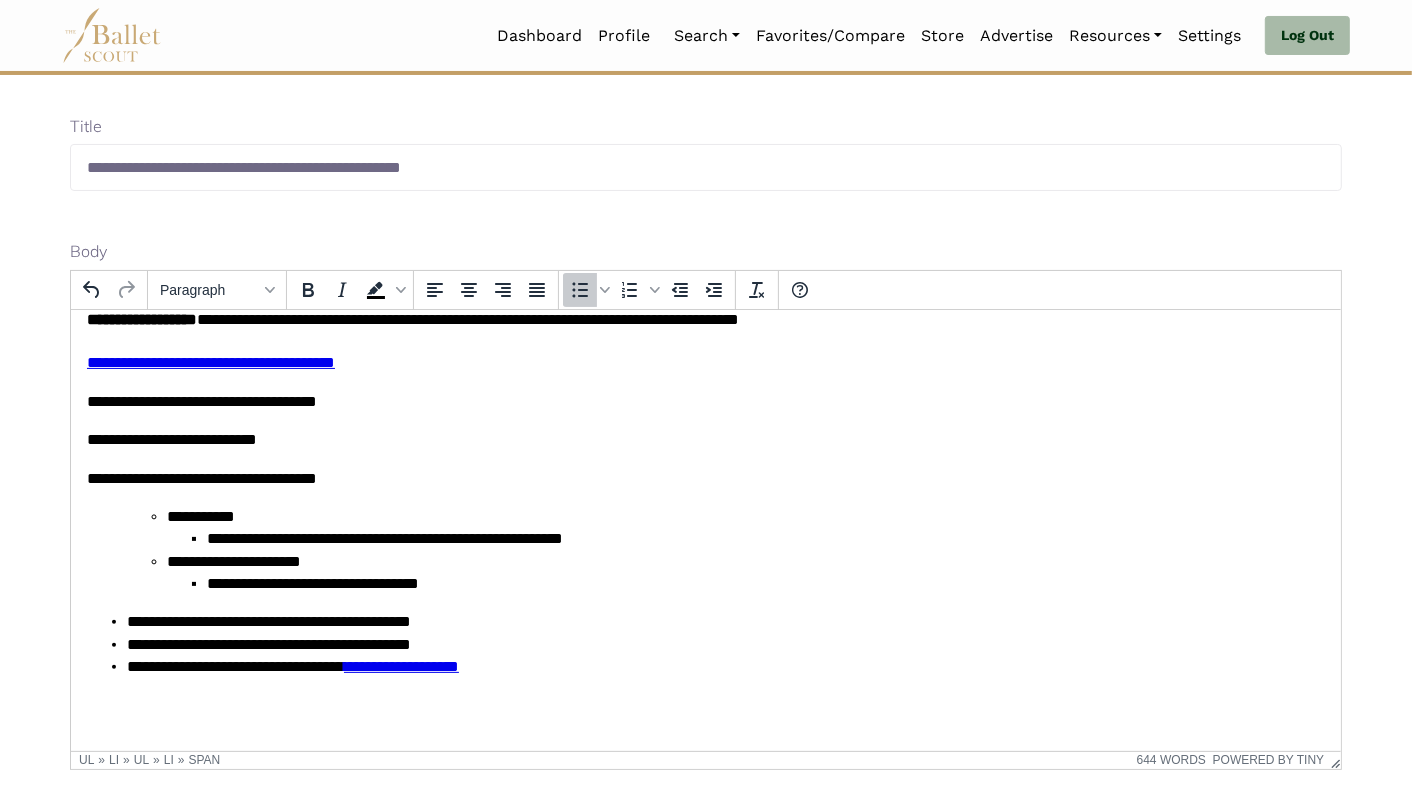 click on "**********" at bounding box center [200, 515] 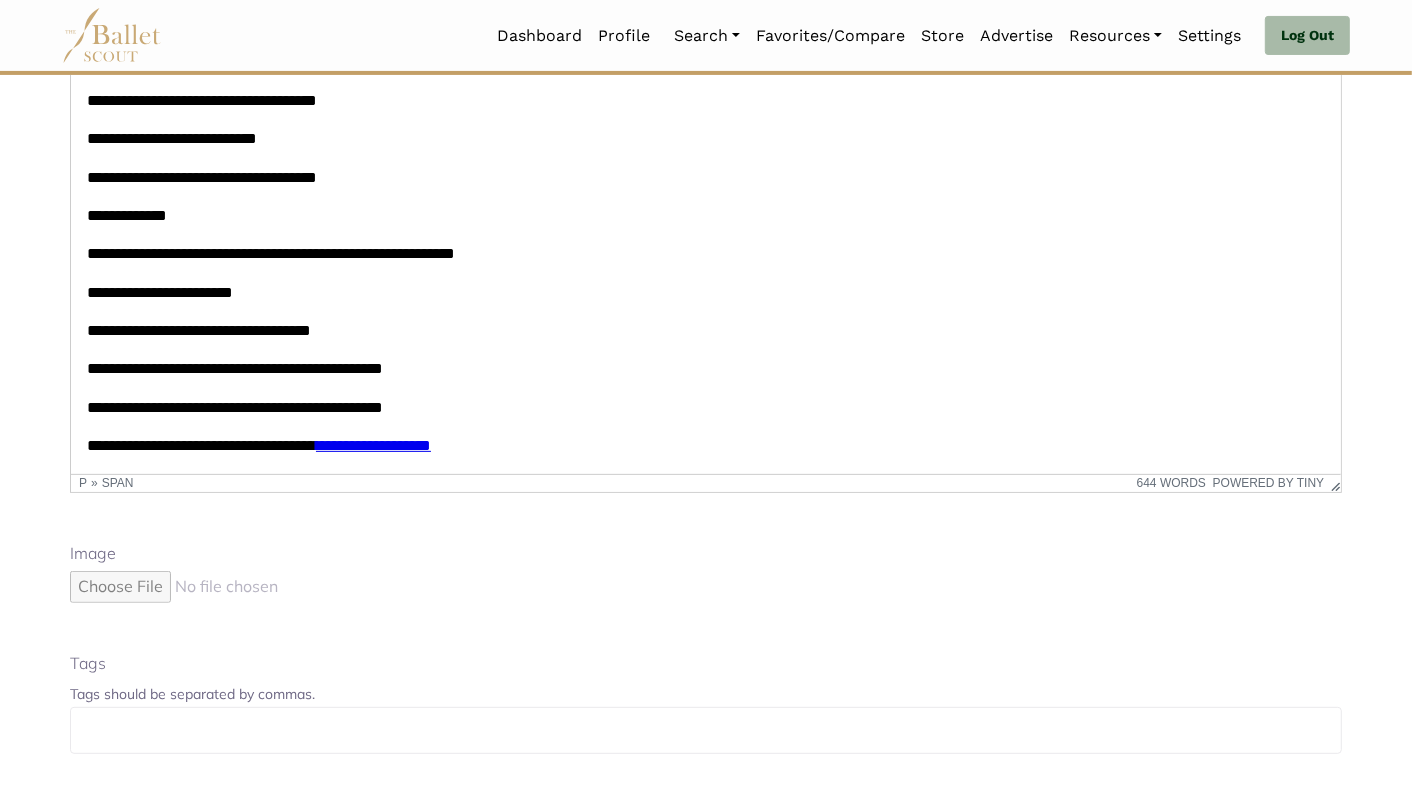 scroll, scrollTop: 487, scrollLeft: 0, axis: vertical 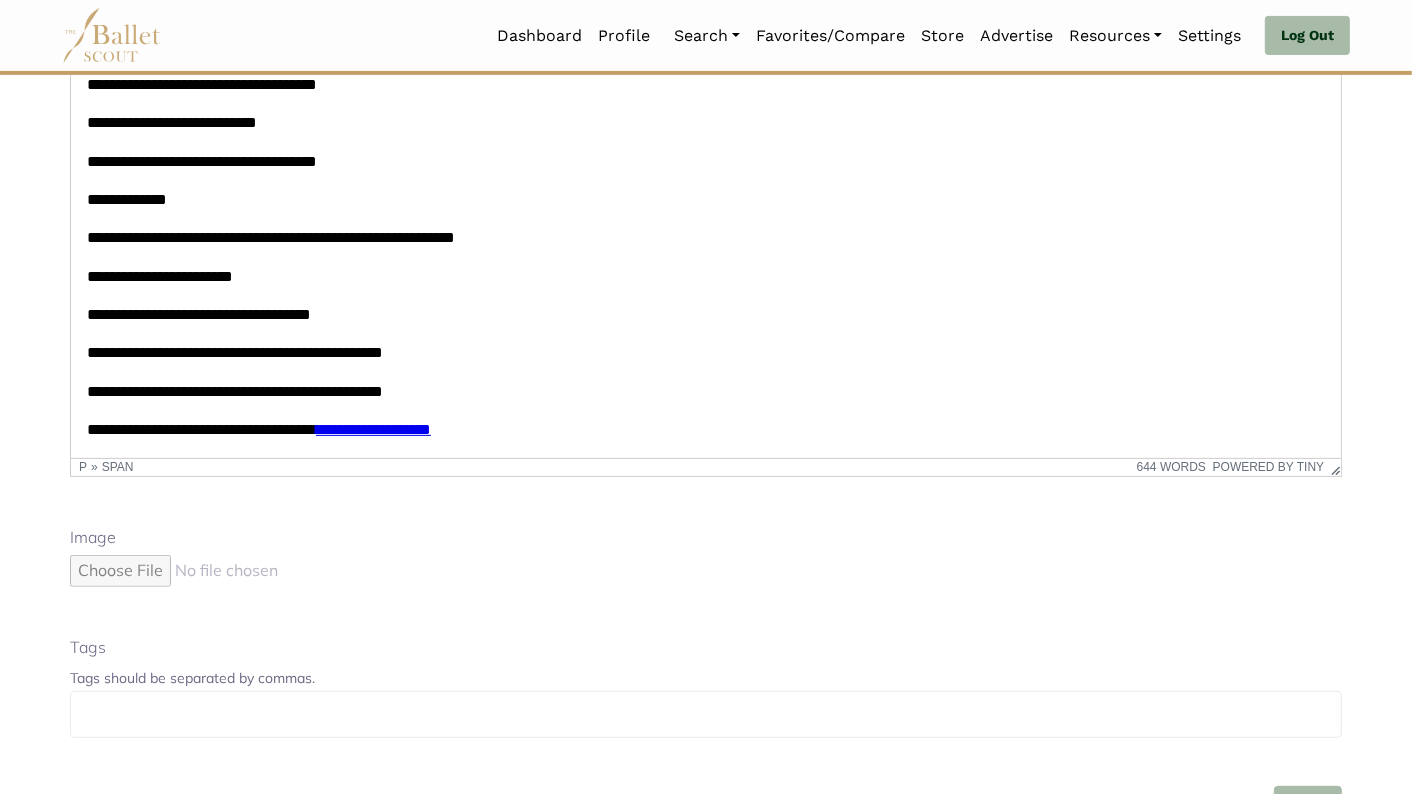 click at bounding box center [240, 571] 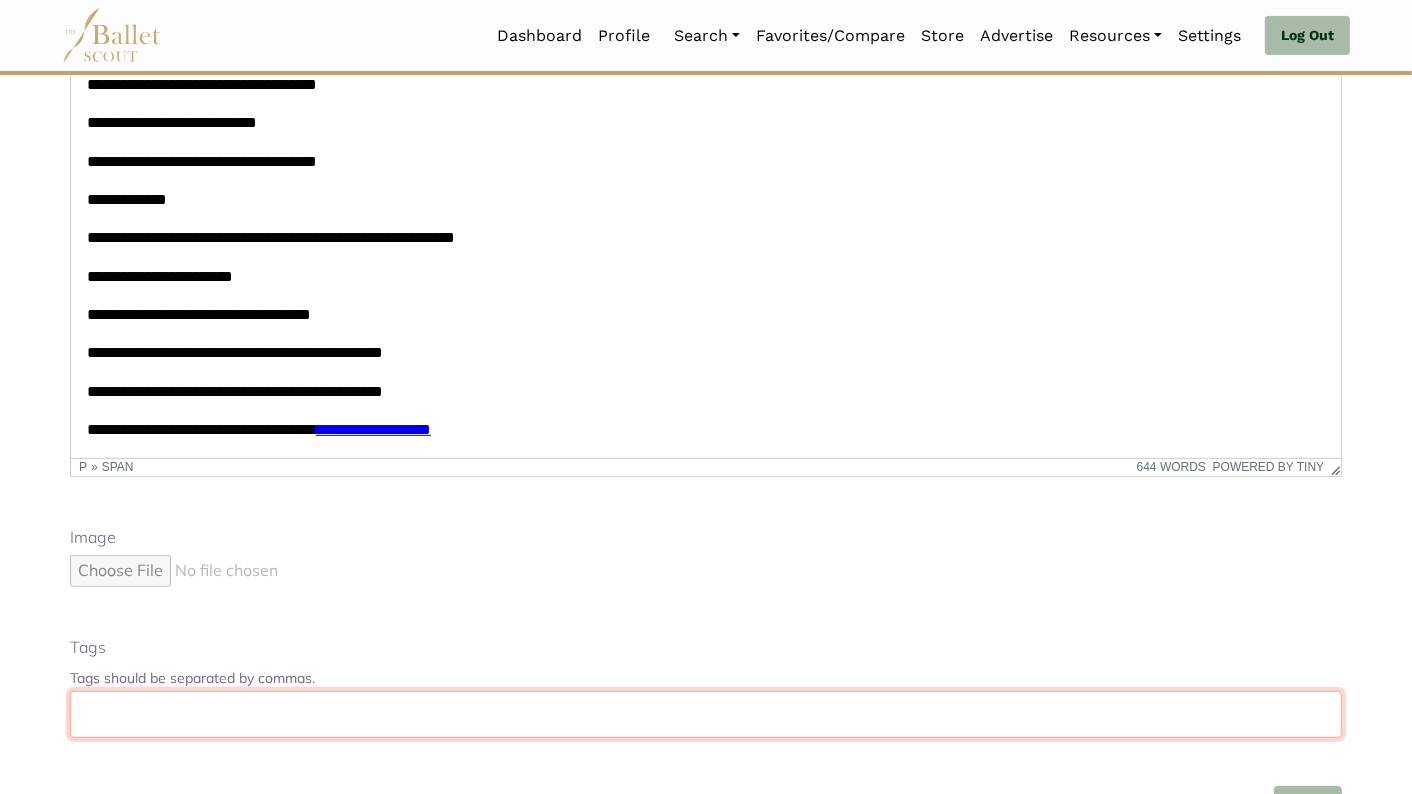 click at bounding box center [706, 714] 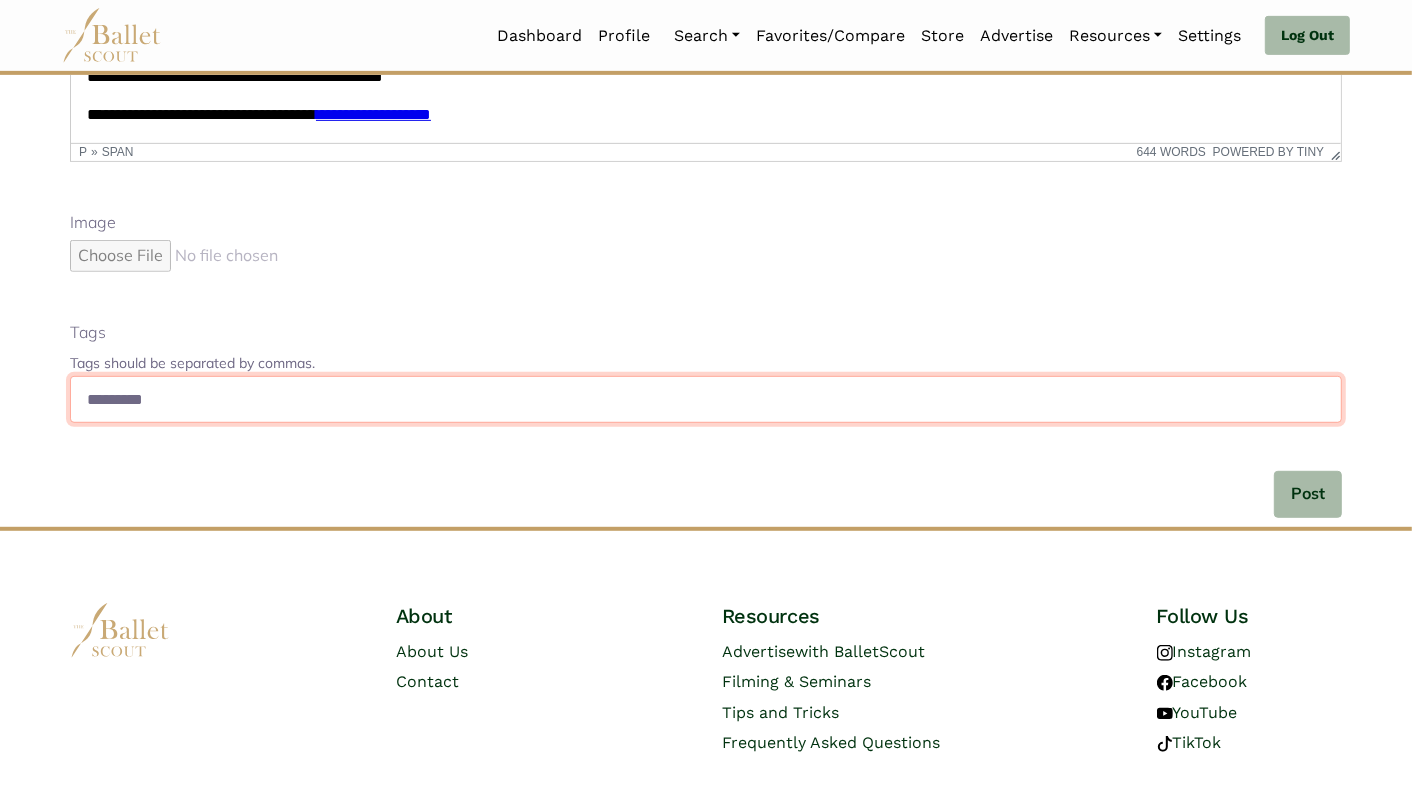 scroll, scrollTop: 857, scrollLeft: 0, axis: vertical 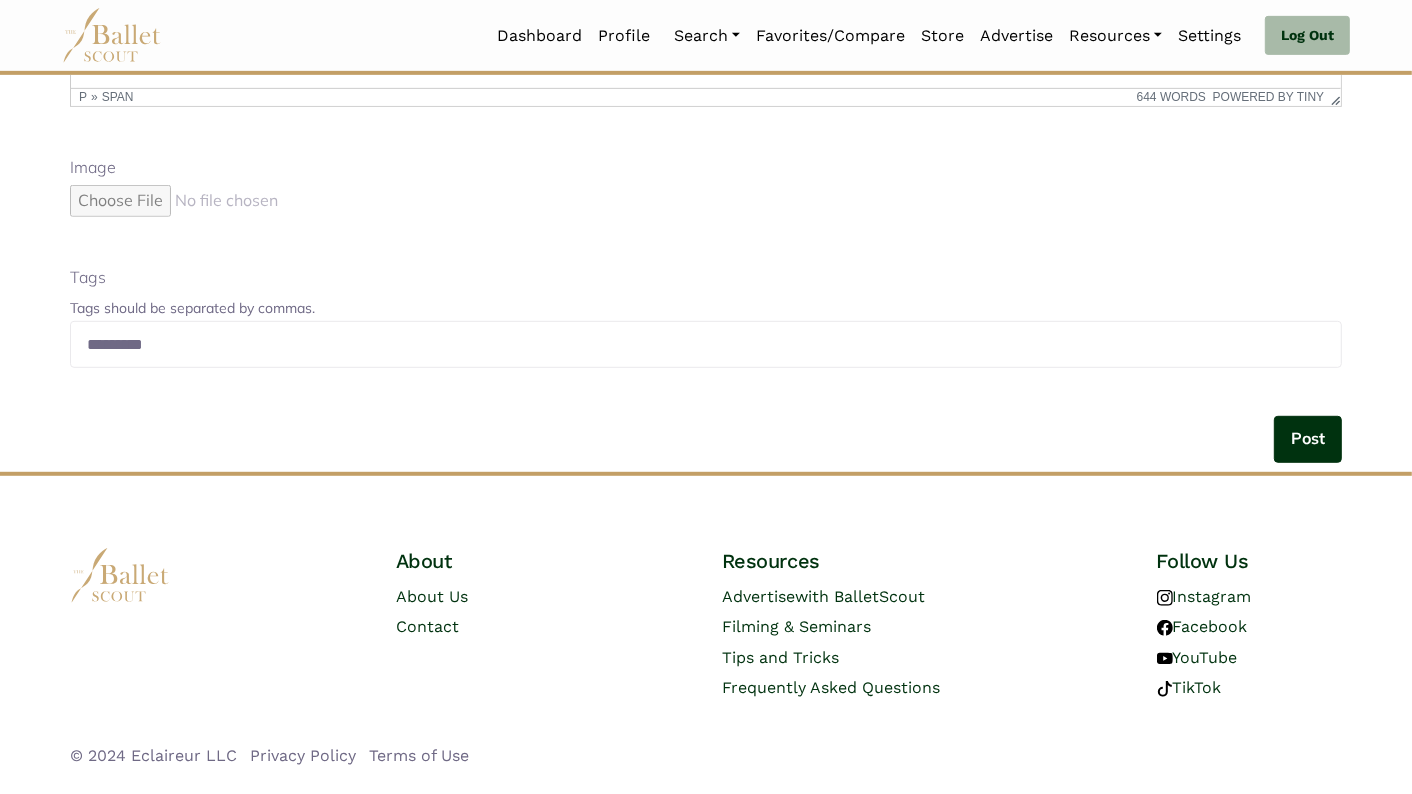 click on "Post" at bounding box center (1308, 439) 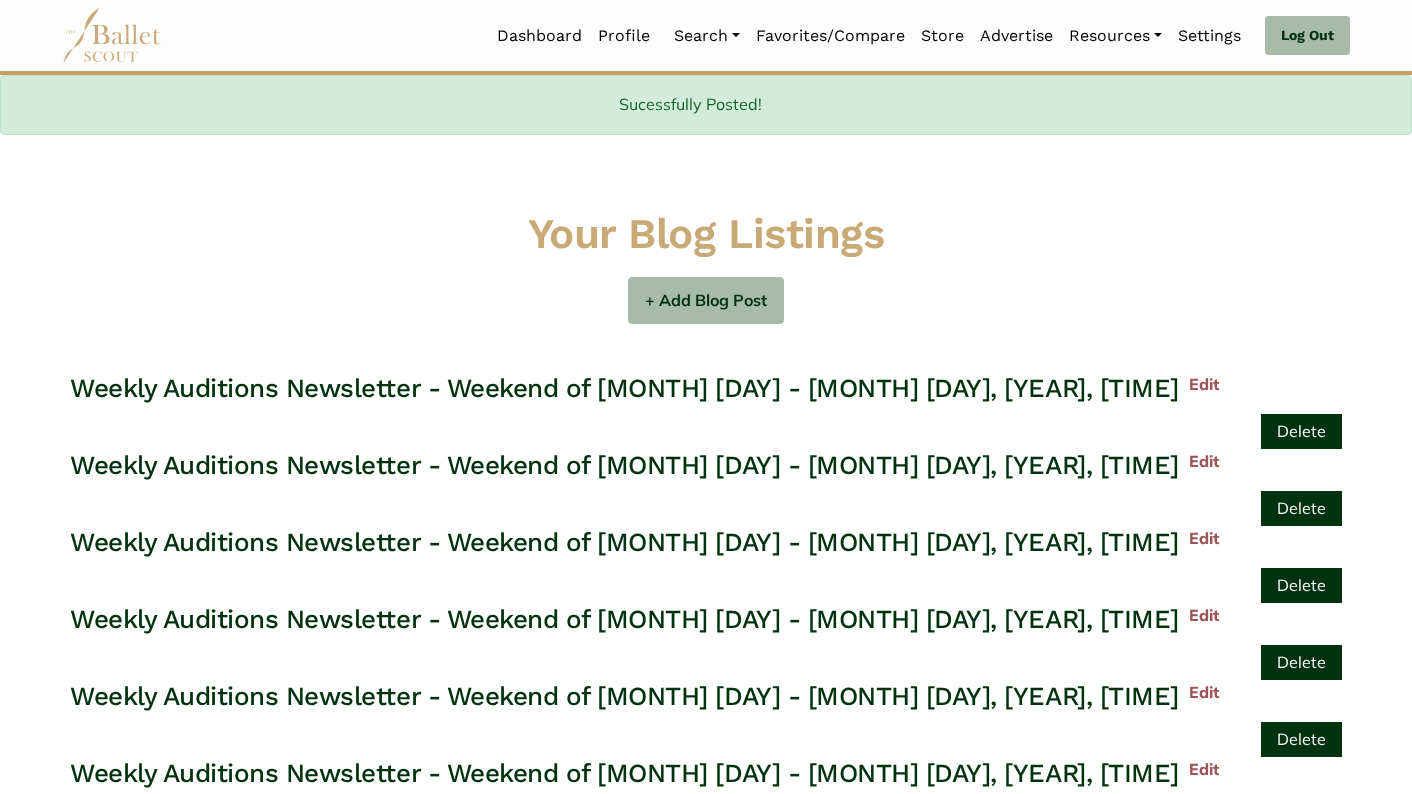 scroll, scrollTop: 0, scrollLeft: 0, axis: both 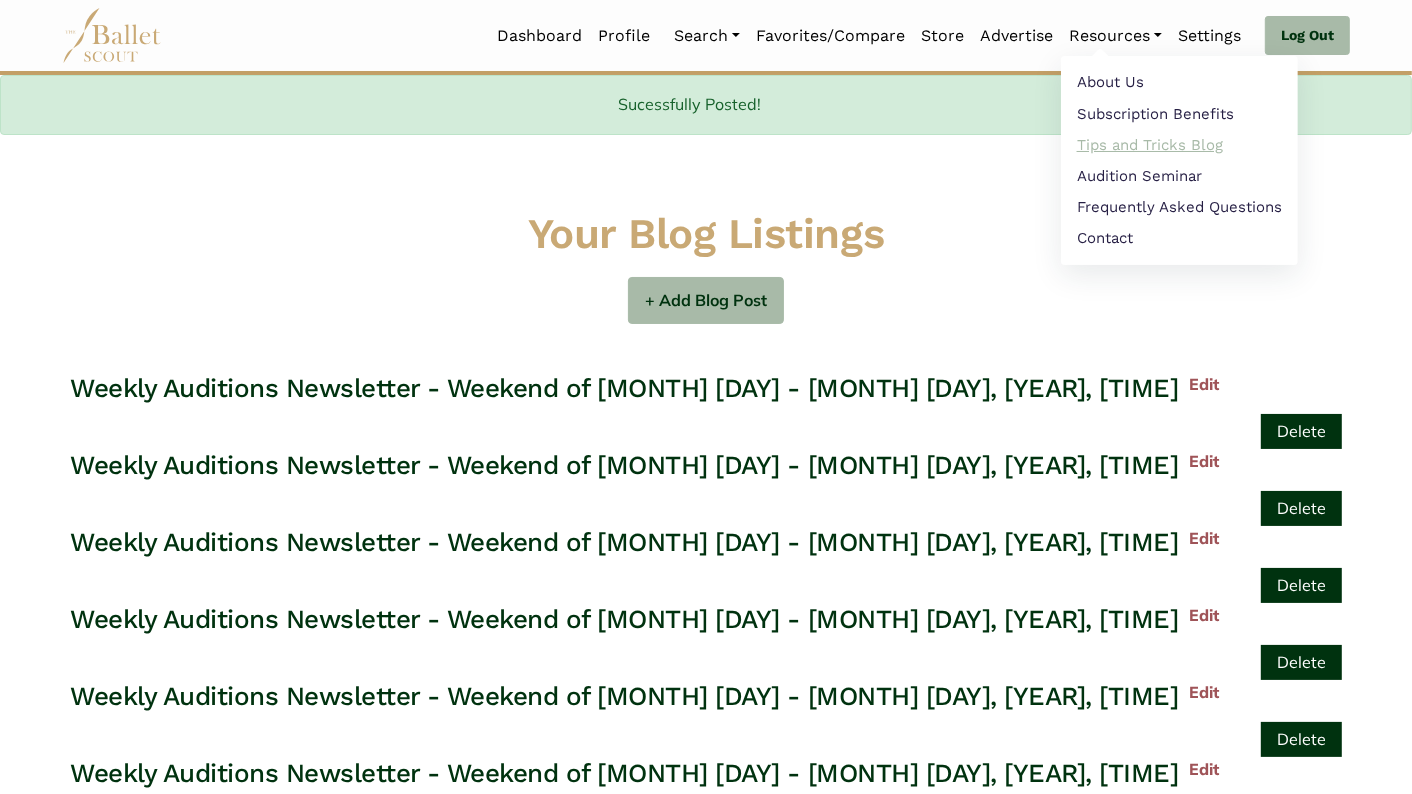 click on "Tips and Tricks Blog" at bounding box center [1179, 144] 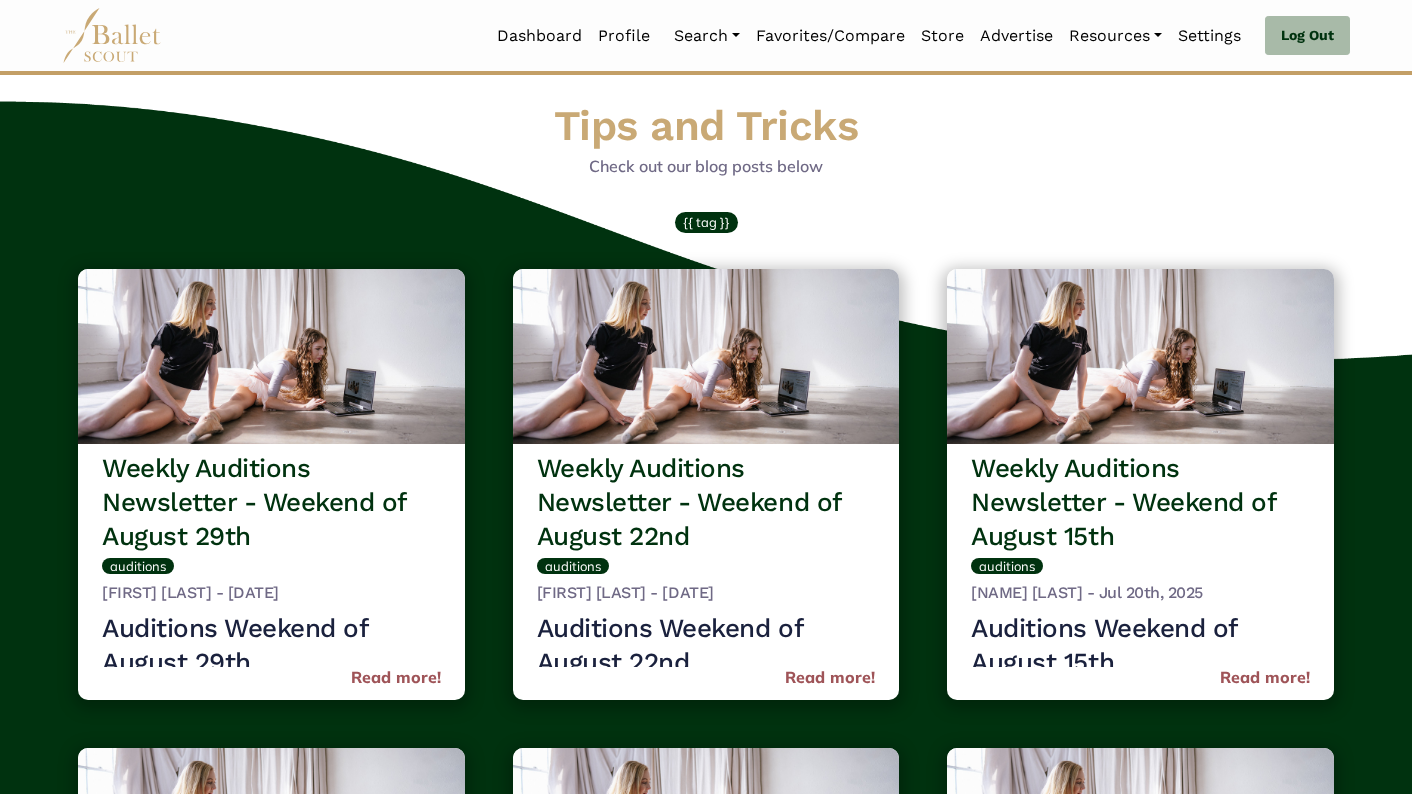 scroll, scrollTop: 0, scrollLeft: 0, axis: both 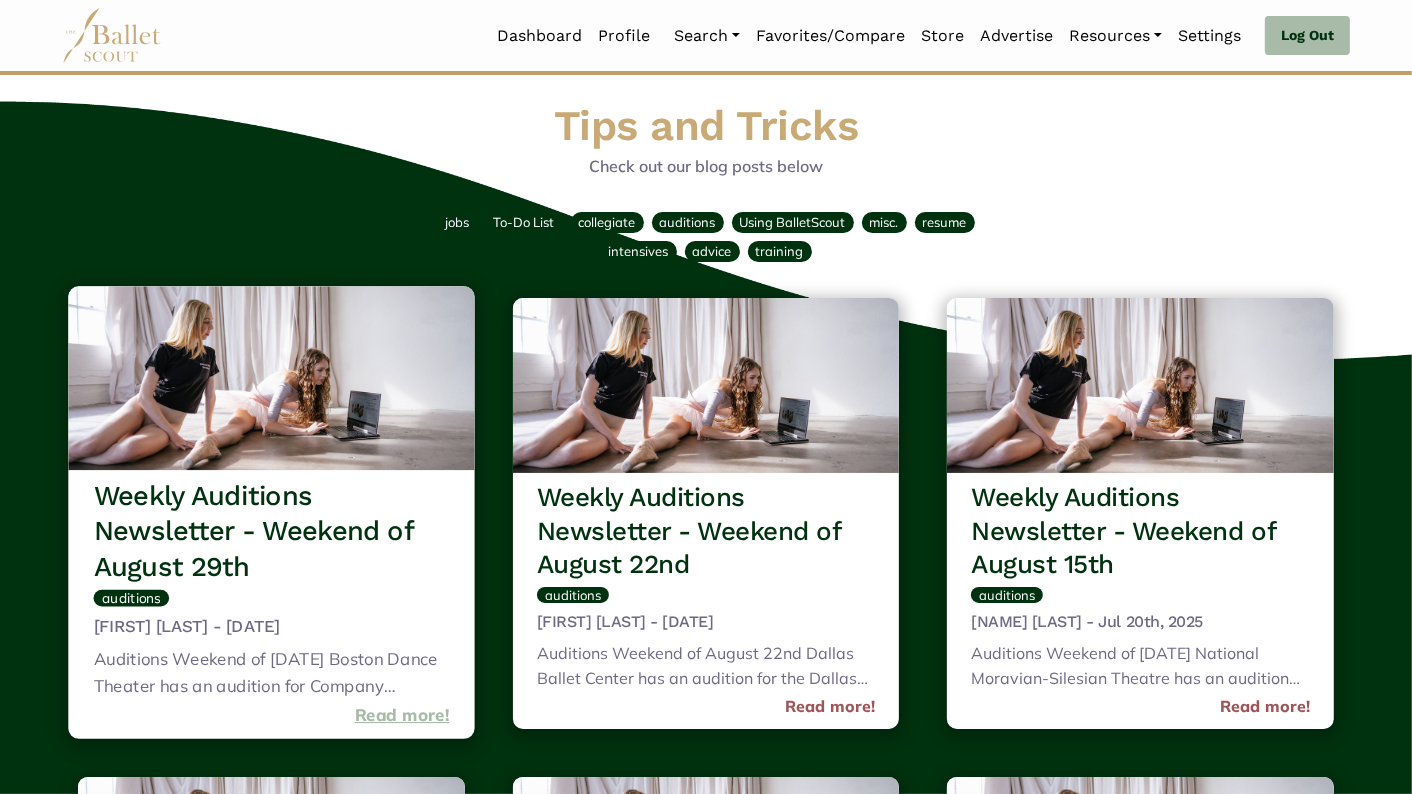 click on "Read more!" at bounding box center (402, 715) 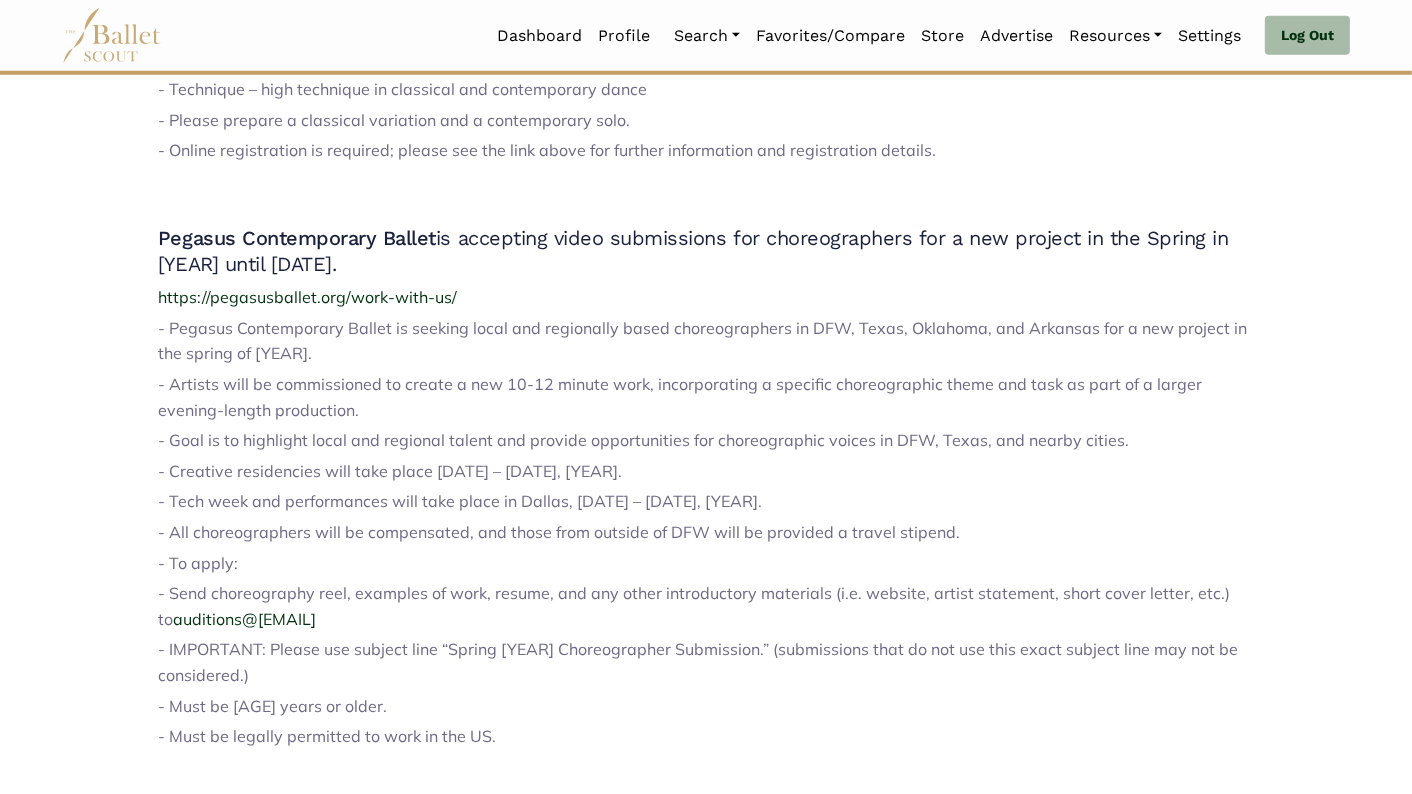 scroll, scrollTop: 1806, scrollLeft: 0, axis: vertical 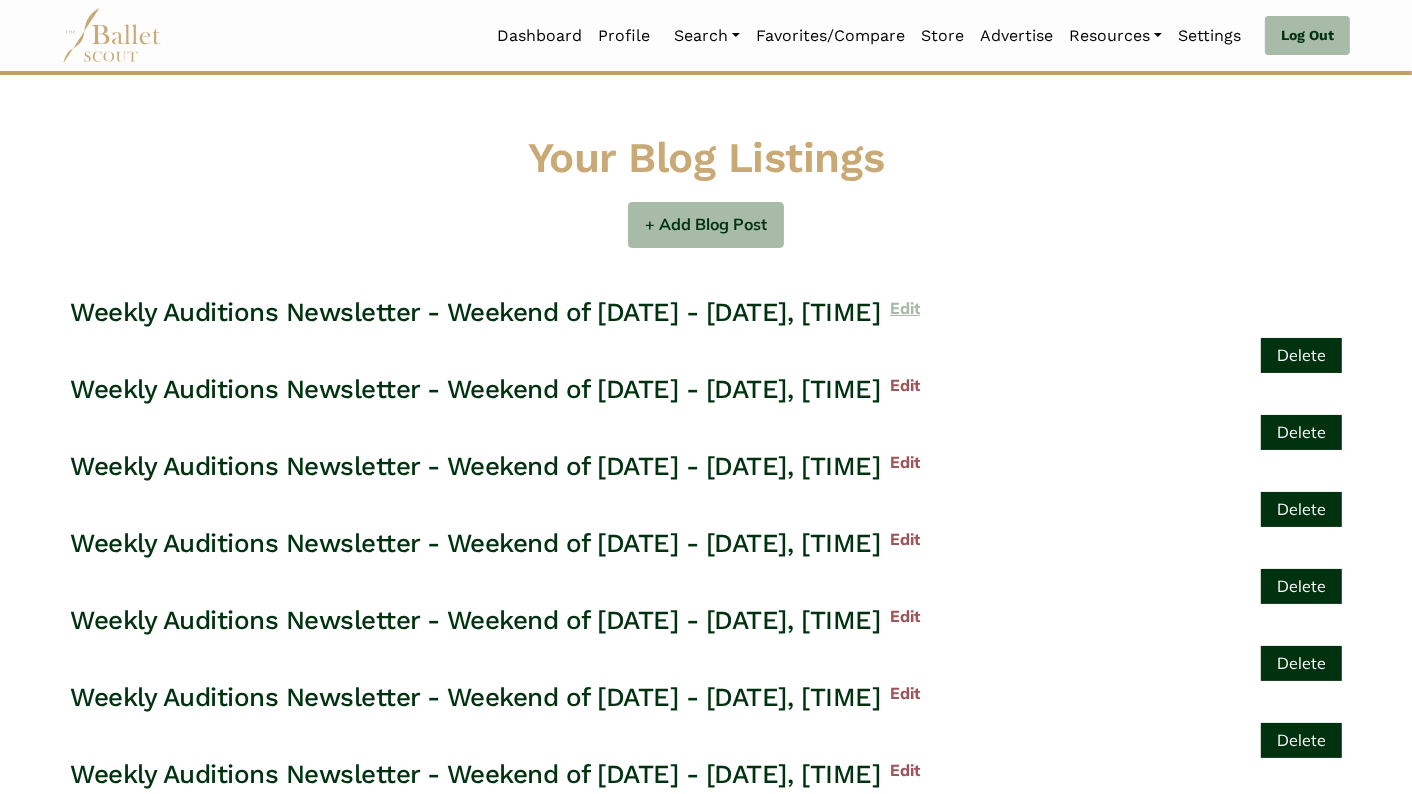 click on "Edit" at bounding box center [900, 309] 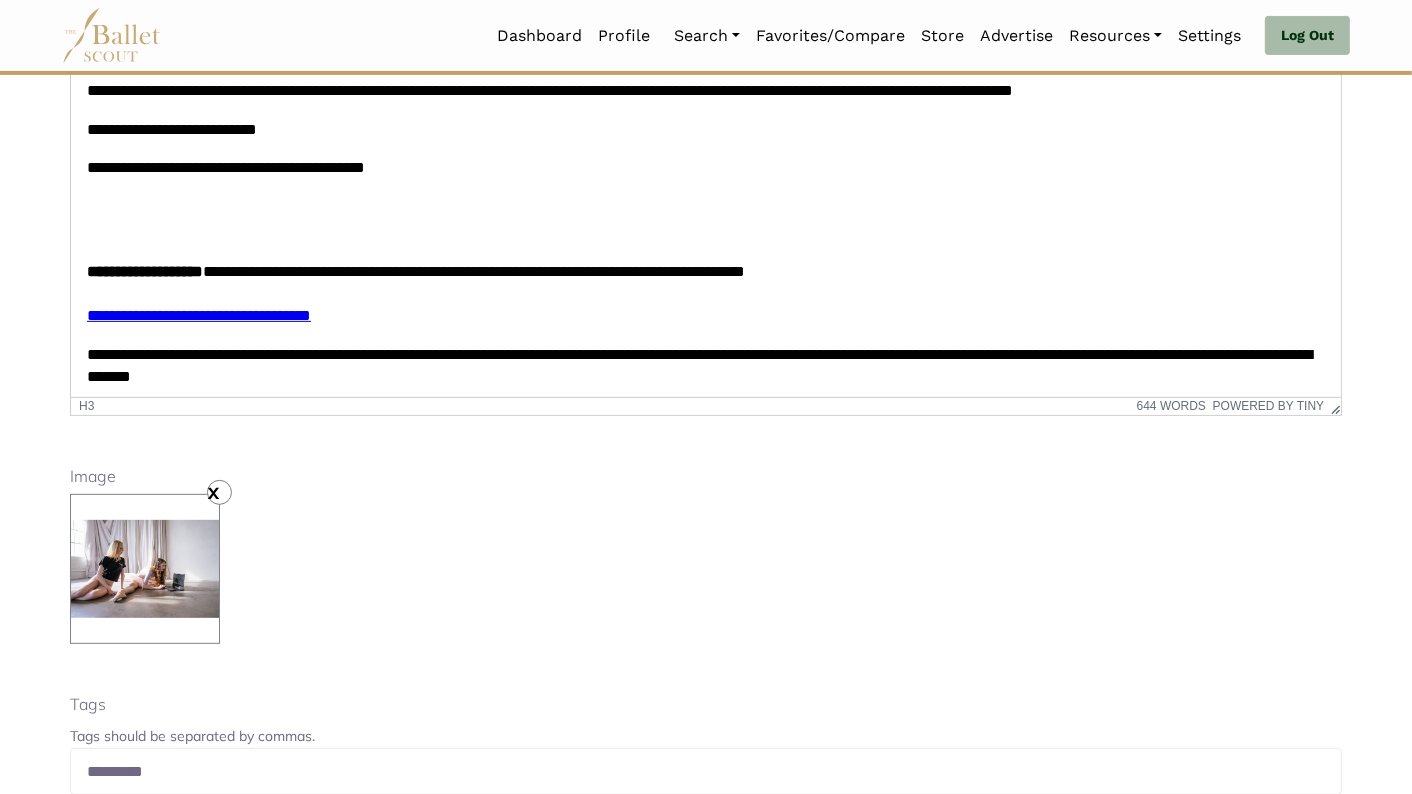 scroll, scrollTop: 1512, scrollLeft: 0, axis: vertical 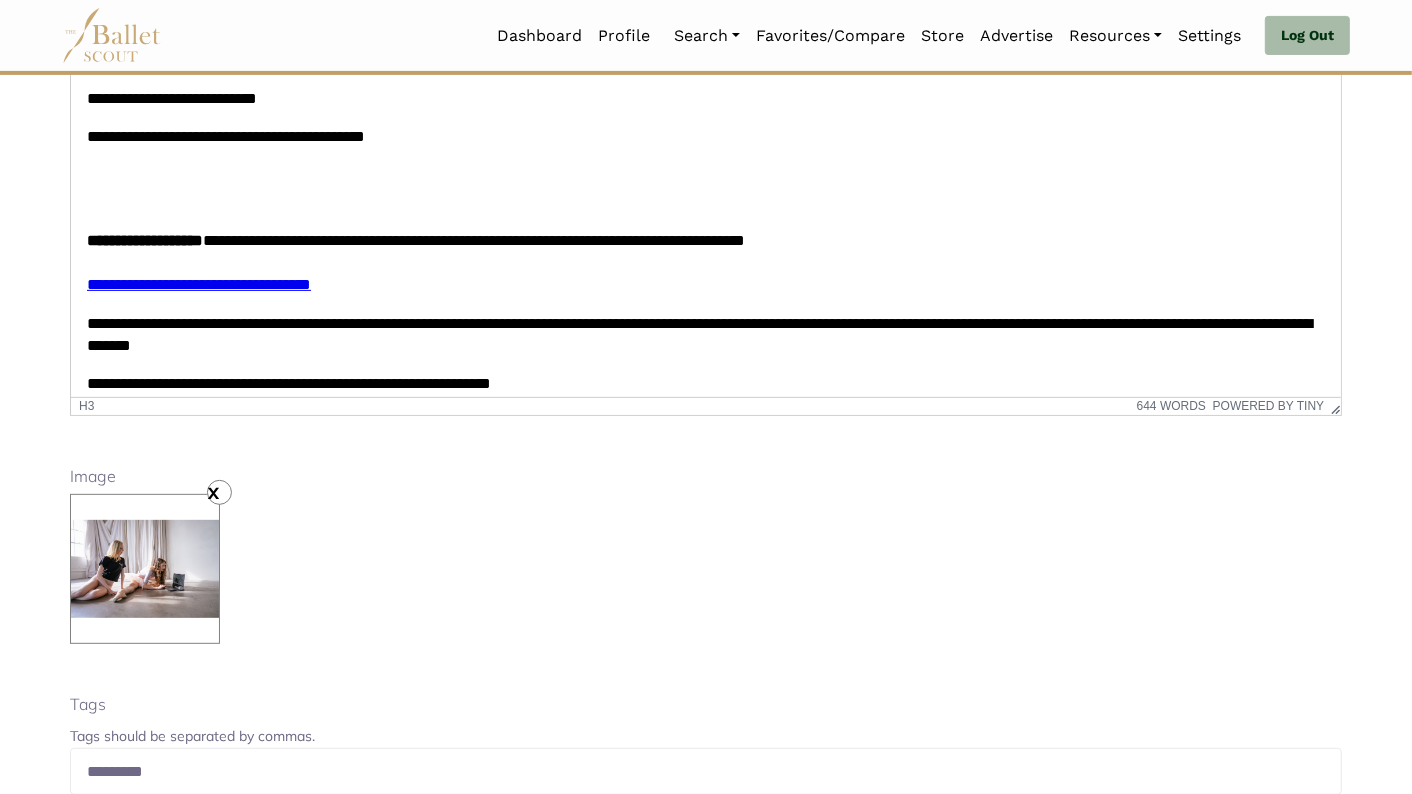 click on "**********" at bounding box center (473, 240) 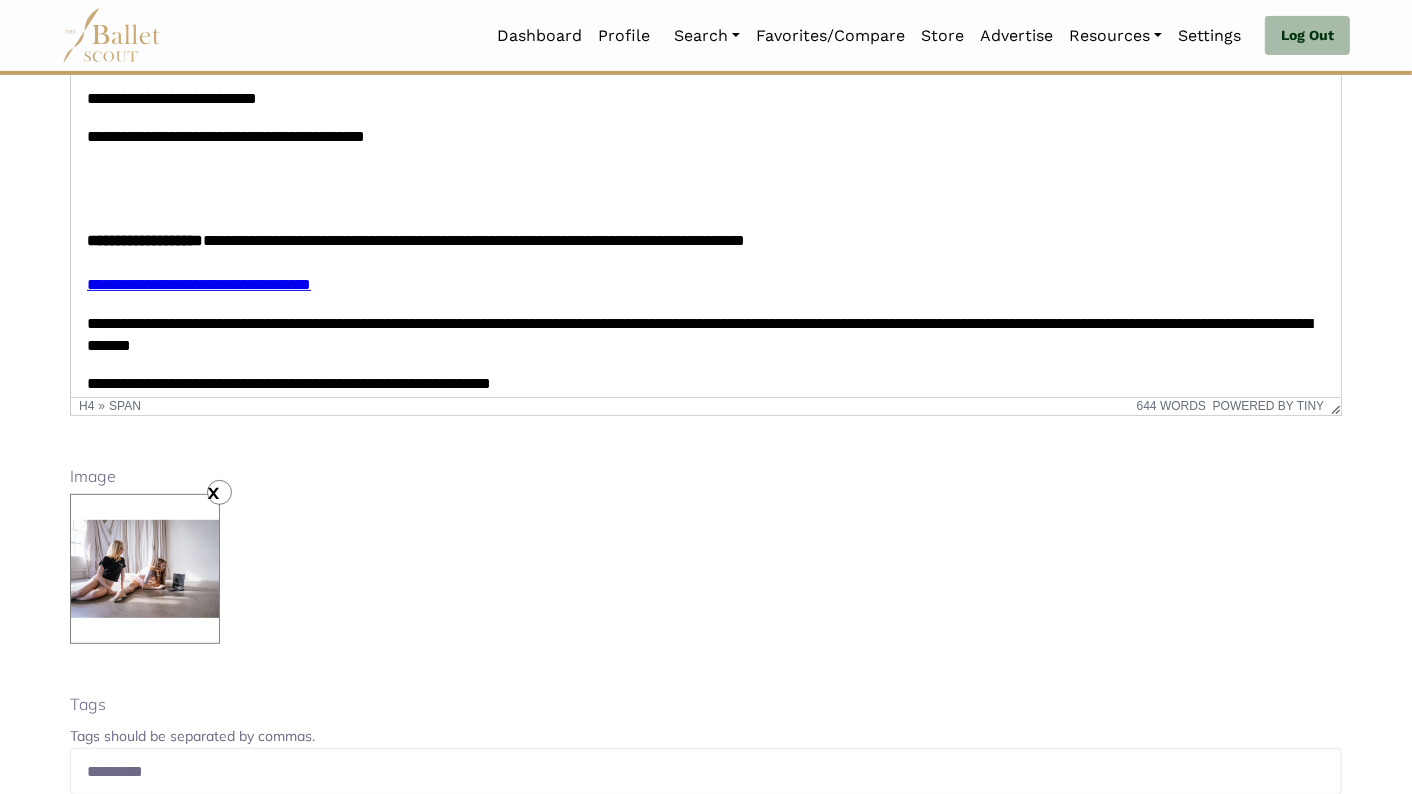 type 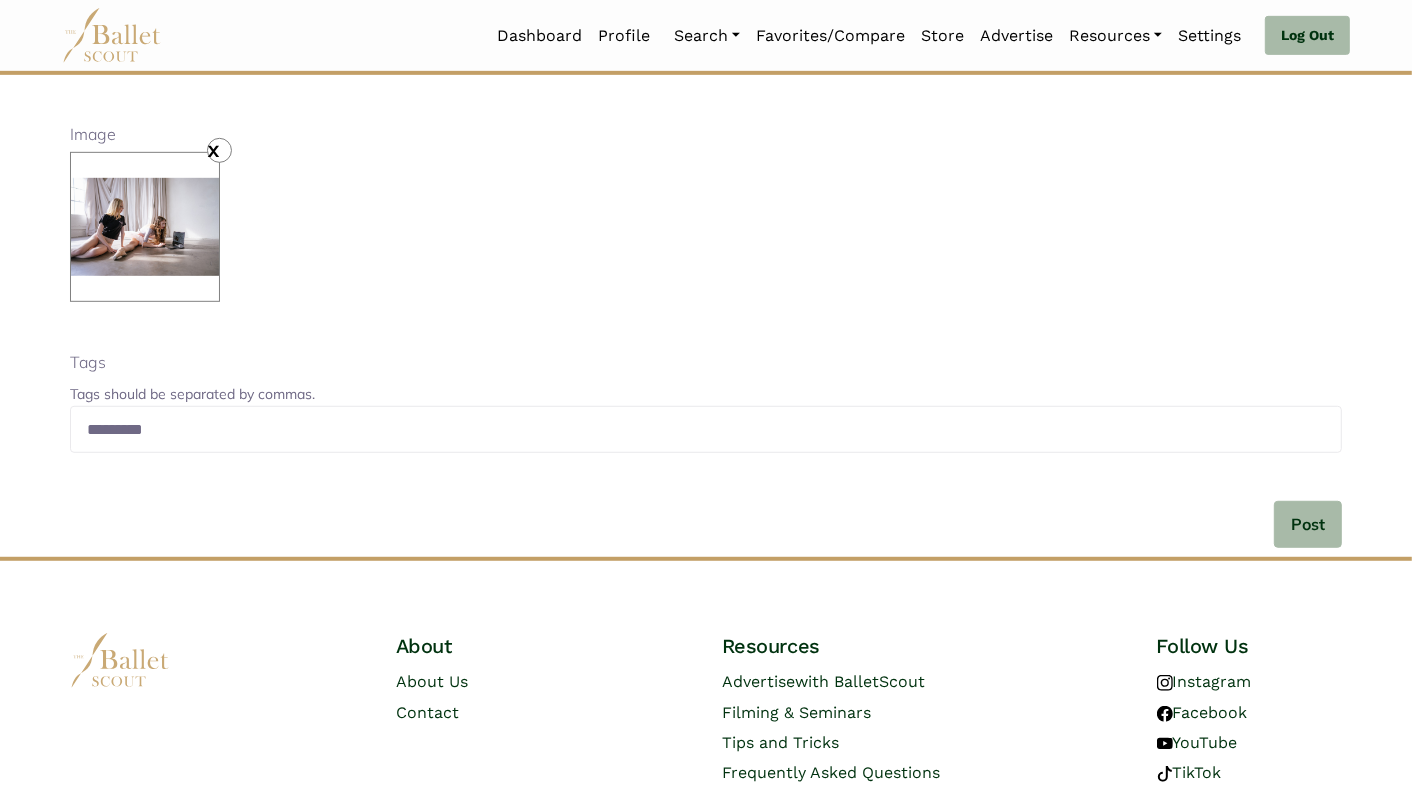 scroll, scrollTop: 937, scrollLeft: 0, axis: vertical 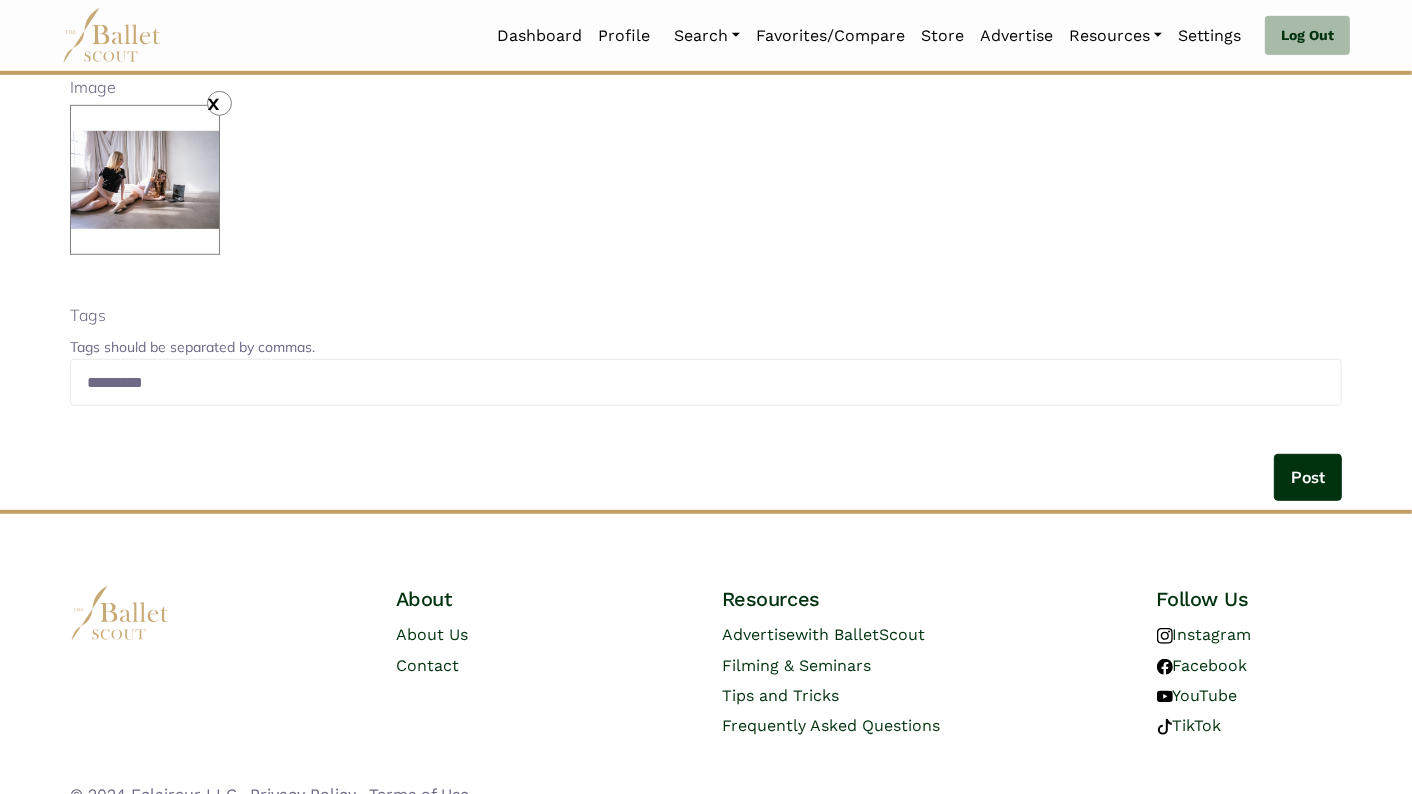 click on "Post" at bounding box center [1308, 477] 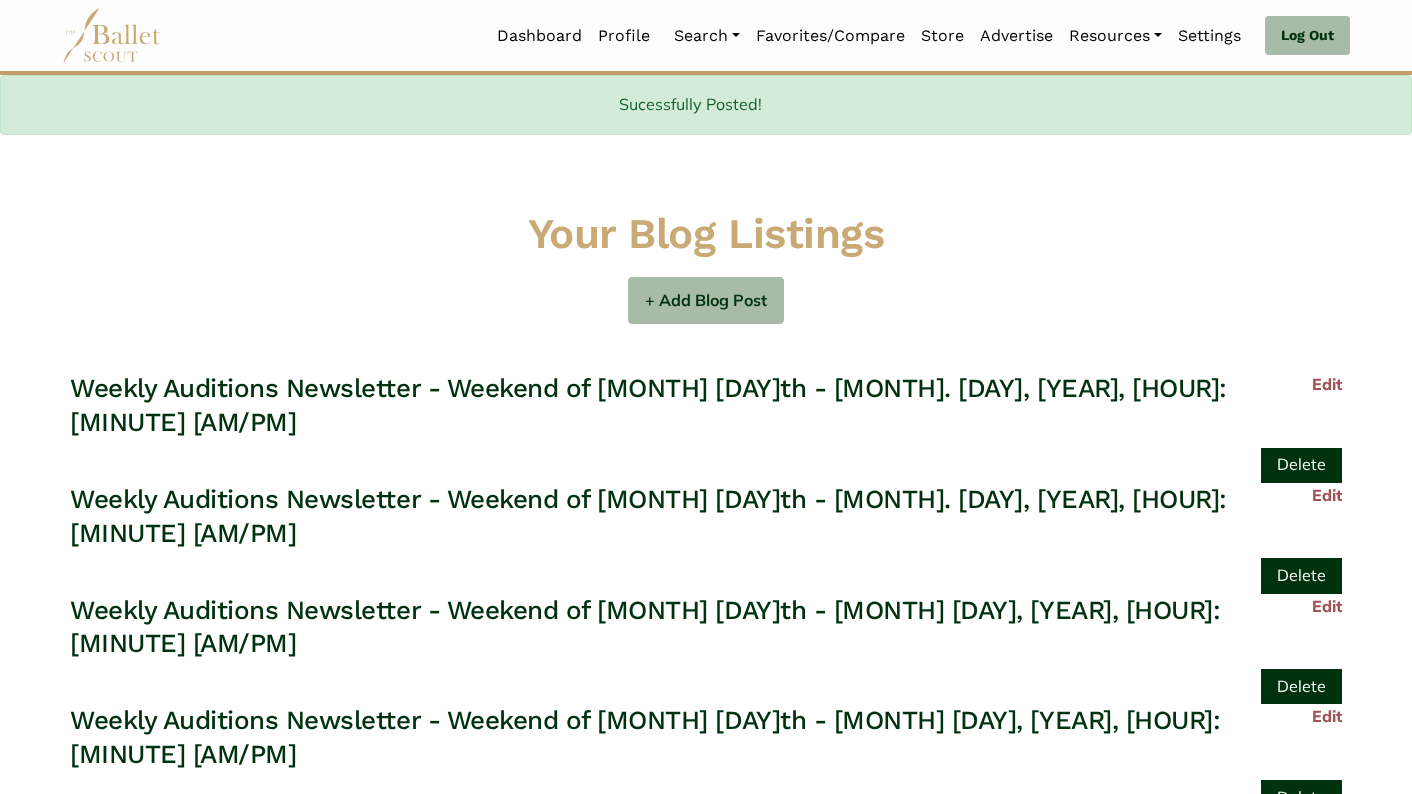 scroll, scrollTop: 0, scrollLeft: 0, axis: both 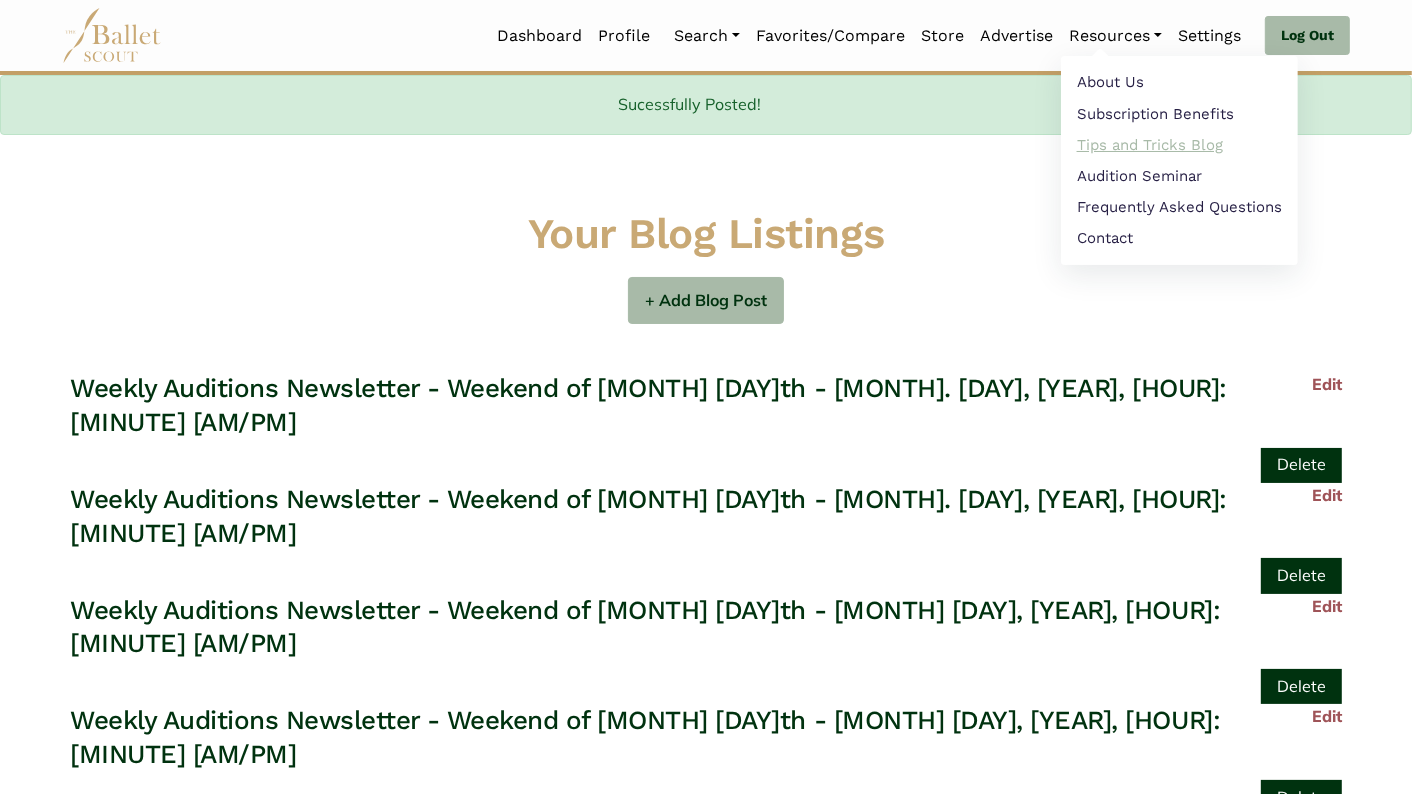 click on "Tips and Tricks Blog" at bounding box center [1179, 144] 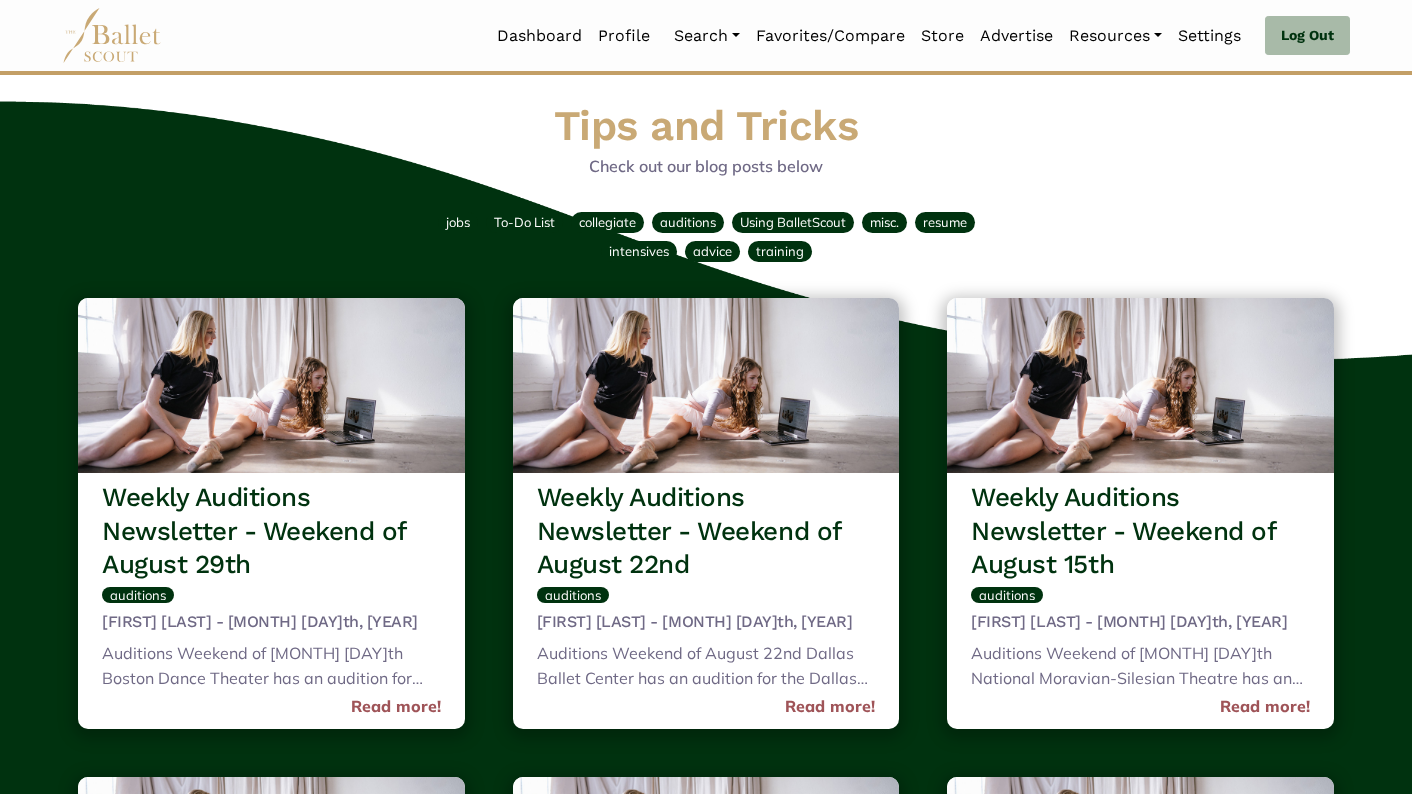 scroll, scrollTop: 0, scrollLeft: 0, axis: both 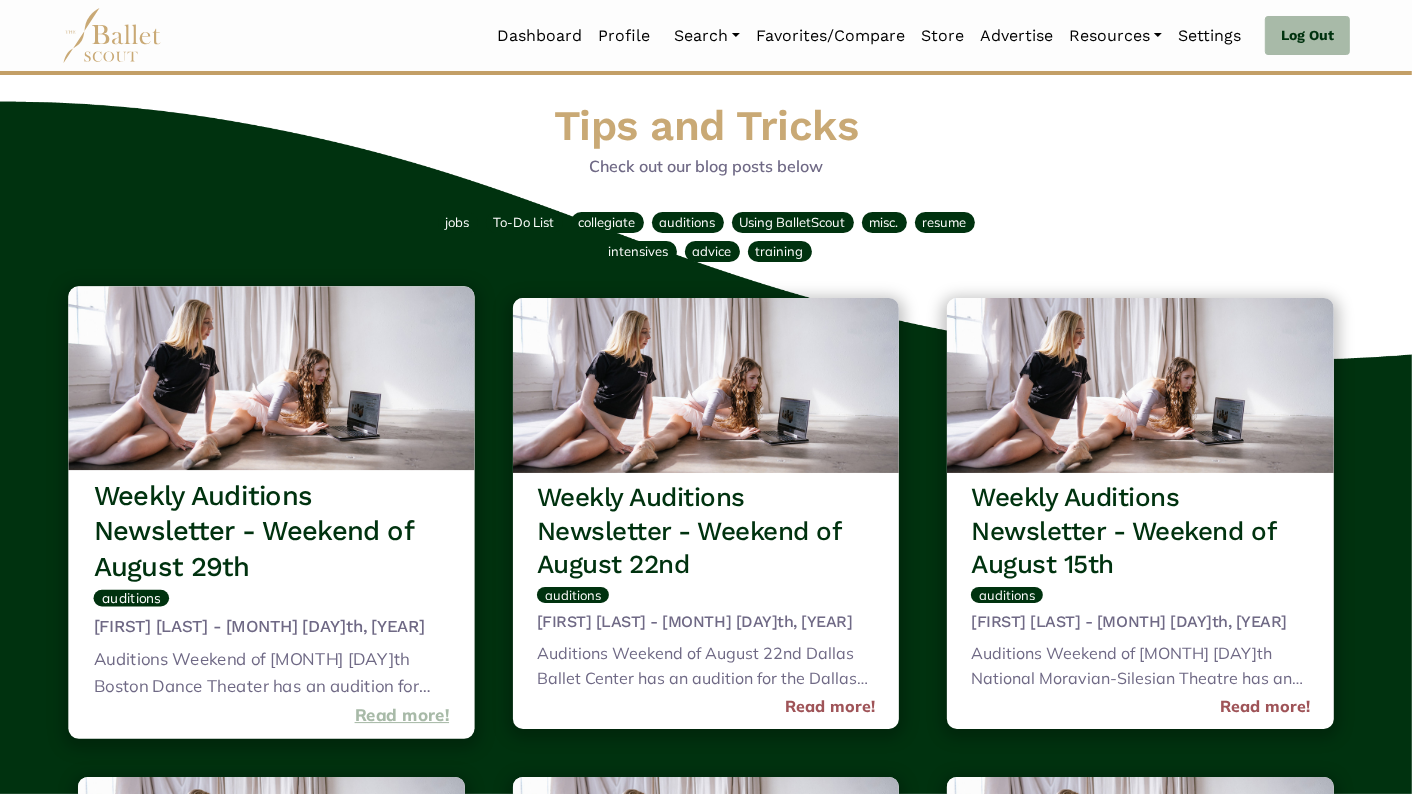 click on "Read more!" at bounding box center (402, 715) 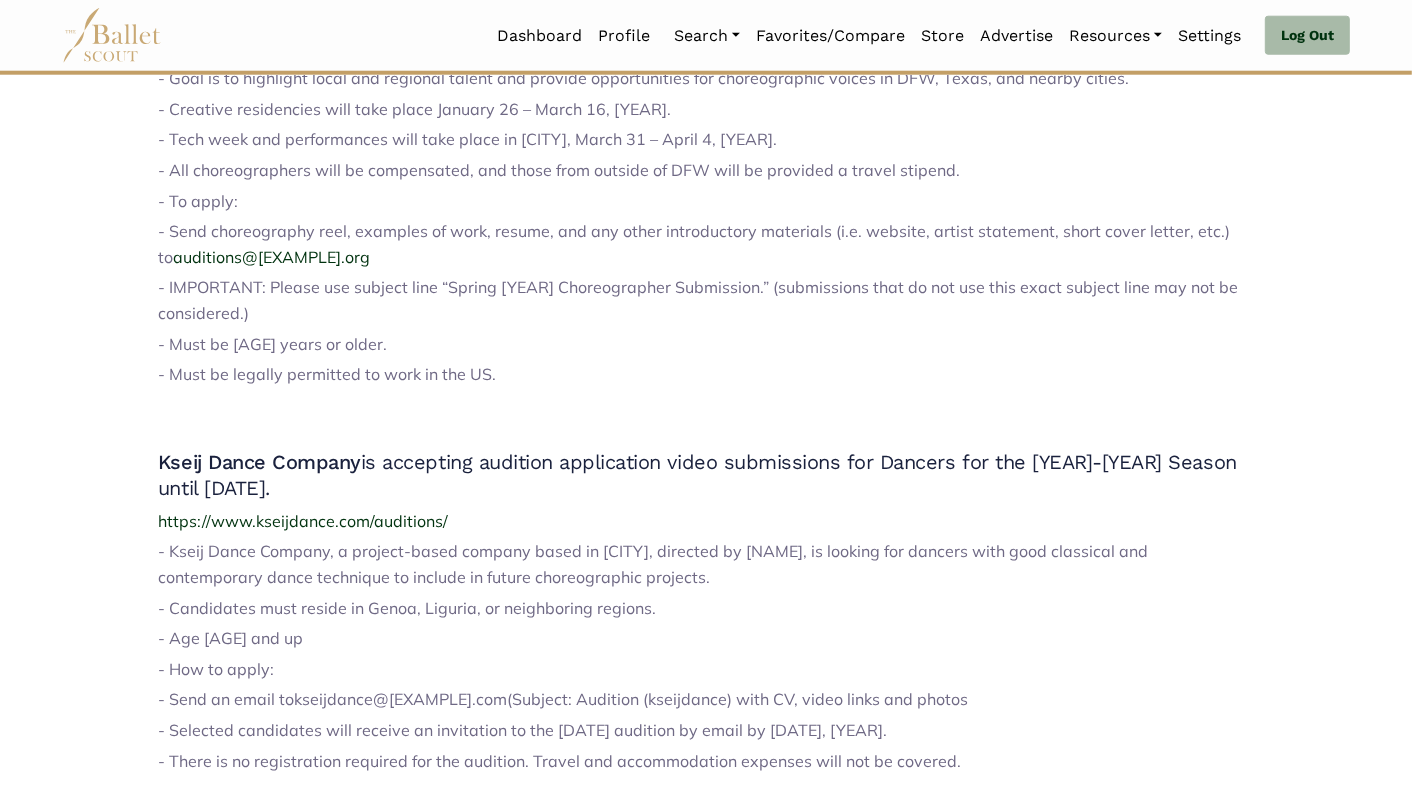 scroll, scrollTop: 1907, scrollLeft: 0, axis: vertical 